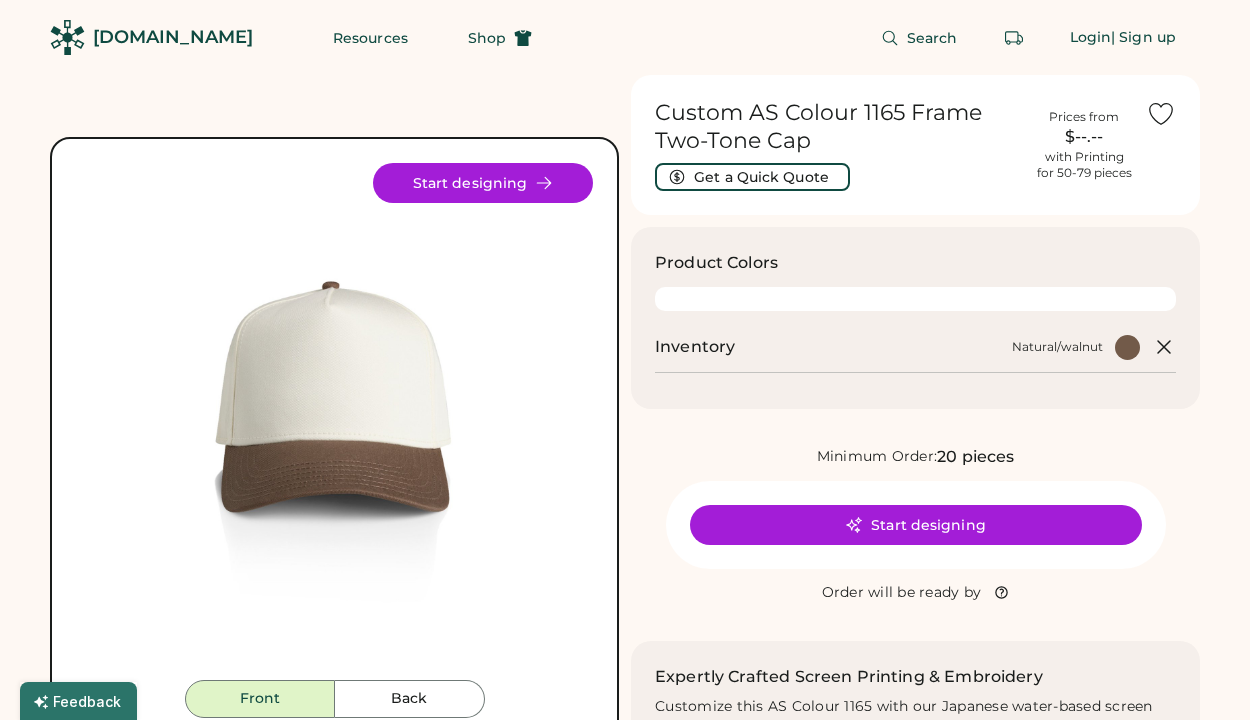scroll, scrollTop: 0, scrollLeft: 0, axis: both 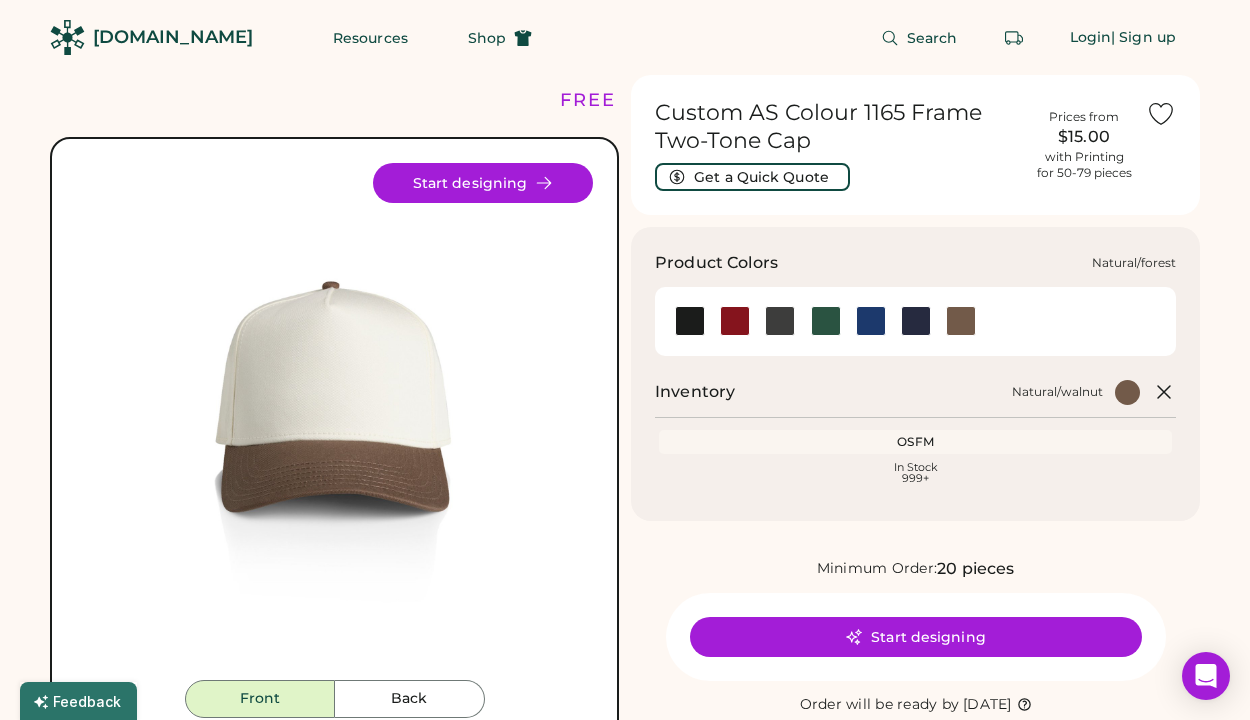 click at bounding box center (826, 321) 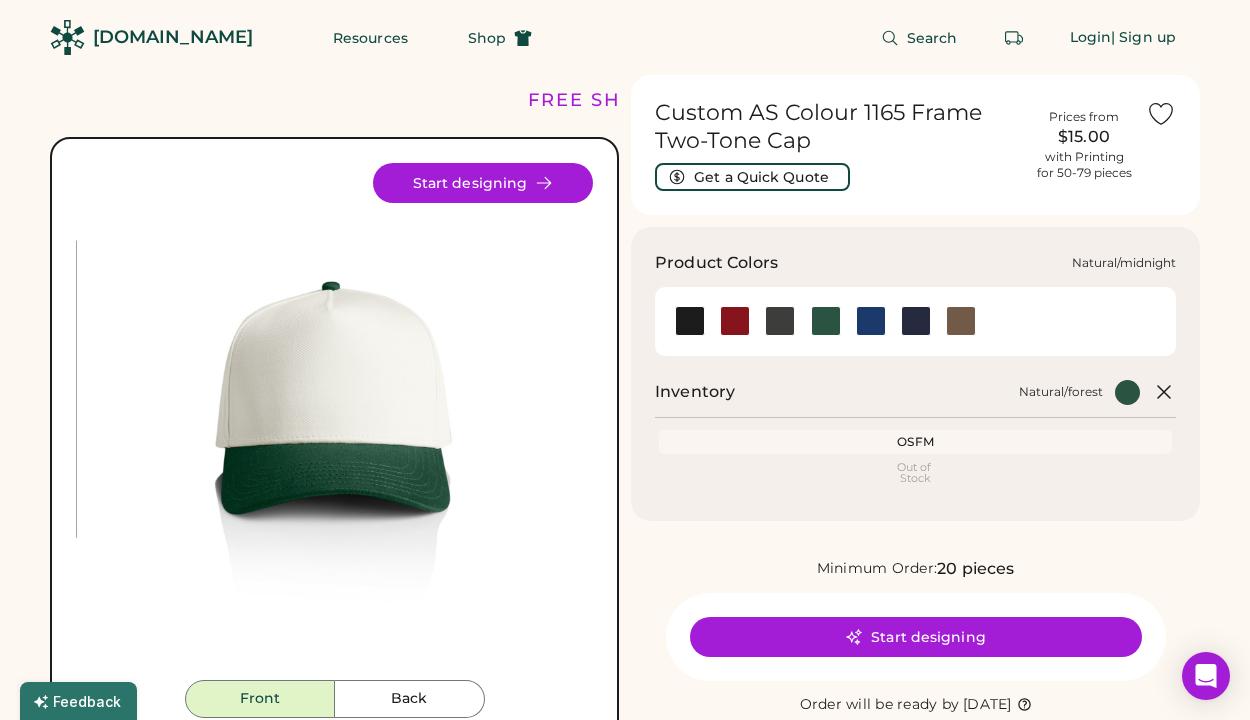 click at bounding box center (916, 321) 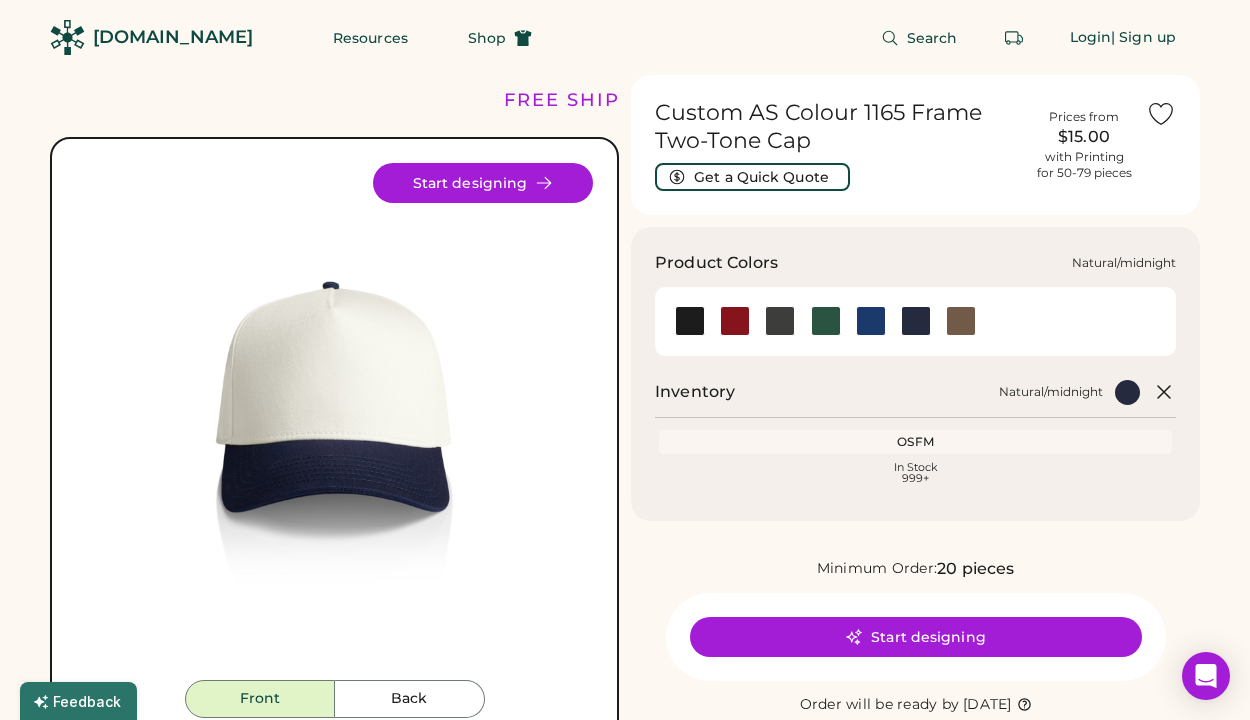 click at bounding box center (915, 321) 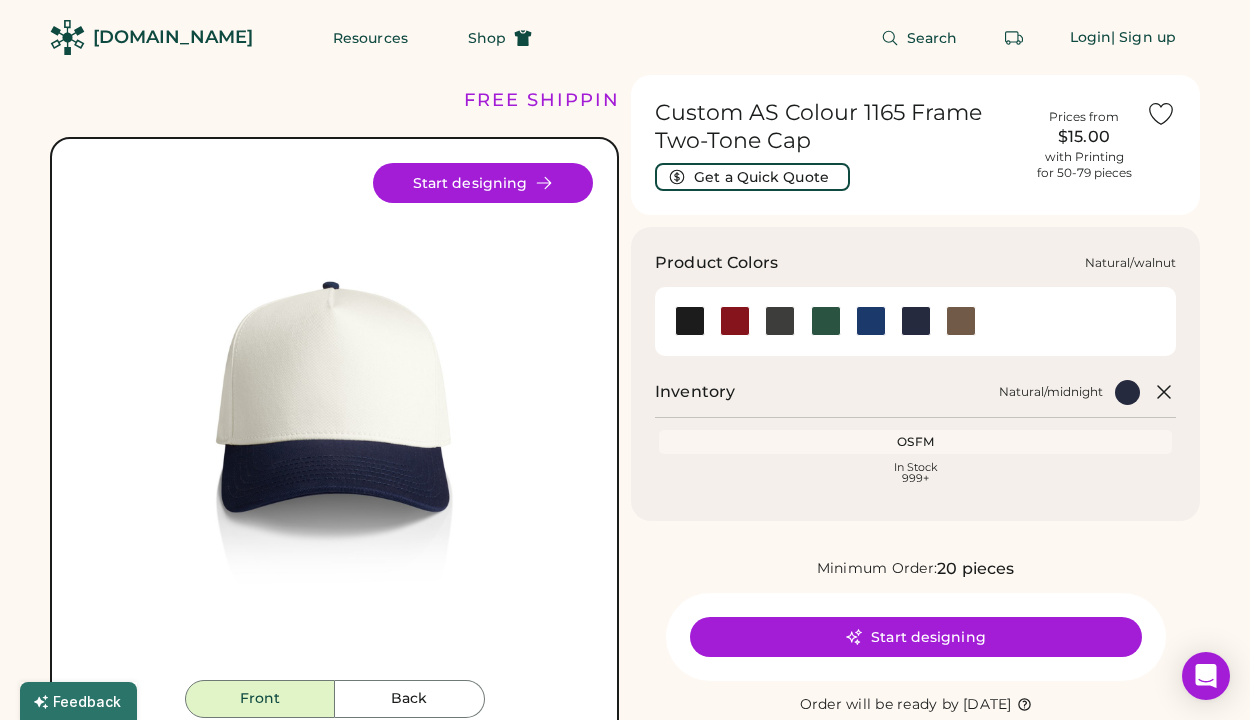 click at bounding box center (961, 321) 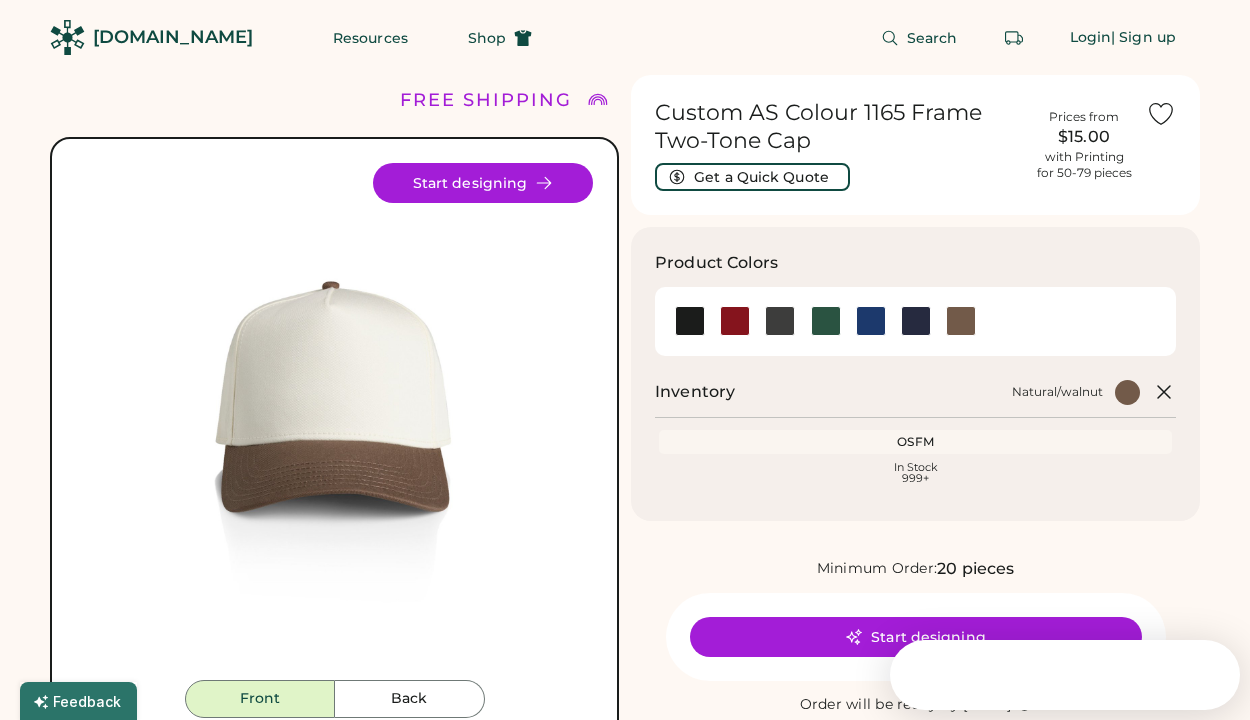 scroll, scrollTop: 121, scrollLeft: 0, axis: vertical 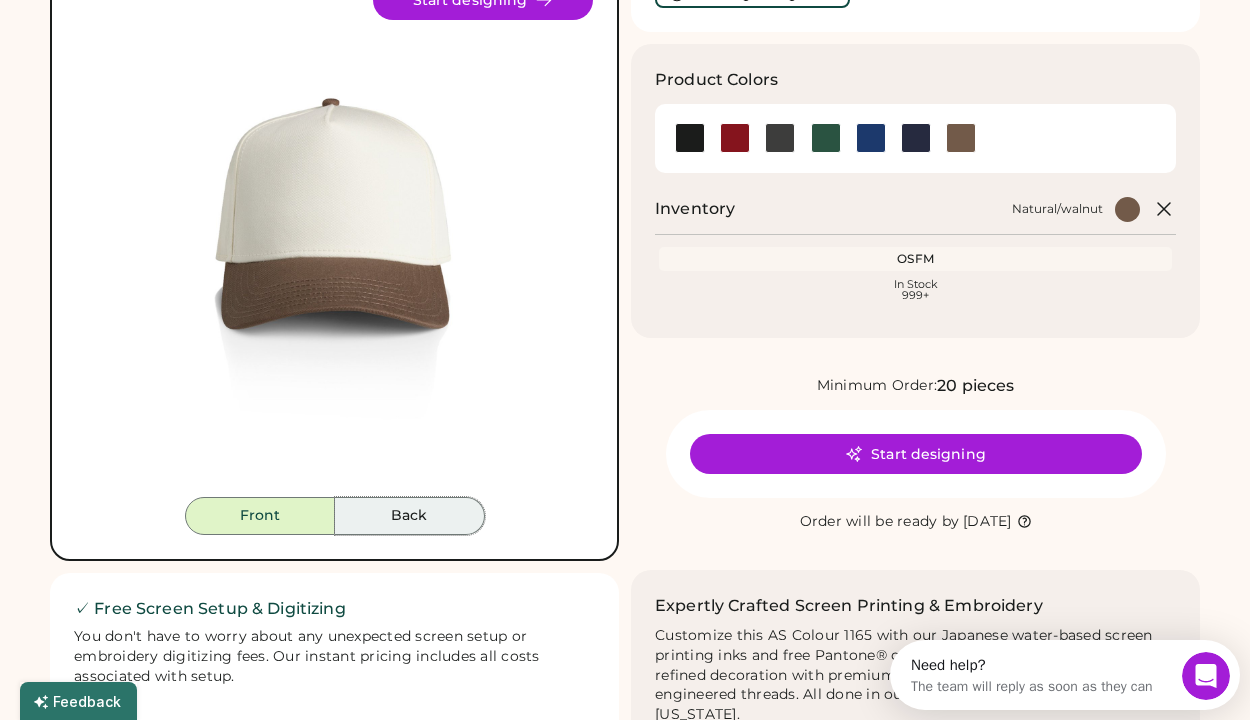 click on "Back" at bounding box center [410, 516] 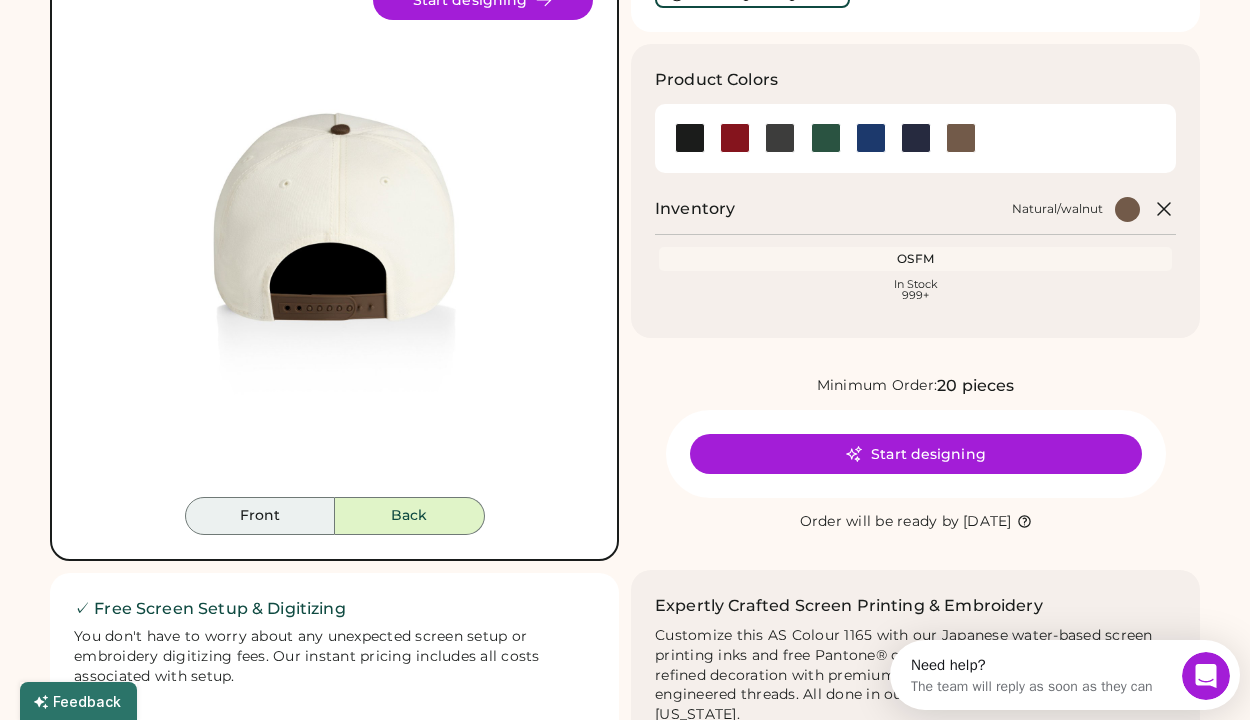 click on "Front" at bounding box center [260, 516] 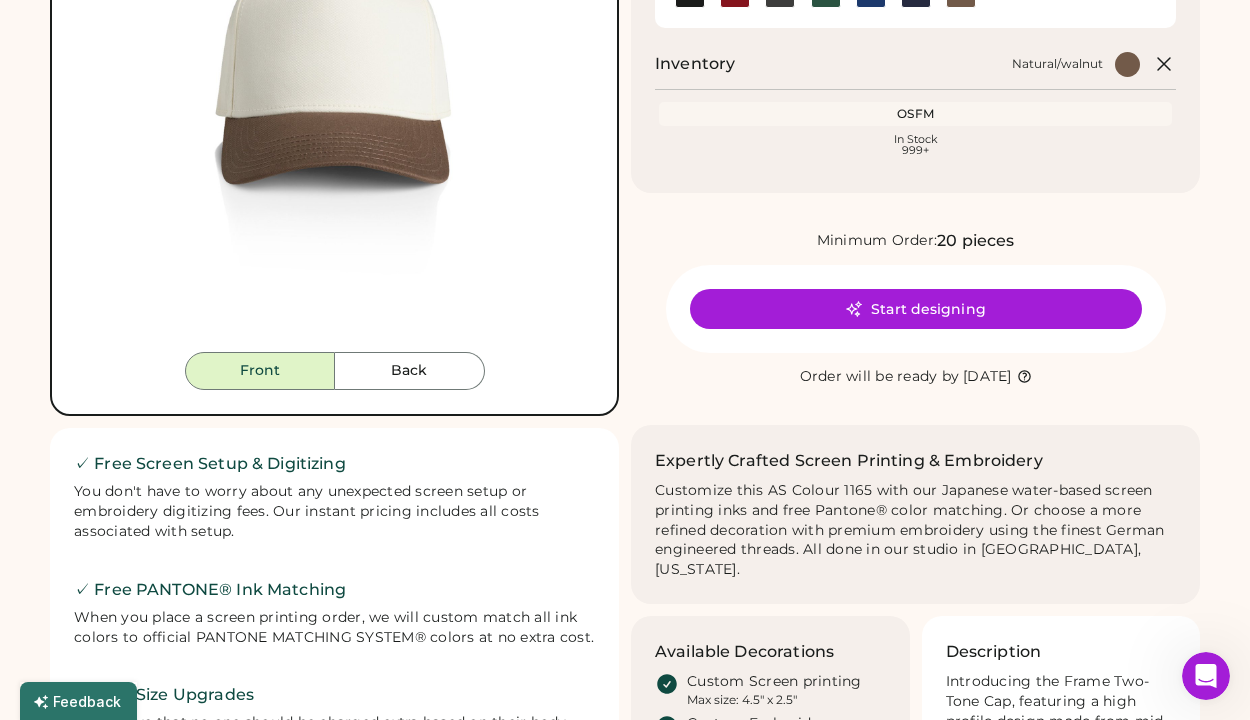 scroll, scrollTop: 122, scrollLeft: 0, axis: vertical 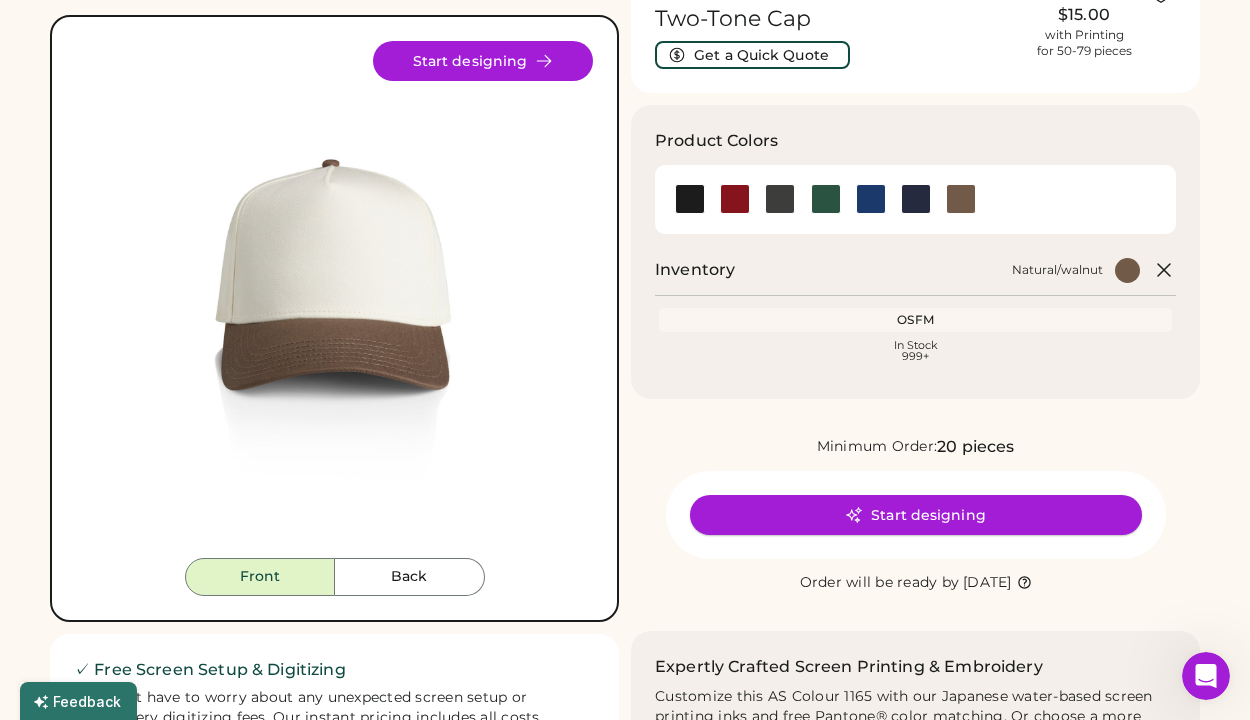 click on "Start designing" at bounding box center (916, 515) 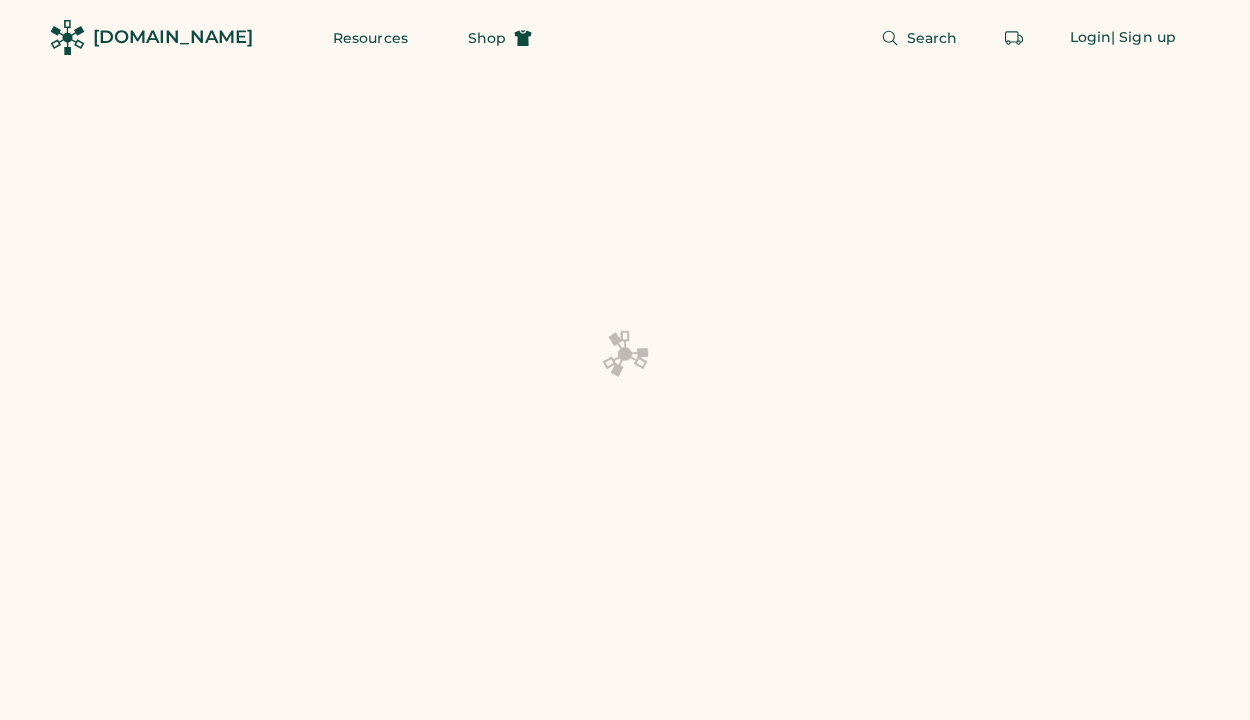 scroll, scrollTop: 0, scrollLeft: 0, axis: both 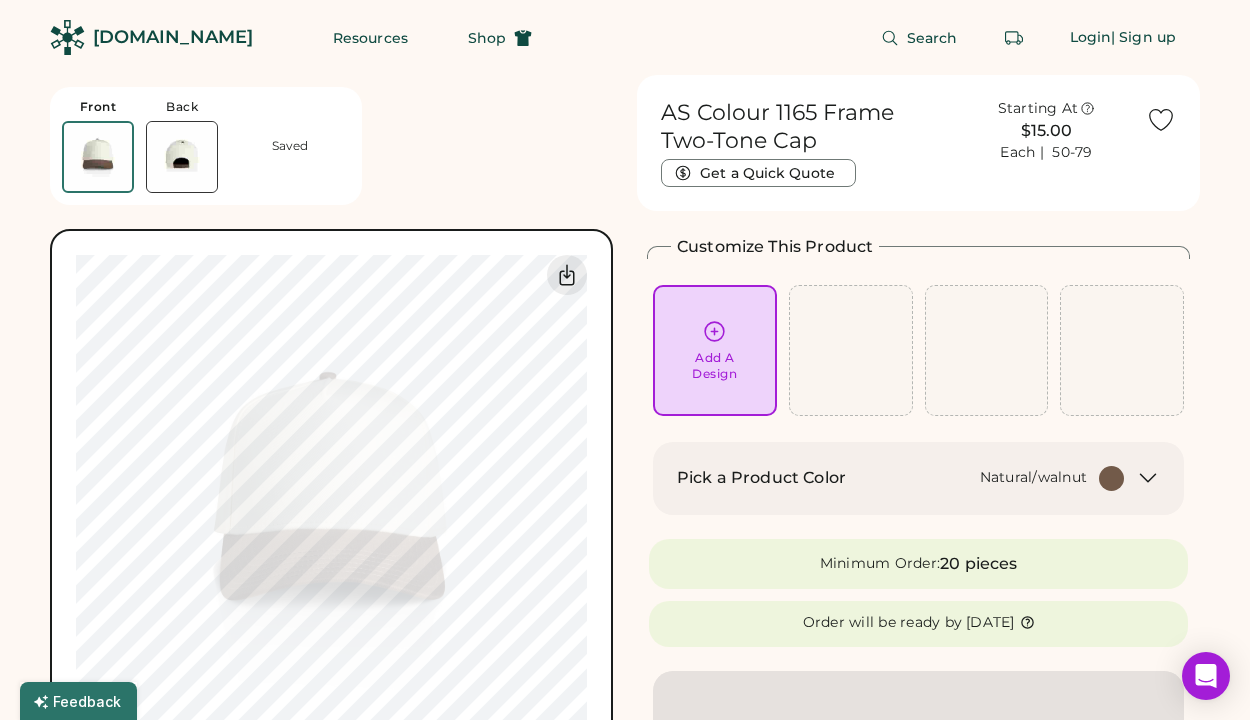 click on "Natural/walnut" at bounding box center [997, 478] 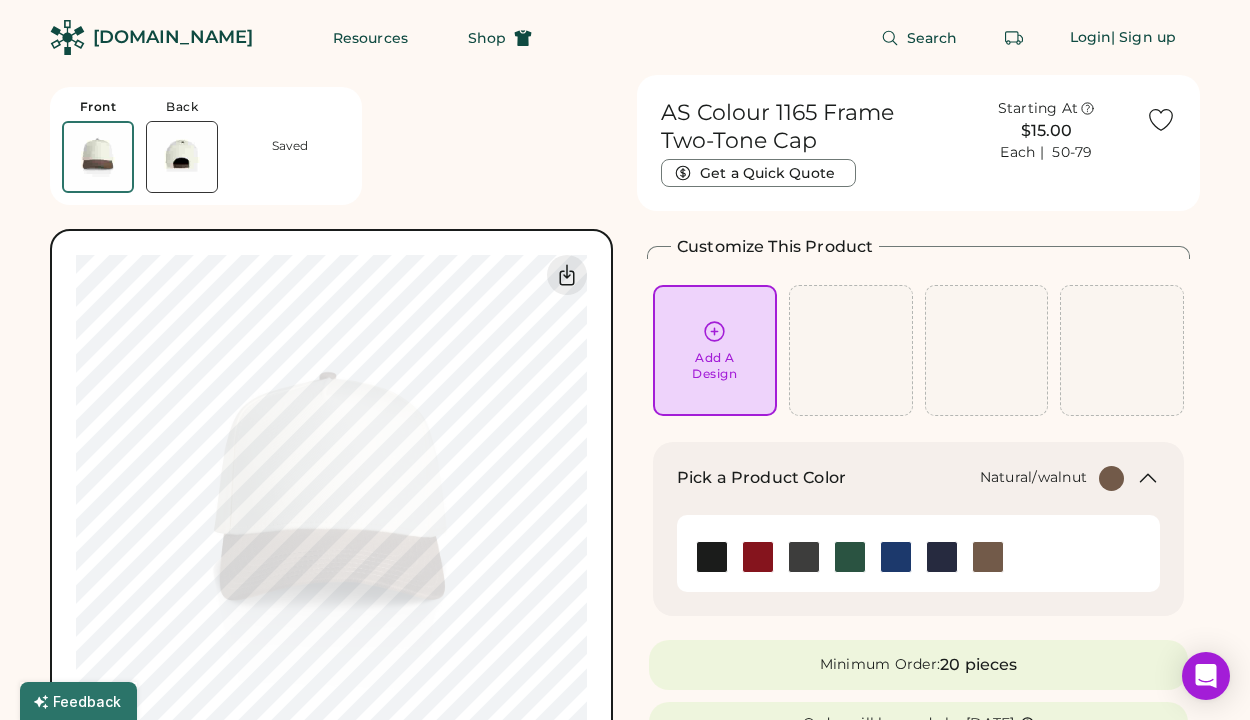 click on "Natural/walnut" at bounding box center [997, 478] 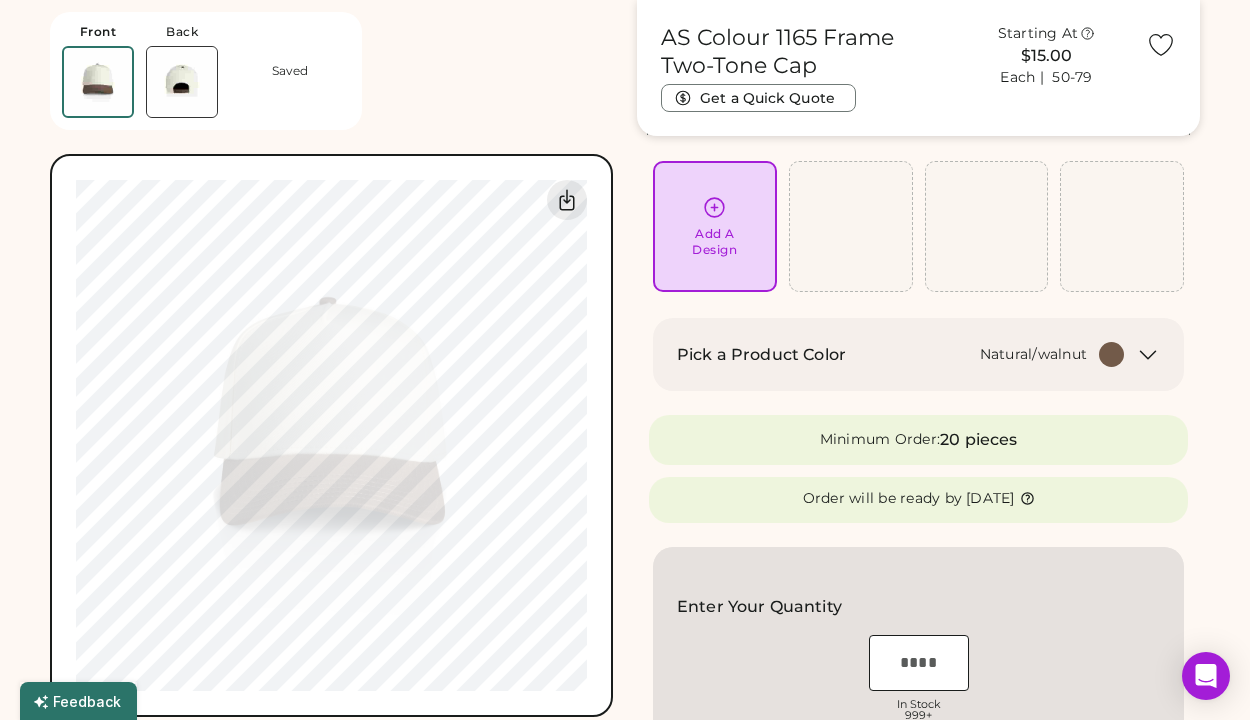 scroll, scrollTop: 91, scrollLeft: 0, axis: vertical 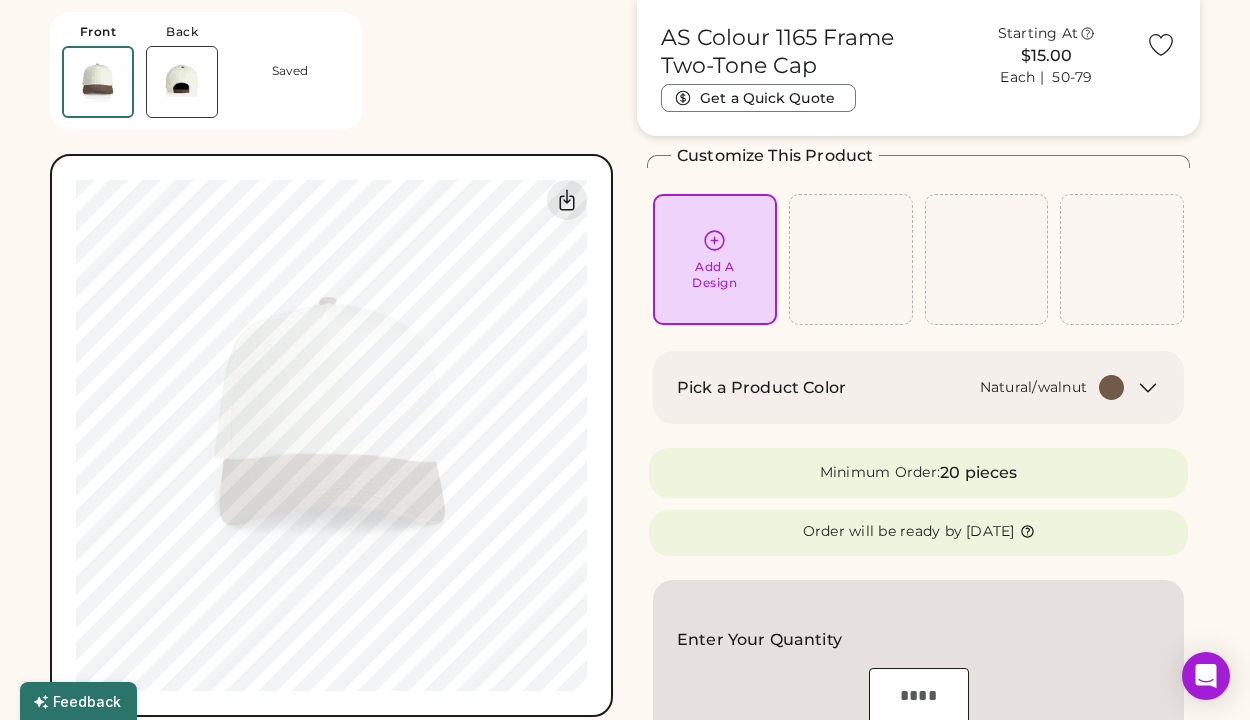 click on "Pick a Product Color" at bounding box center (761, 388) 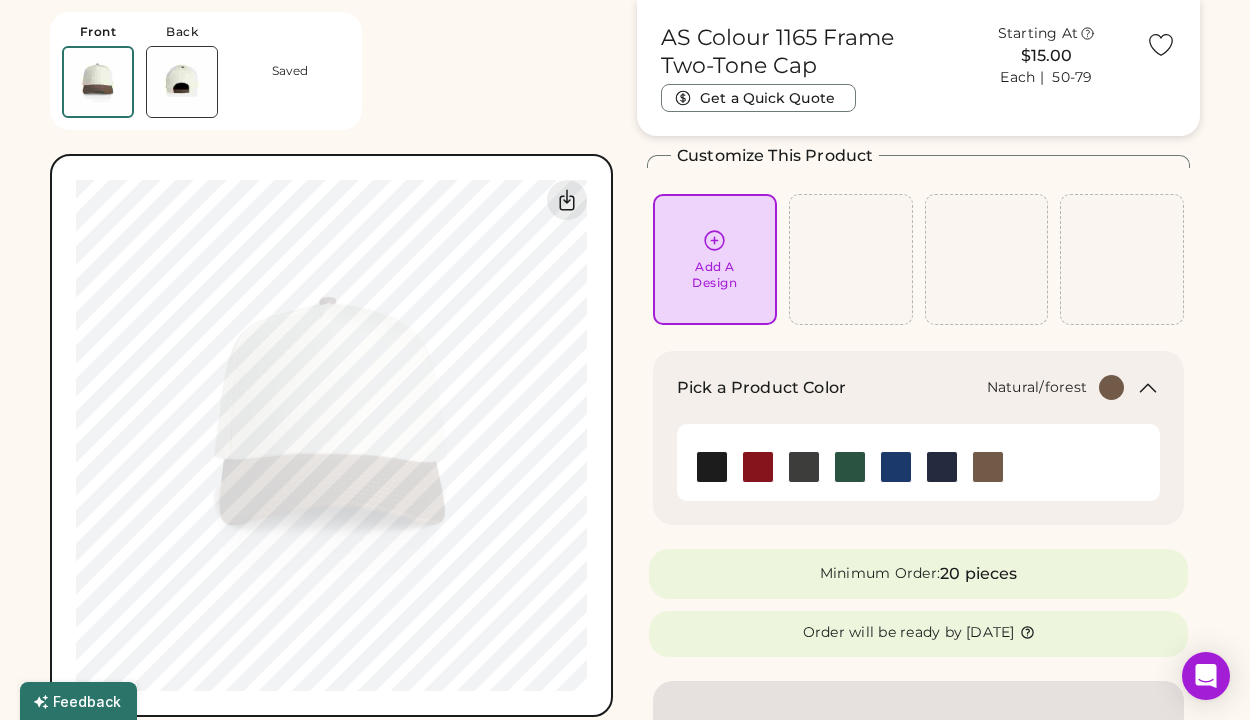 click at bounding box center (850, 467) 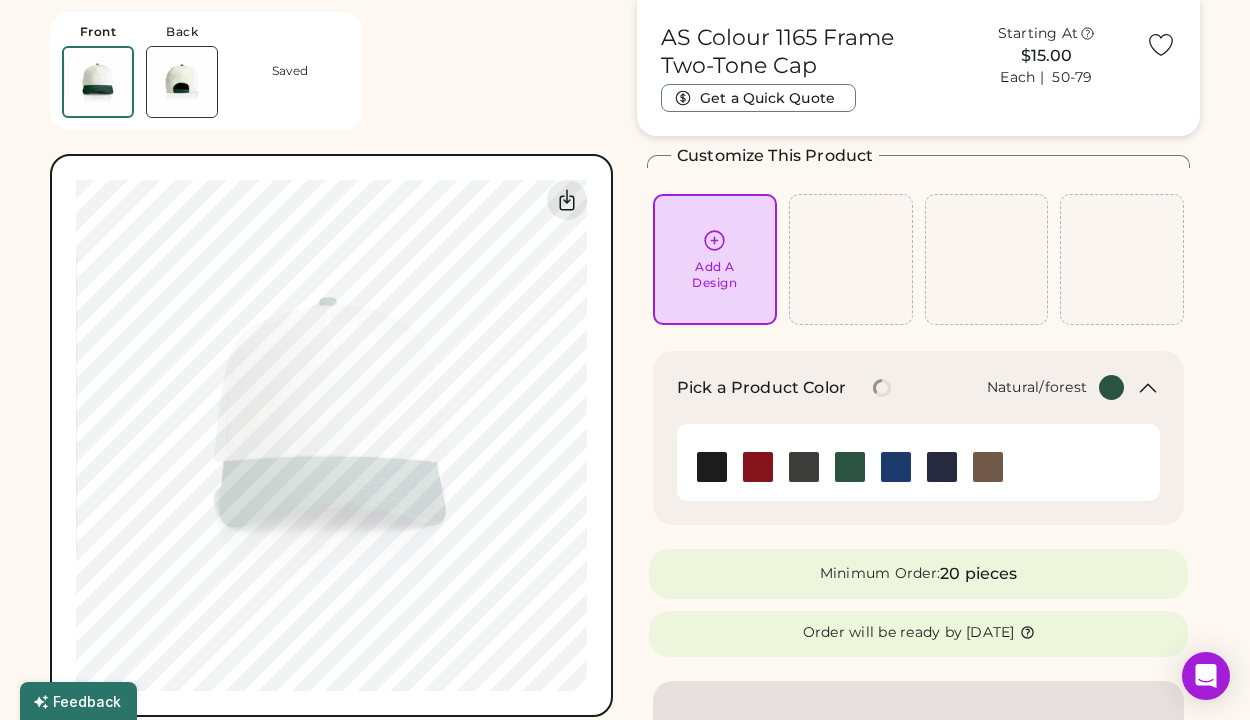 click on "Pick a Product Color" at bounding box center [761, 388] 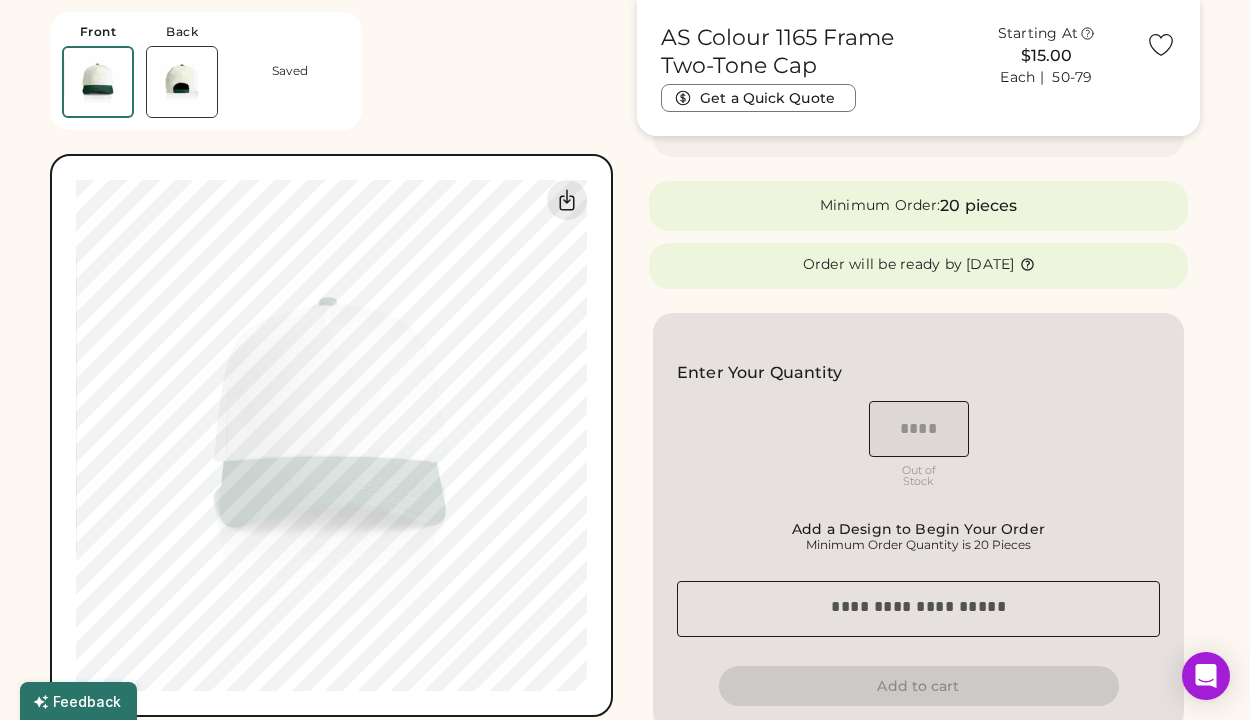 scroll, scrollTop: 270, scrollLeft: 0, axis: vertical 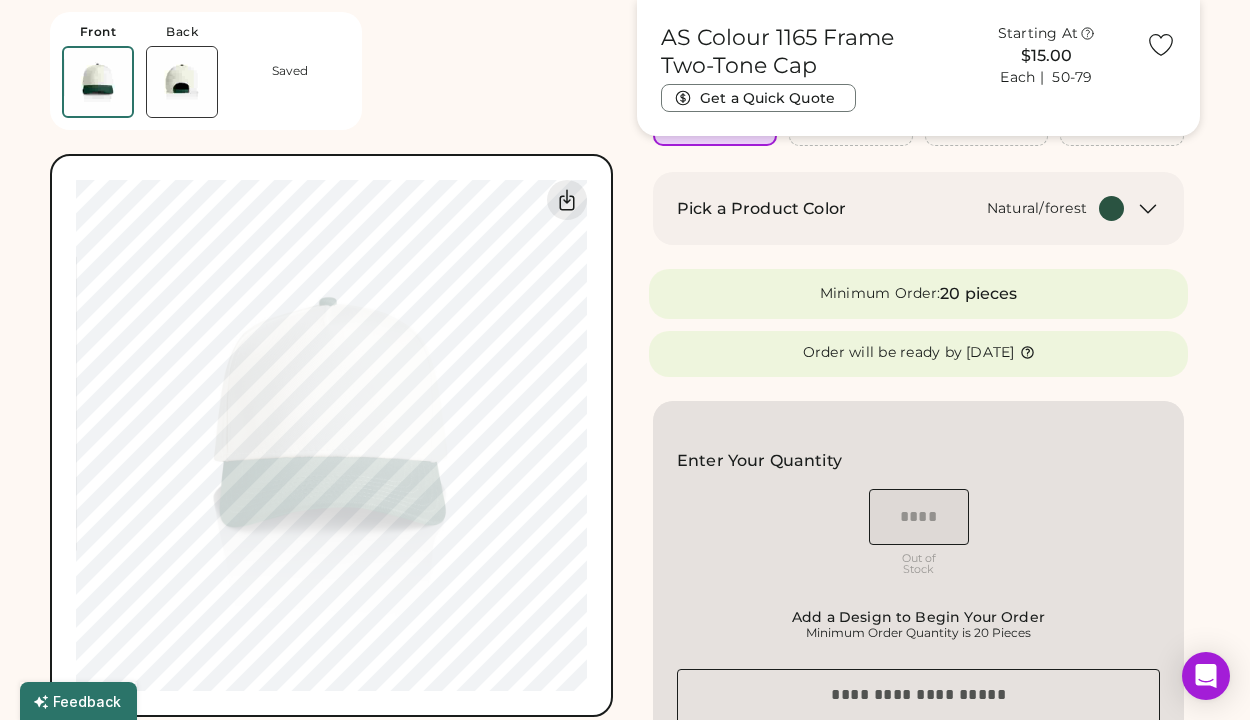 click on "Pick a Product Color Natural/forest" at bounding box center (918, 208) 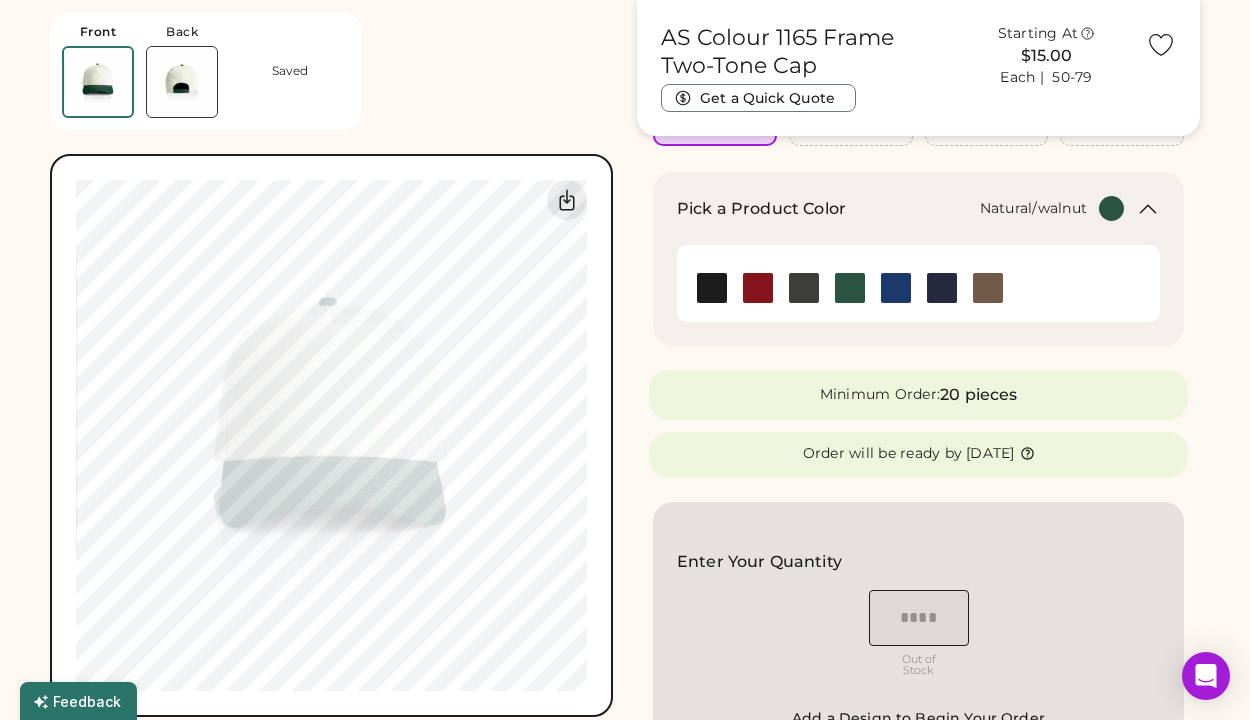 click at bounding box center [988, 288] 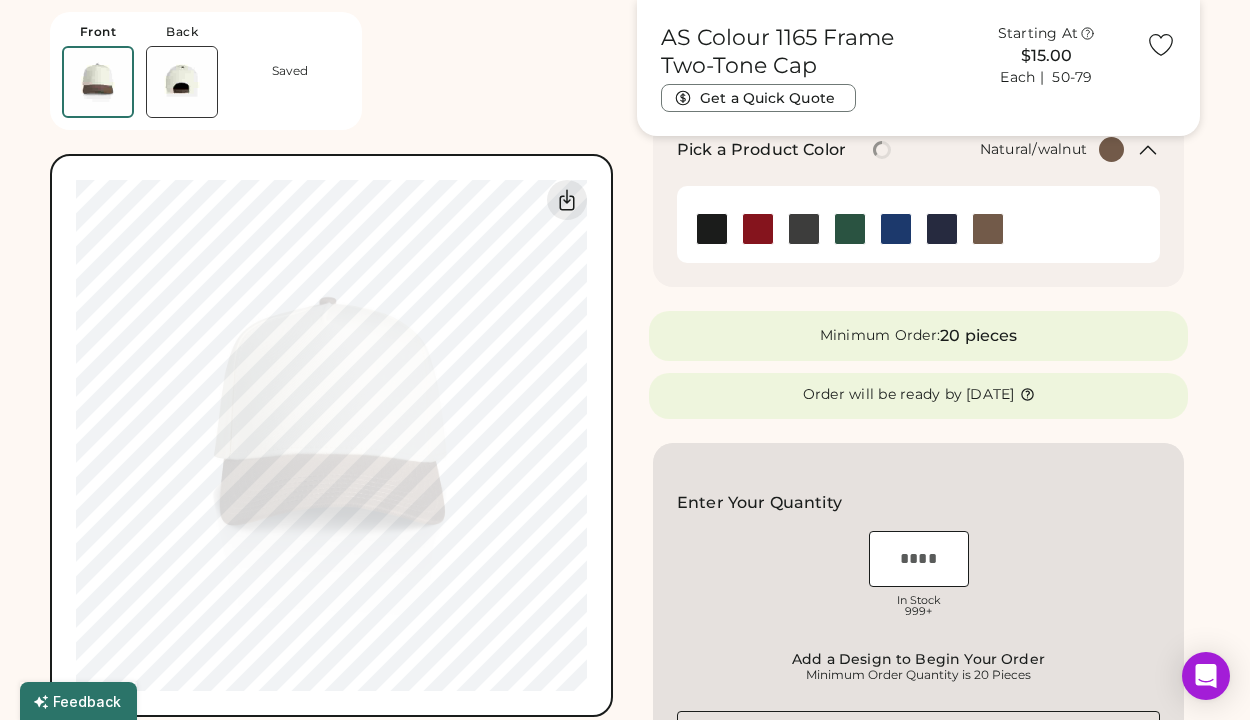 click on "OSFM In Stock
999+" at bounding box center [918, 577] 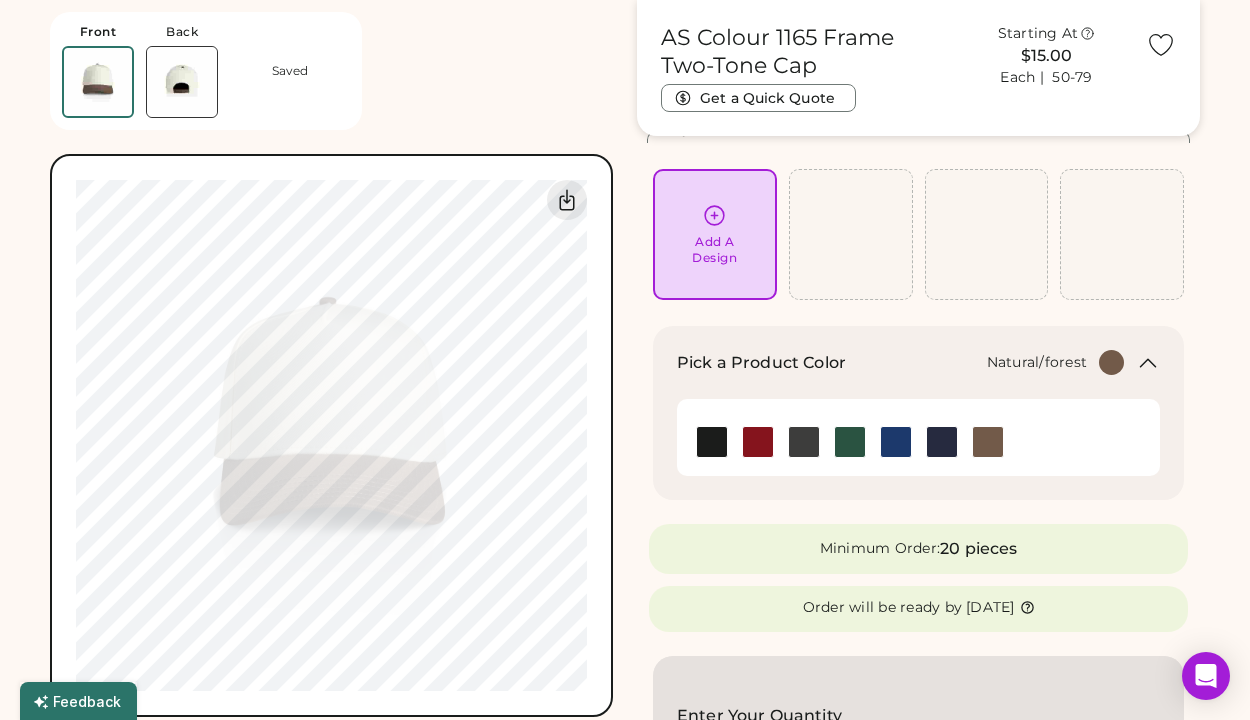 scroll, scrollTop: 0, scrollLeft: 0, axis: both 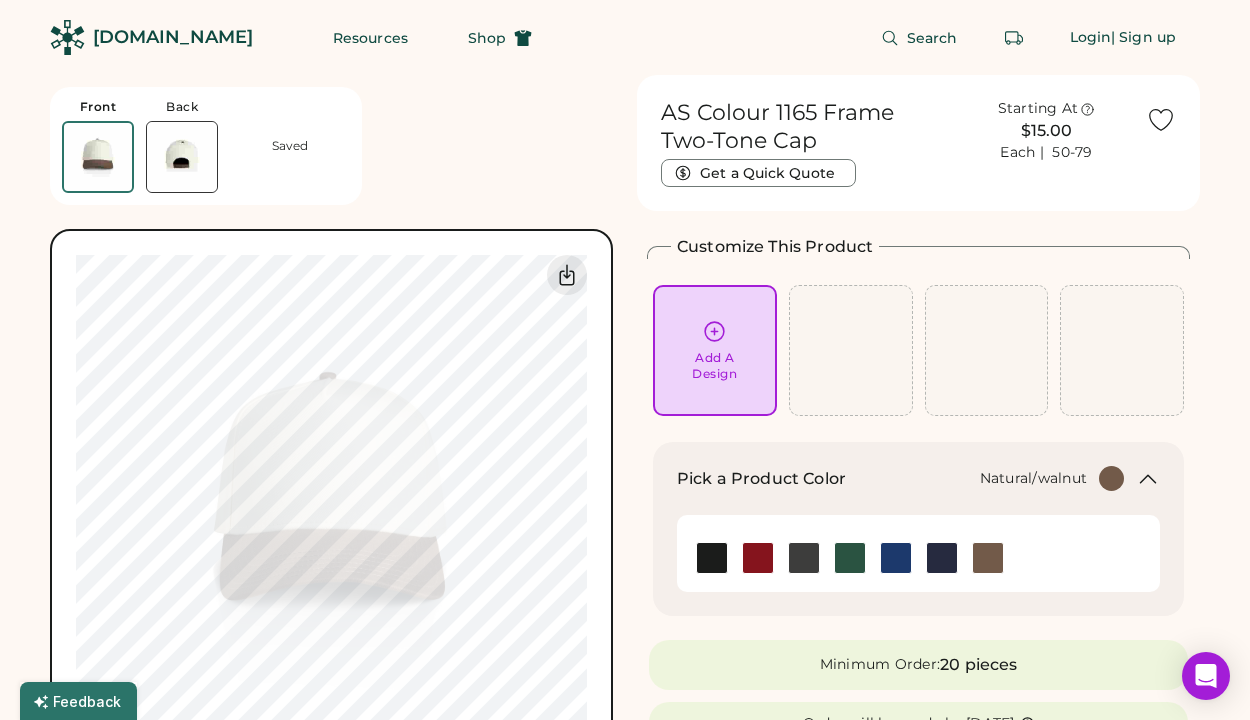click on "Add A
Design" at bounding box center (715, 350) 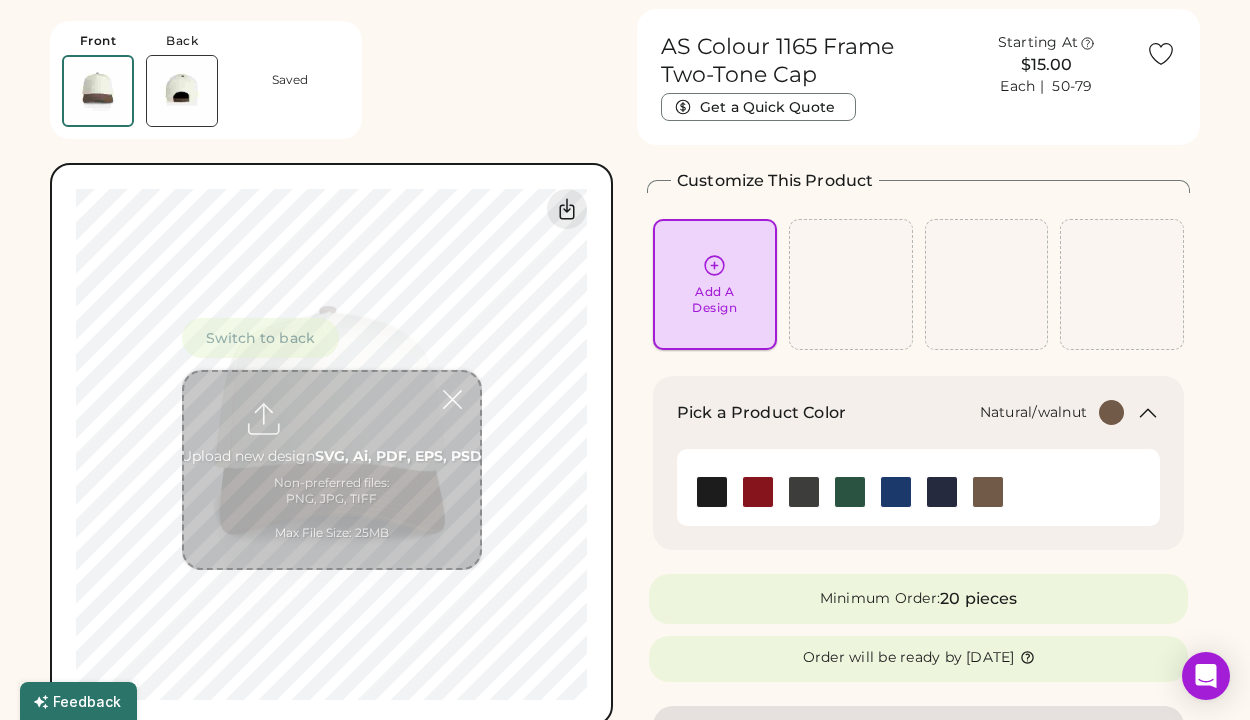 scroll, scrollTop: 75, scrollLeft: 0, axis: vertical 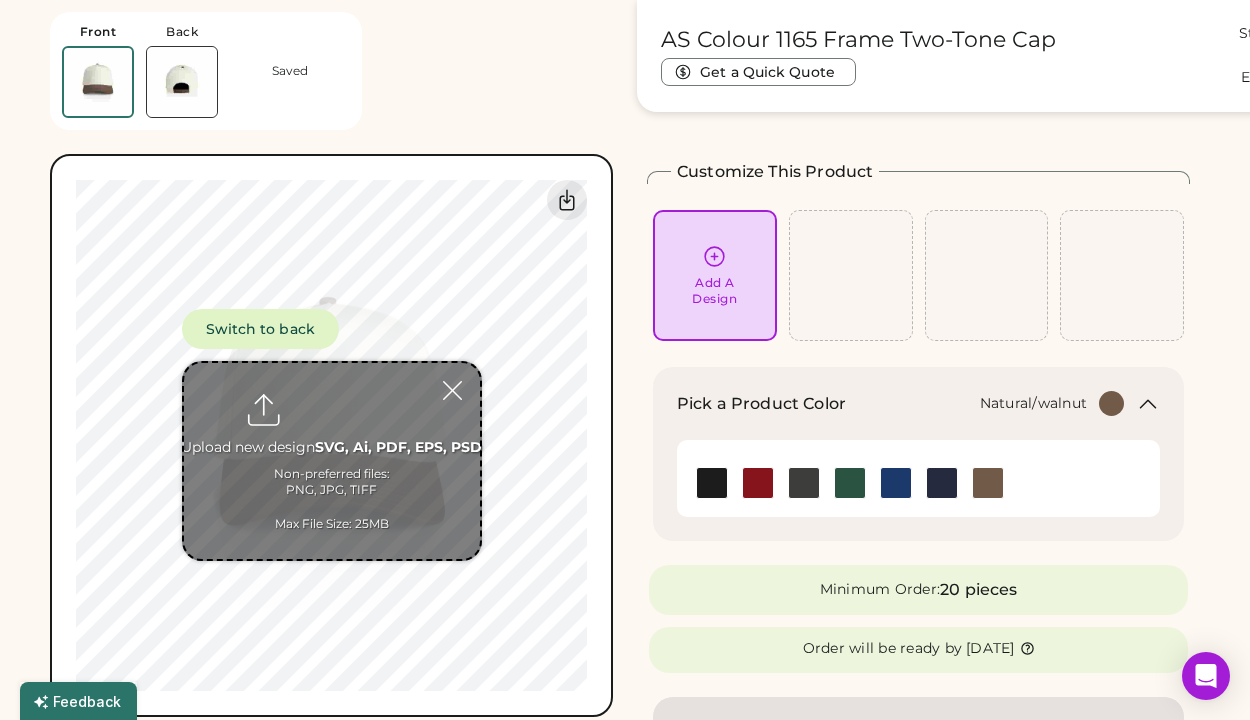 click at bounding box center [332, 461] 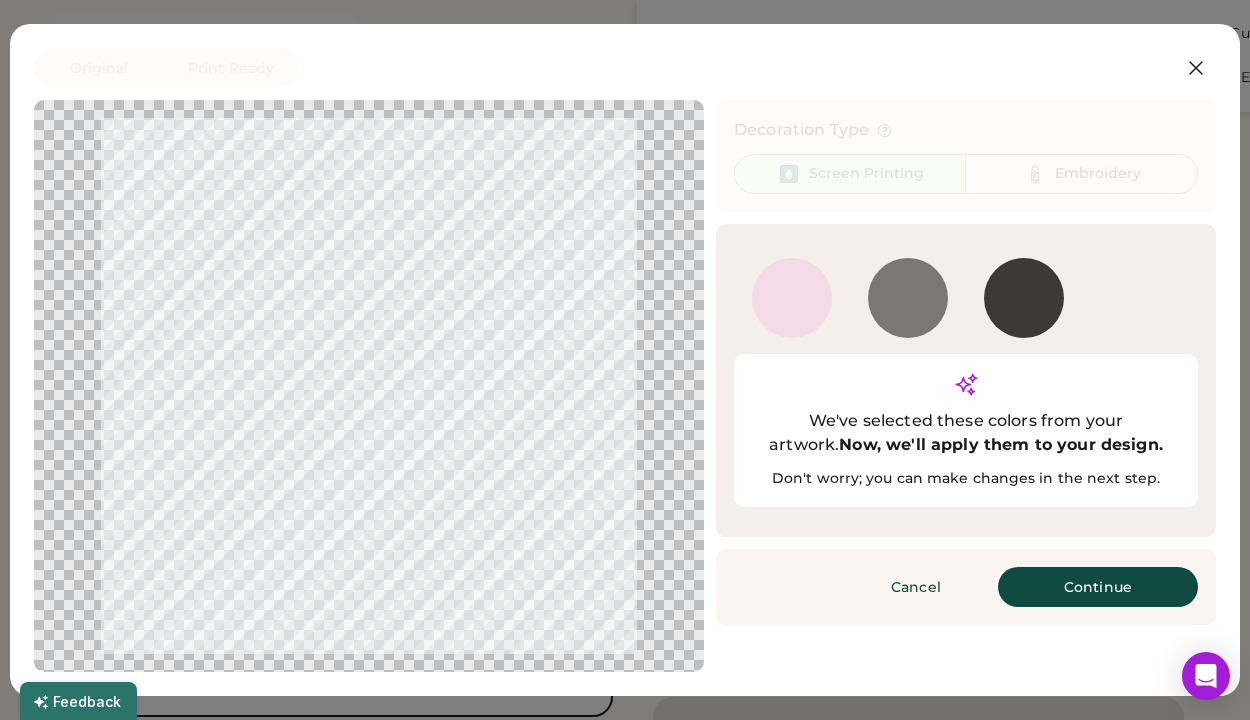 click at bounding box center (908, 298) 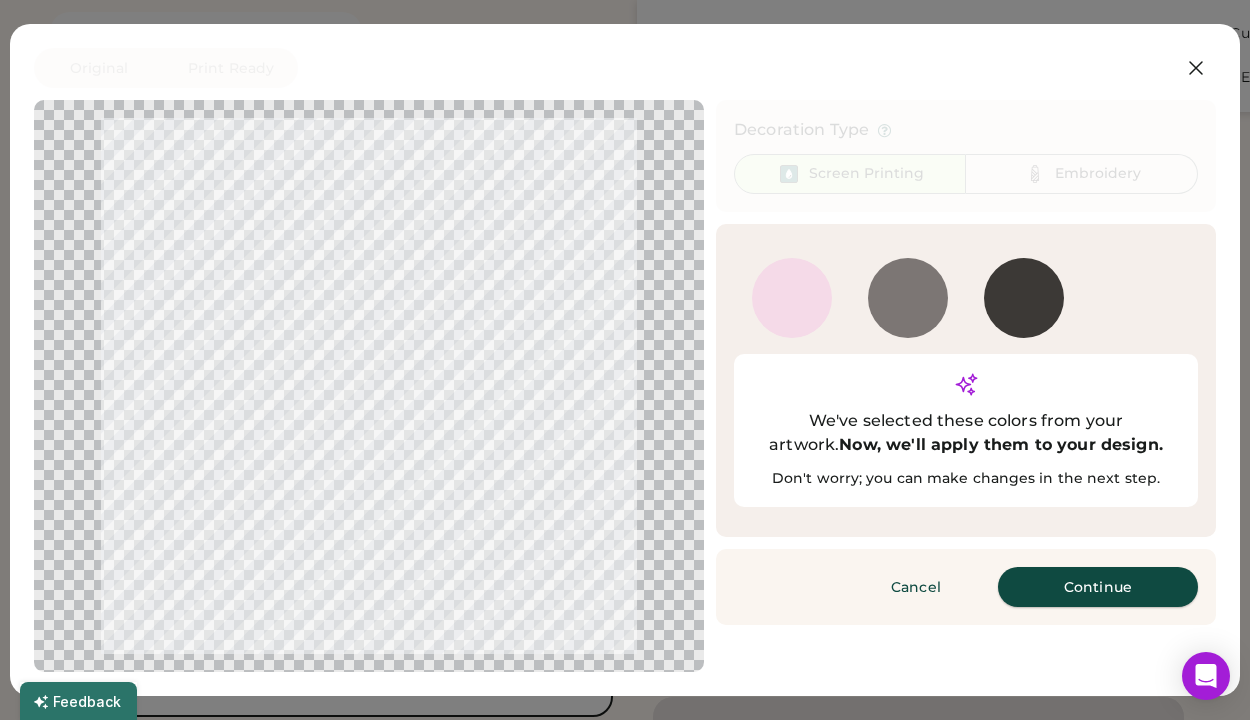 click on "Continue" at bounding box center [1098, 587] 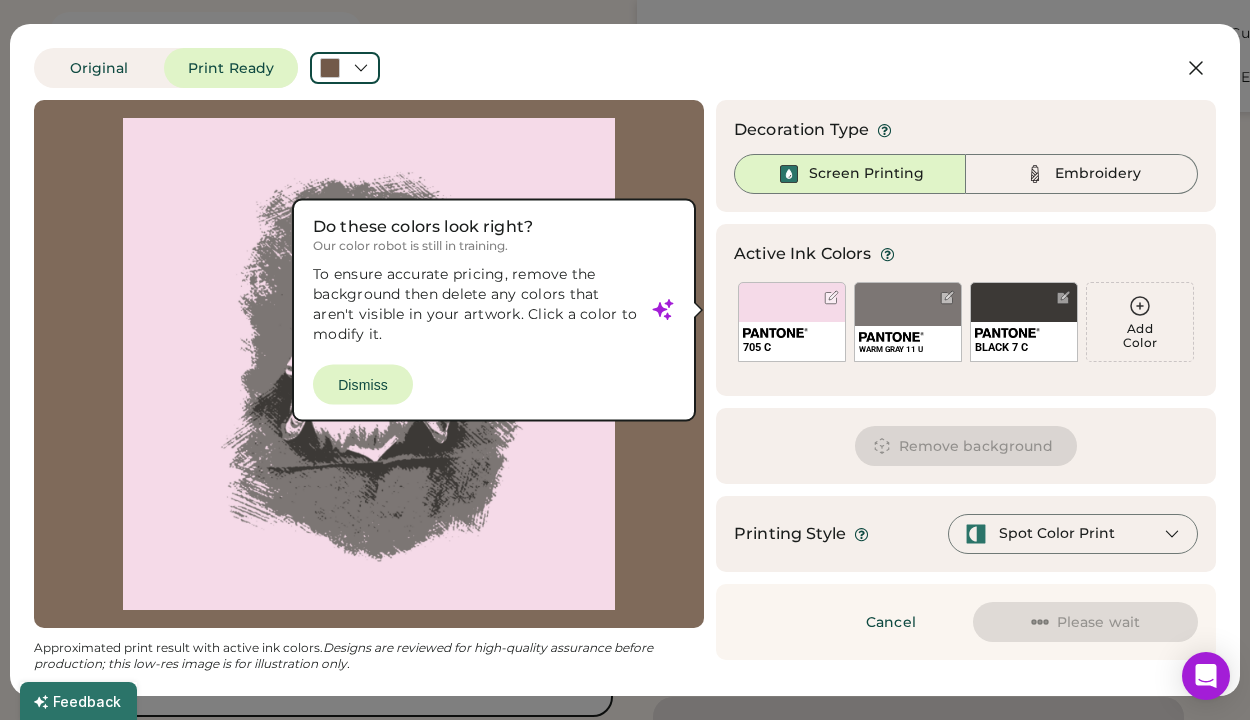 click at bounding box center [369, 364] 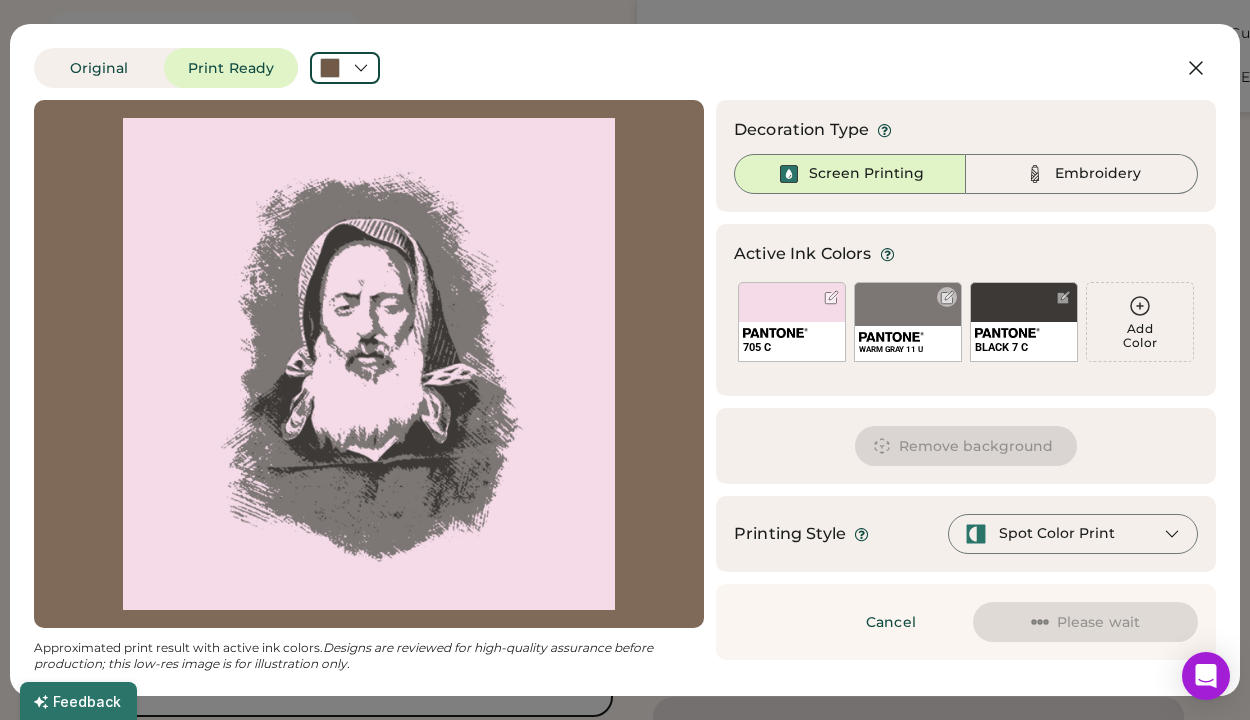 click on "WARM GRAY 11 U" at bounding box center [908, 322] 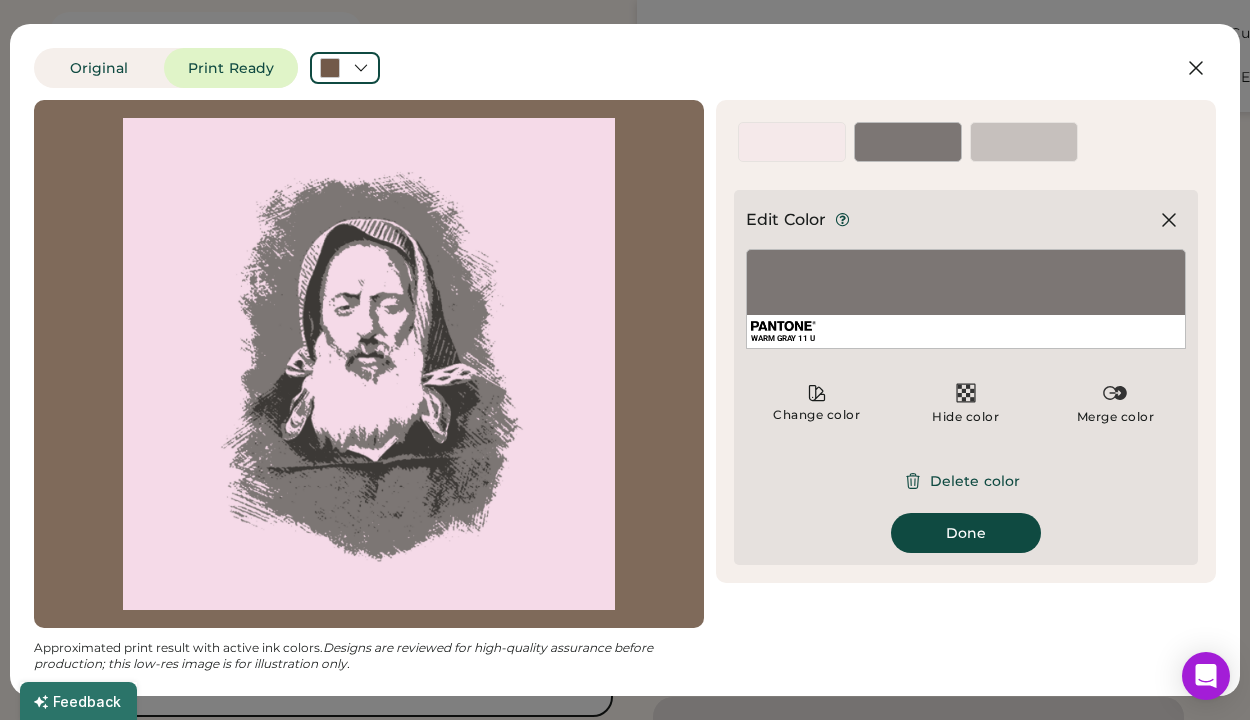 click on "WARM GRAY 11 U" at bounding box center [966, 299] 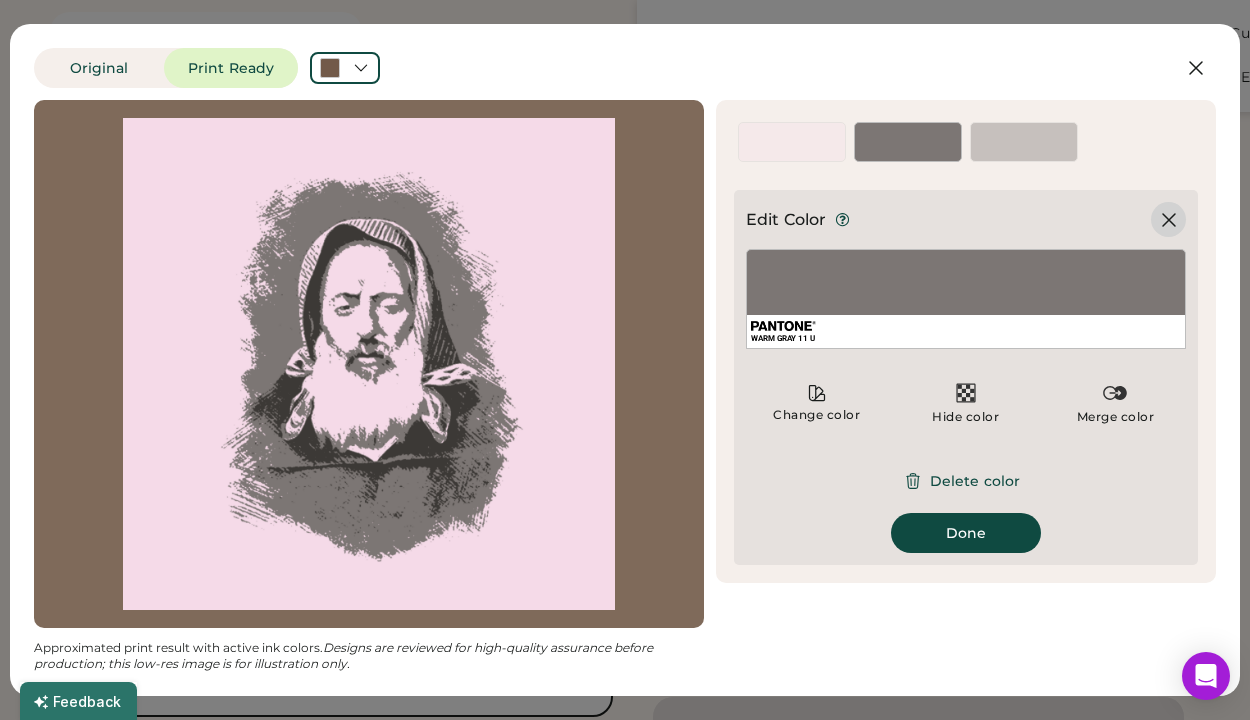 click 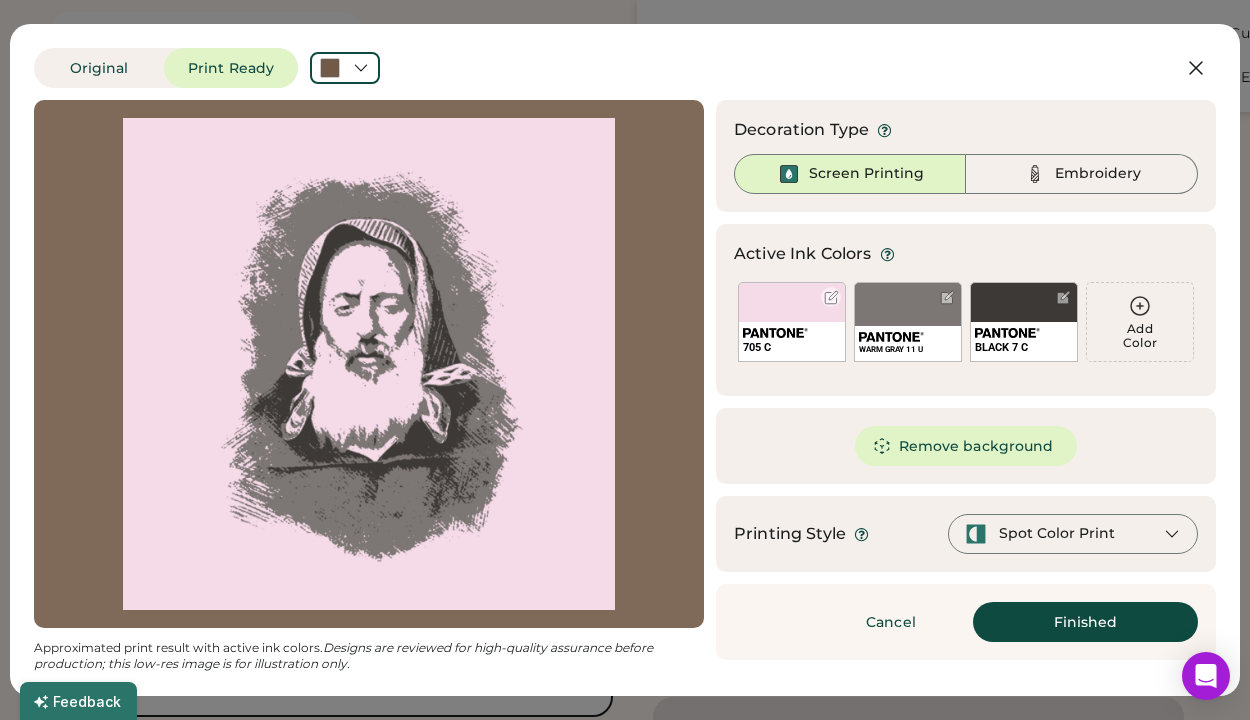 click on "705 C" at bounding box center (792, 322) 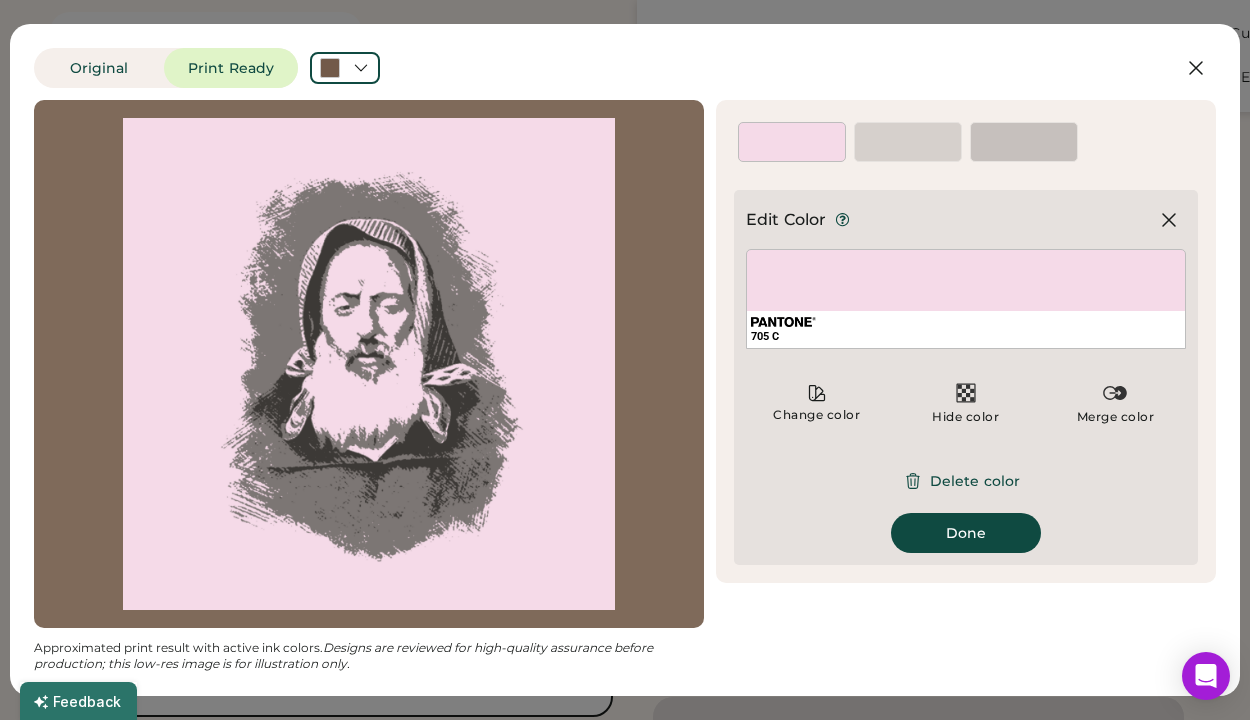 click on "Edit Color" at bounding box center [786, 220] 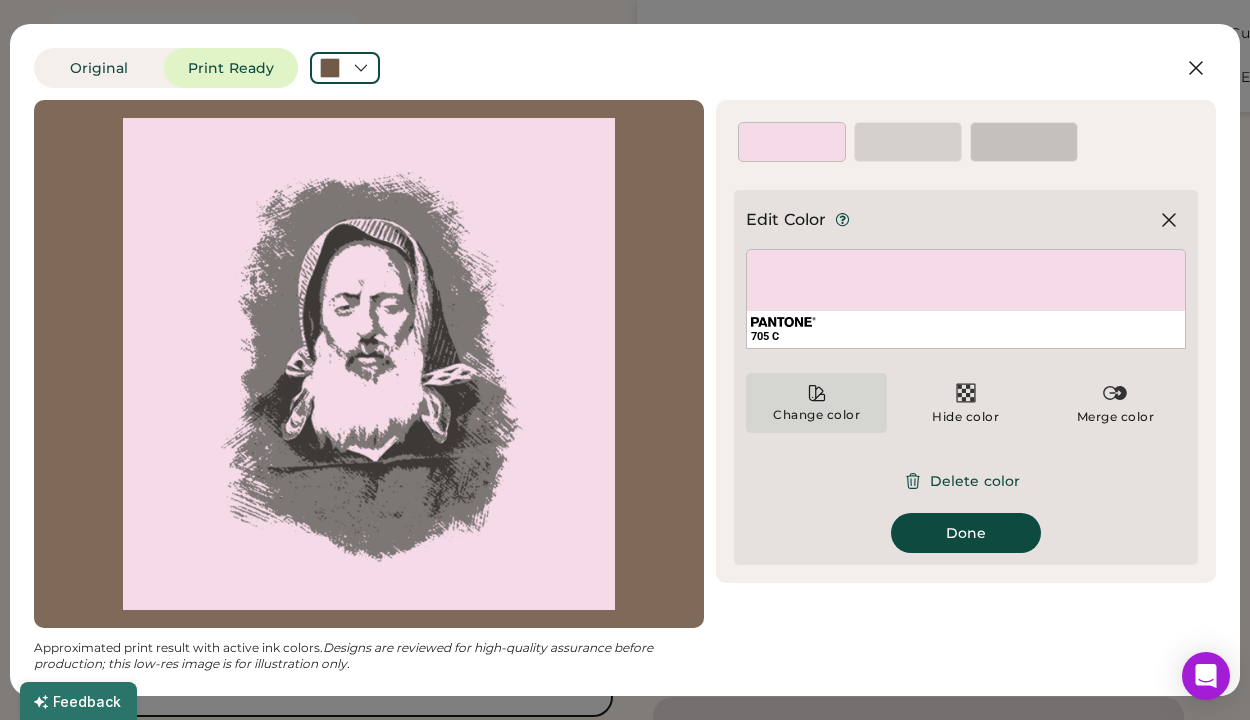 click on "Change color" at bounding box center [816, 403] 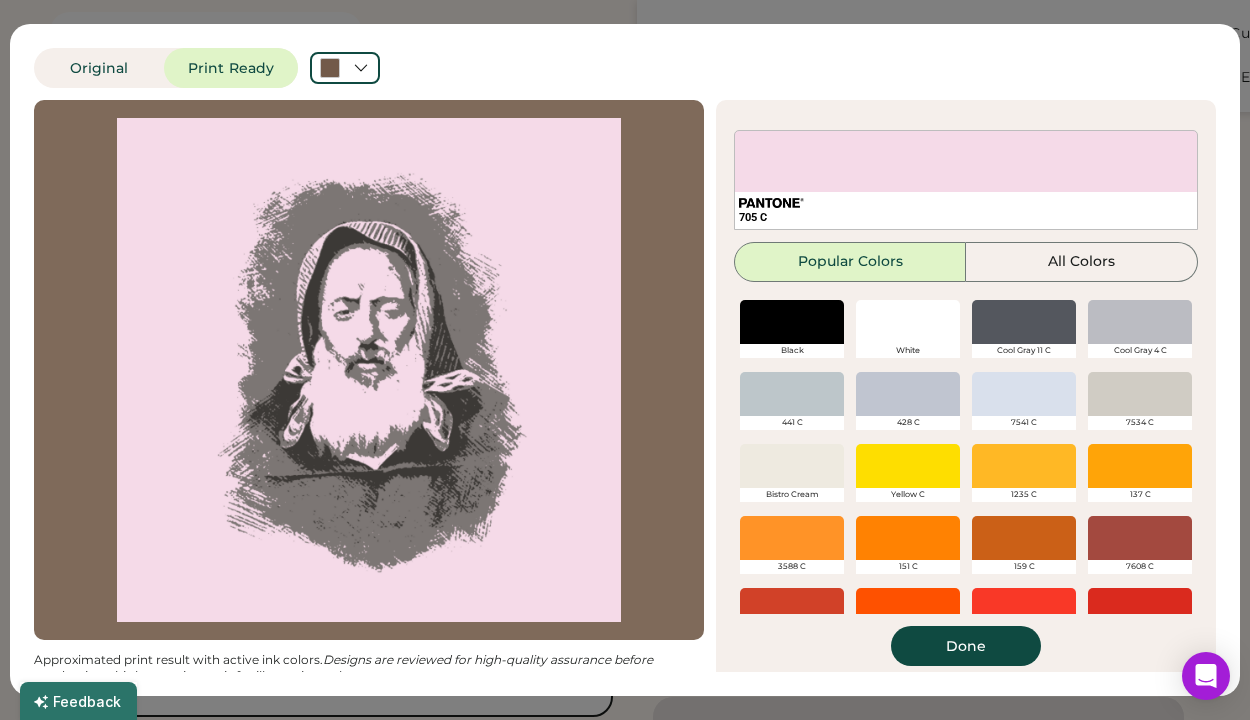 click at bounding box center [792, 322] 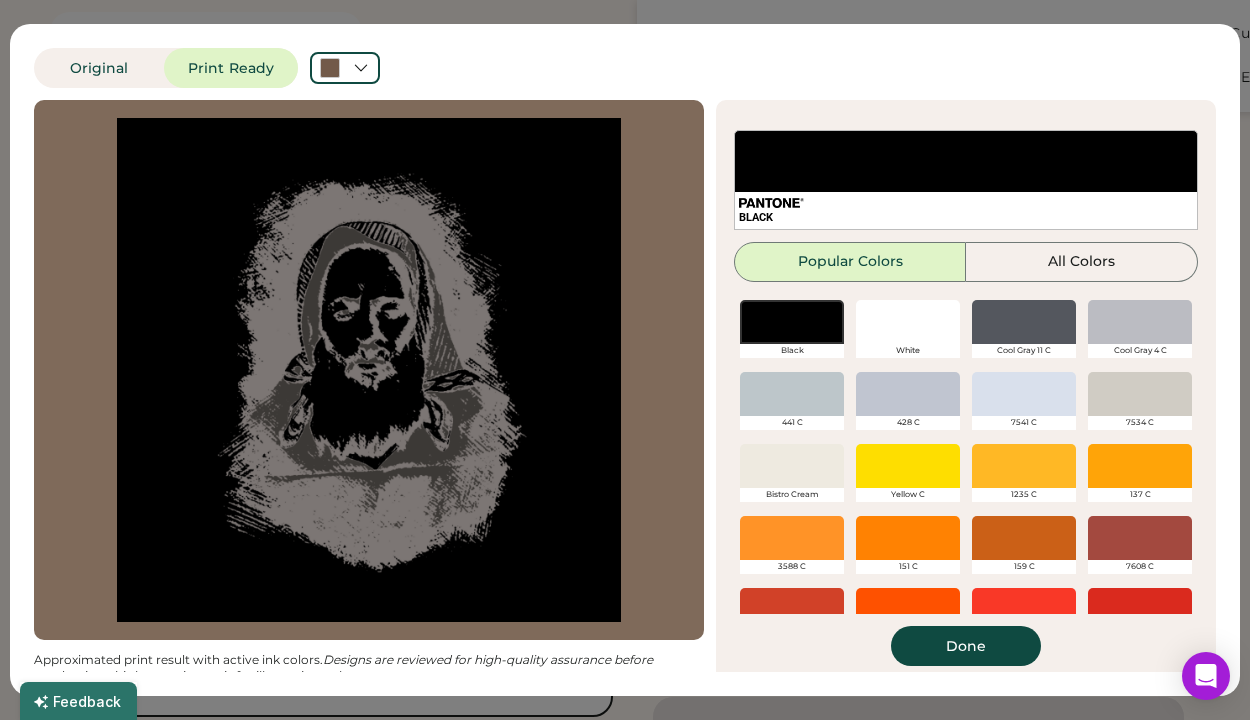 click at bounding box center (908, 322) 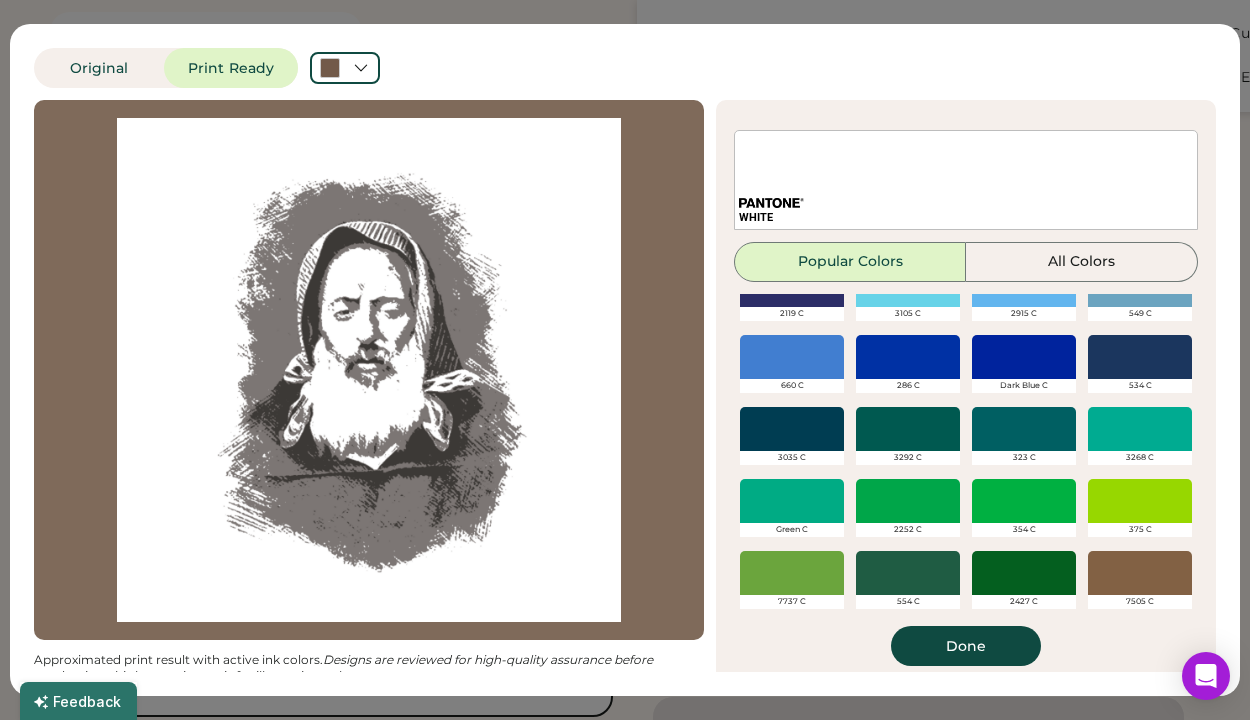 scroll, scrollTop: 688, scrollLeft: 0, axis: vertical 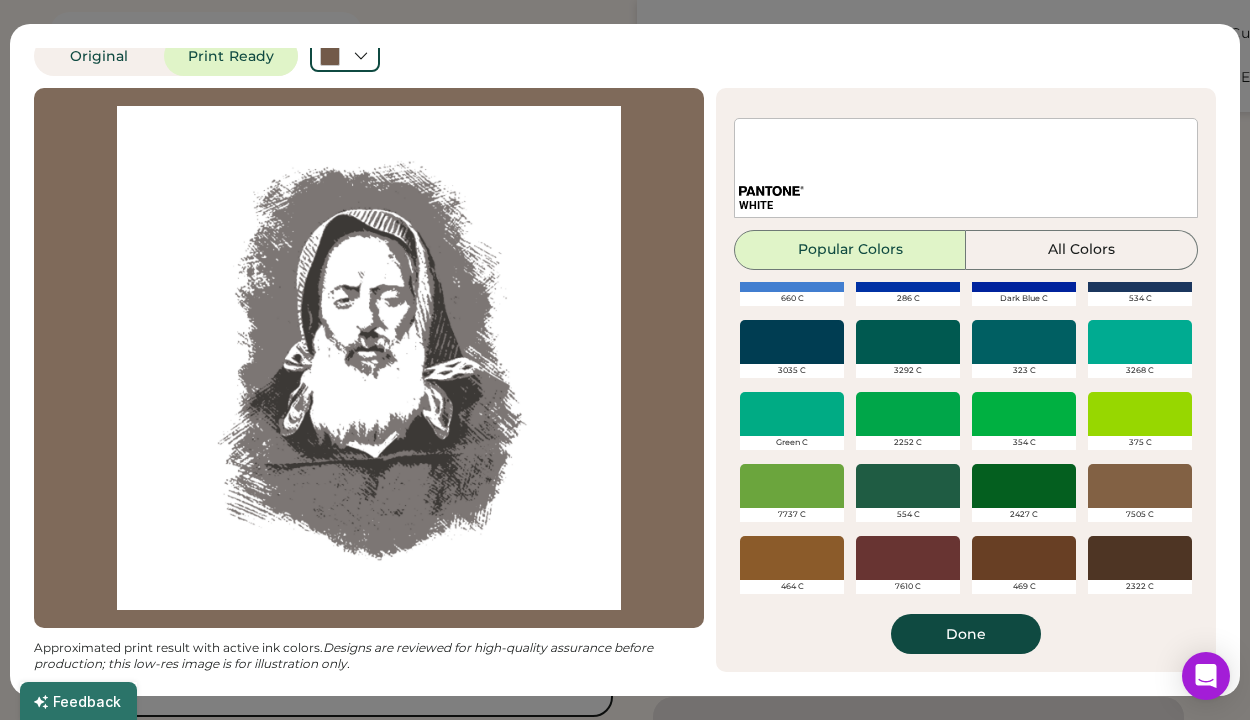 click at bounding box center (1140, 486) 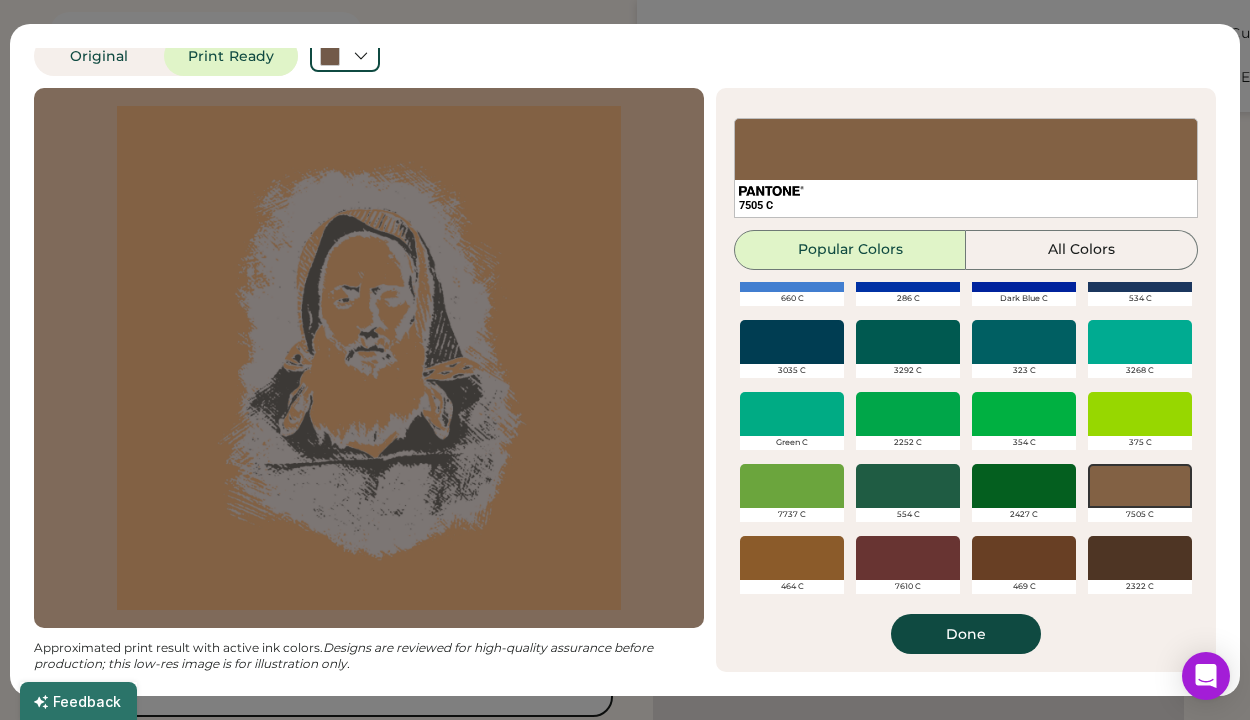 scroll, scrollTop: 355, scrollLeft: 0, axis: vertical 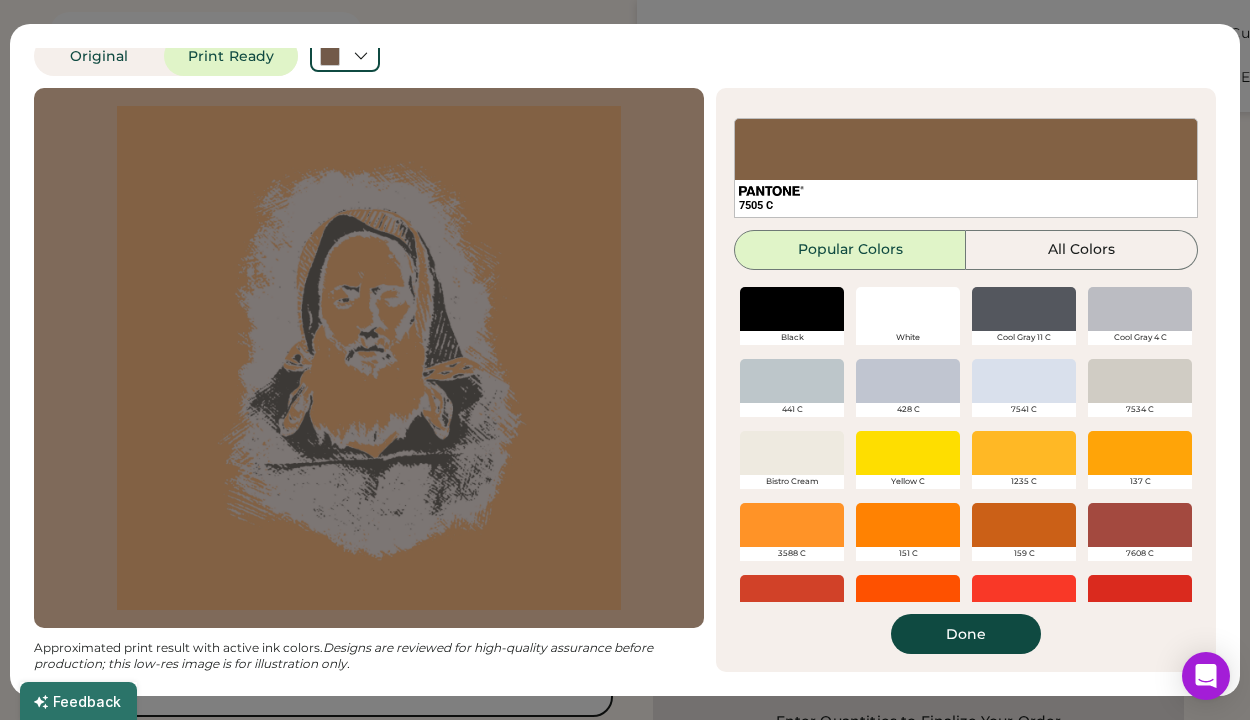 click at bounding box center (792, 453) 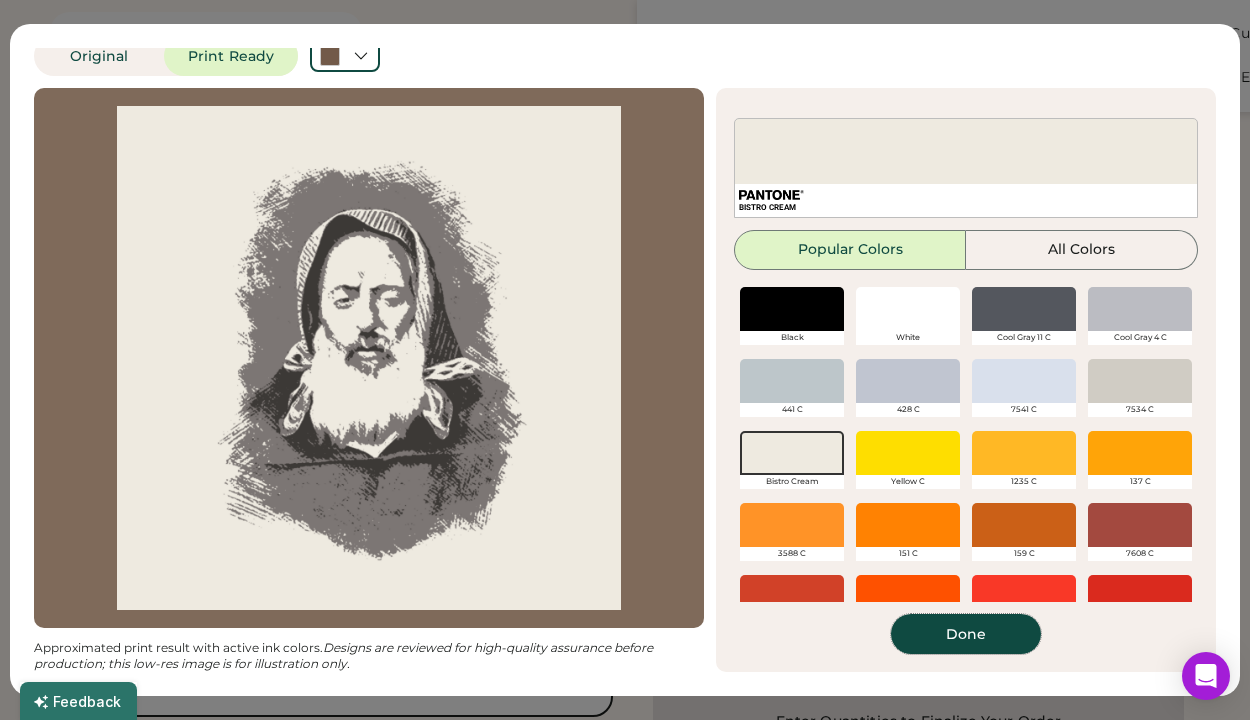 click on "Done" at bounding box center (966, 634) 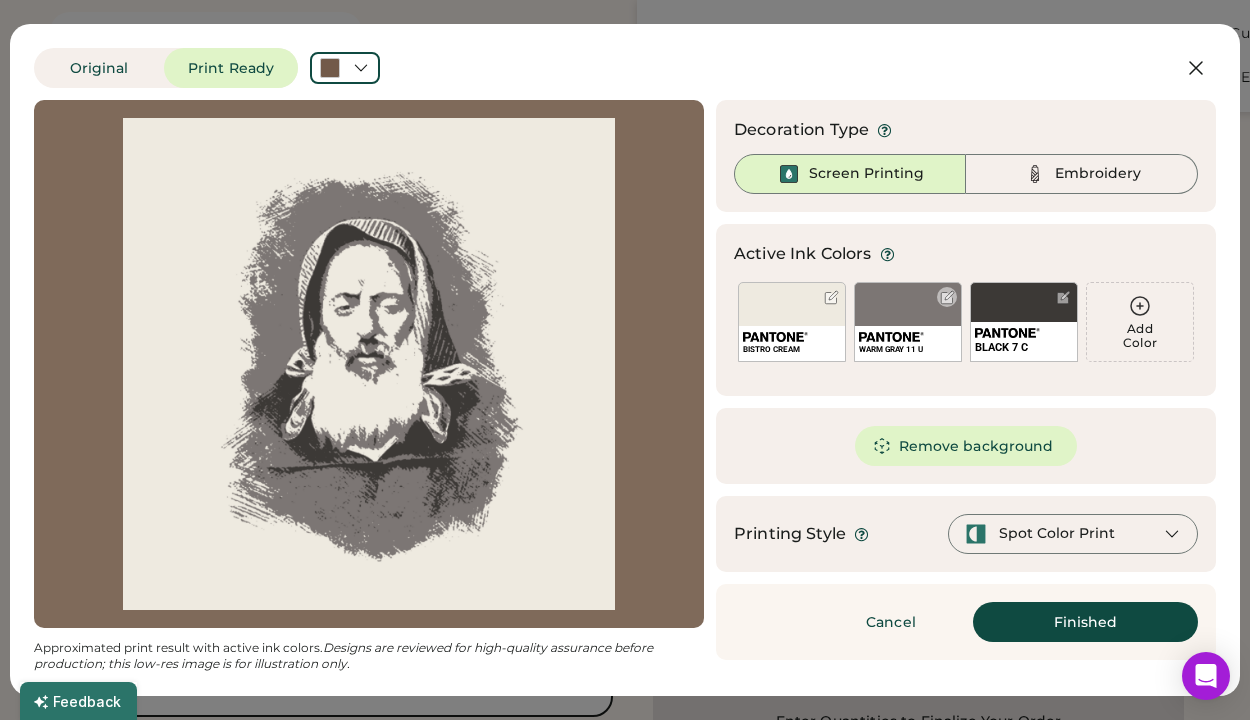click on "WARM GRAY 11 U" at bounding box center (908, 322) 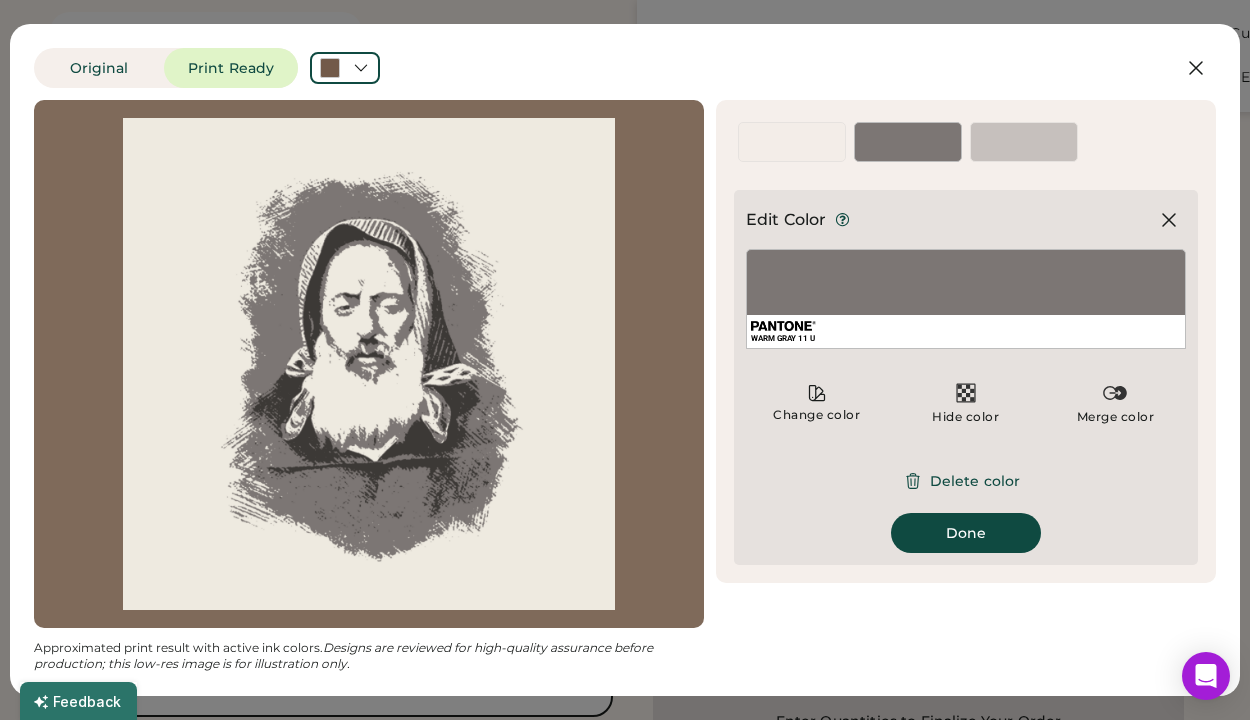click on "WARM GRAY 11 U" at bounding box center [966, 299] 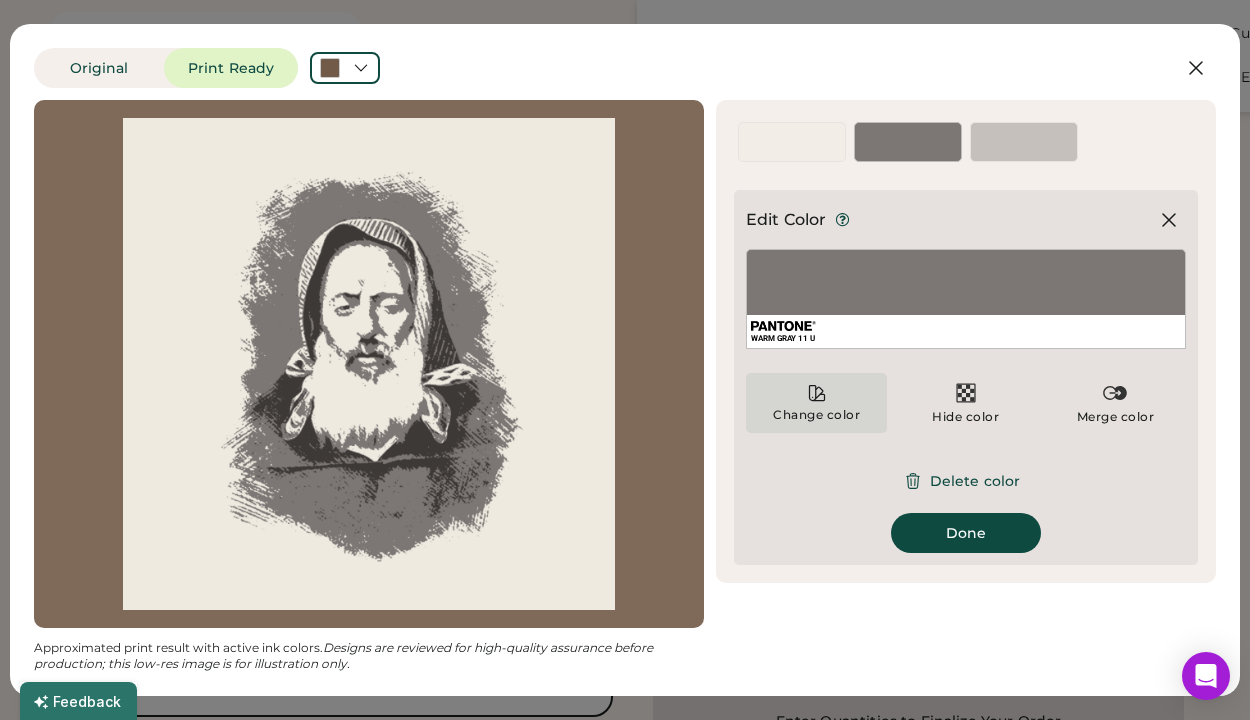 click on "Change color" at bounding box center (816, 403) 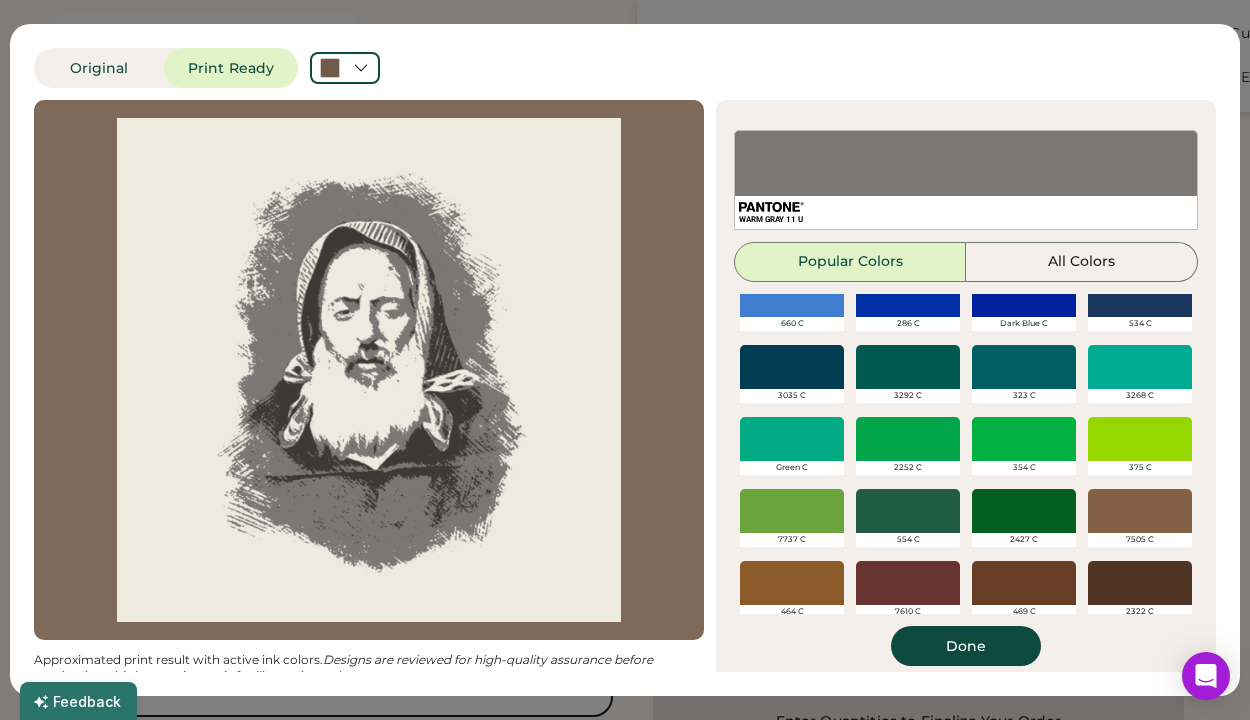 scroll, scrollTop: 688, scrollLeft: 0, axis: vertical 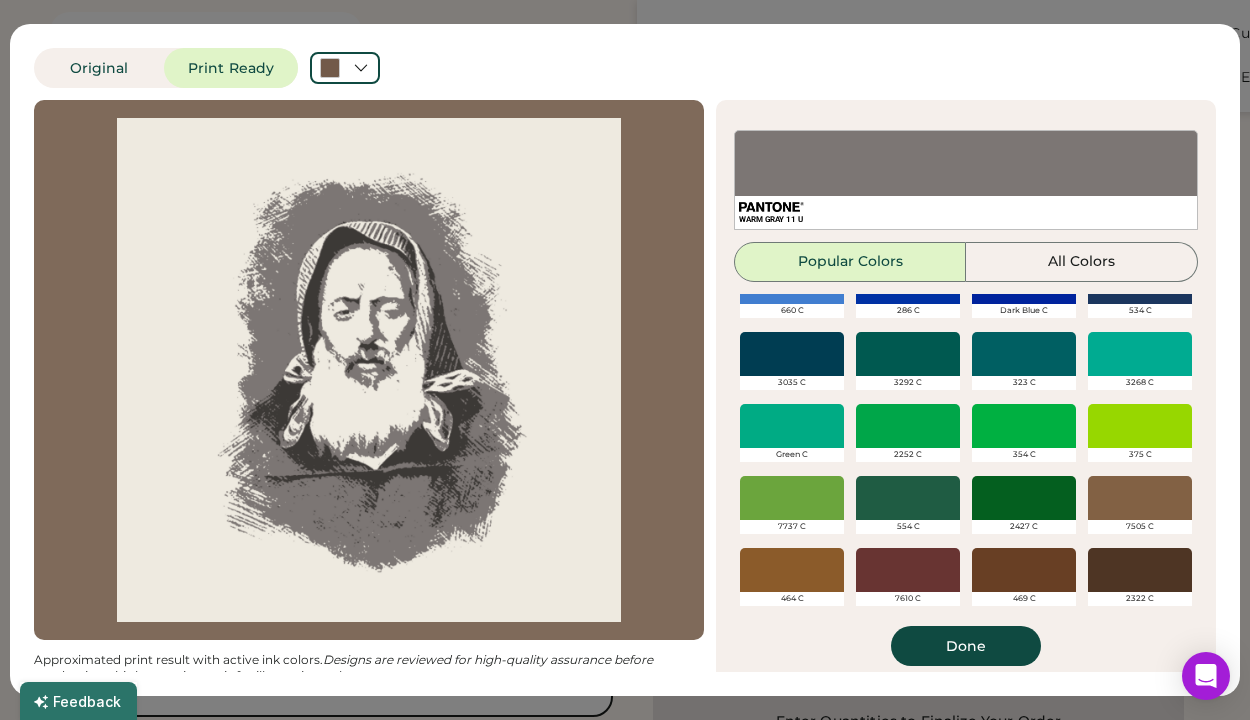 click at bounding box center [1140, 498] 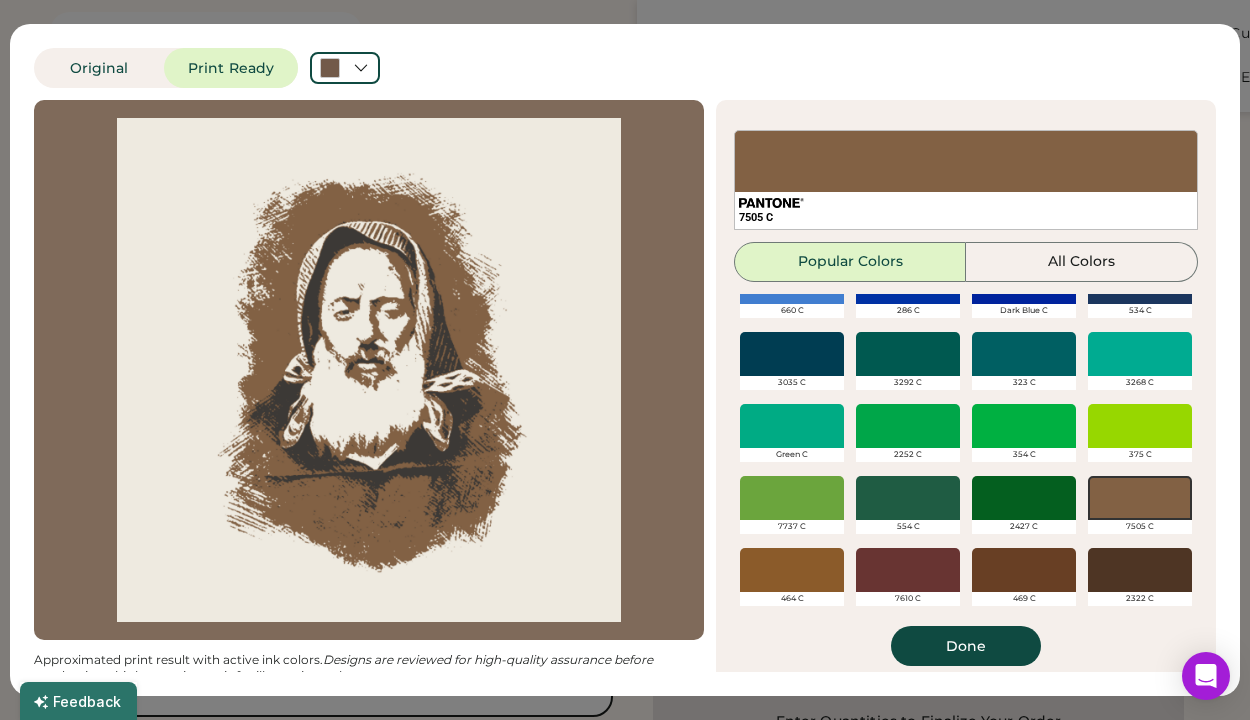 scroll, scrollTop: 12, scrollLeft: 0, axis: vertical 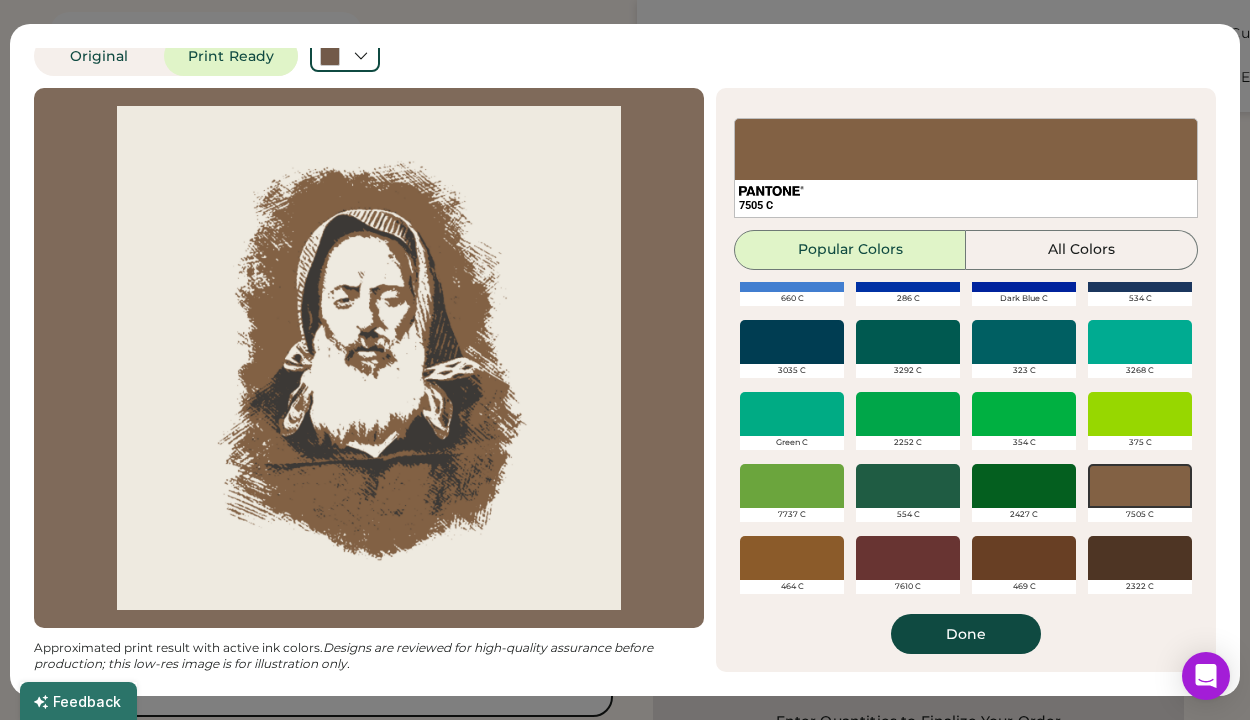 click at bounding box center [1024, 558] 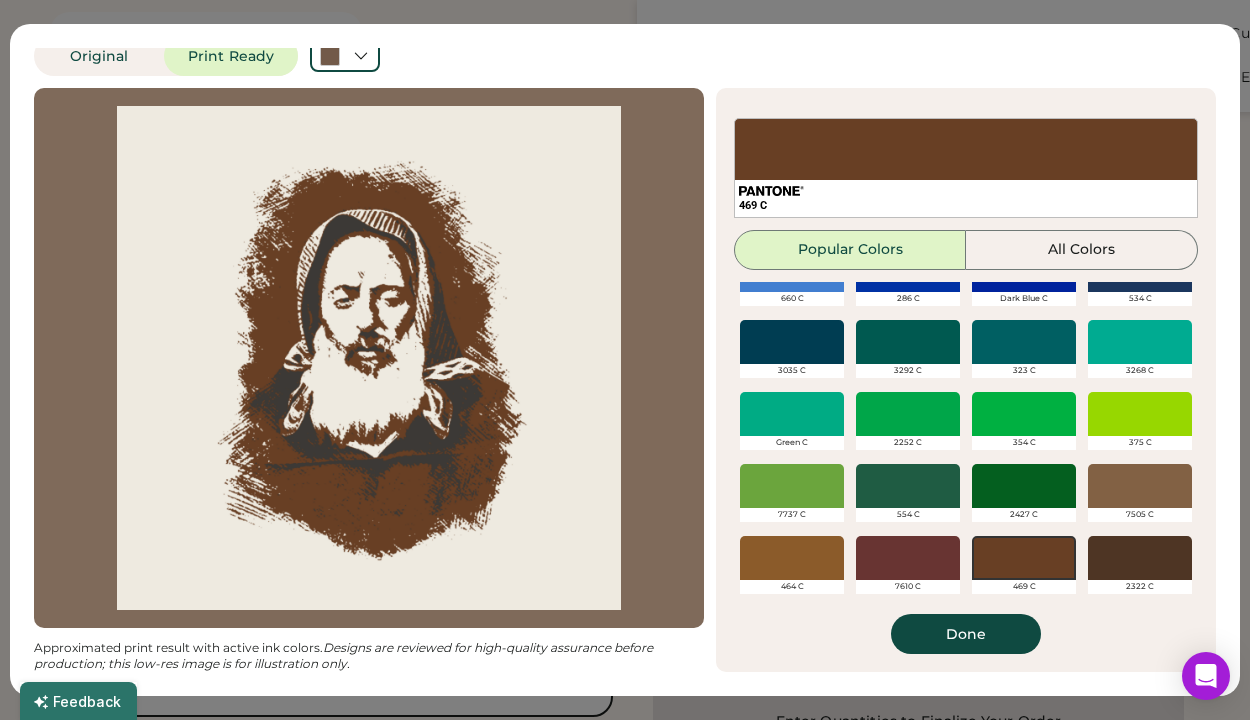 click at bounding box center (792, 558) 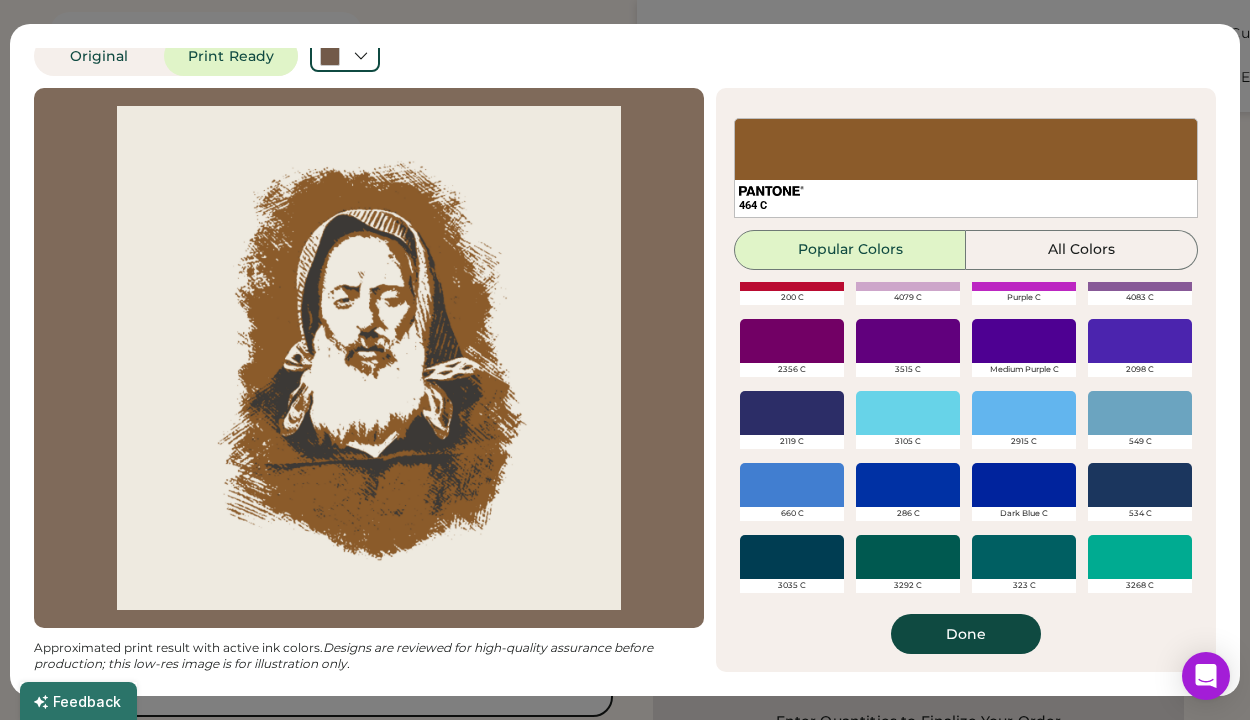 scroll, scrollTop: 419, scrollLeft: 0, axis: vertical 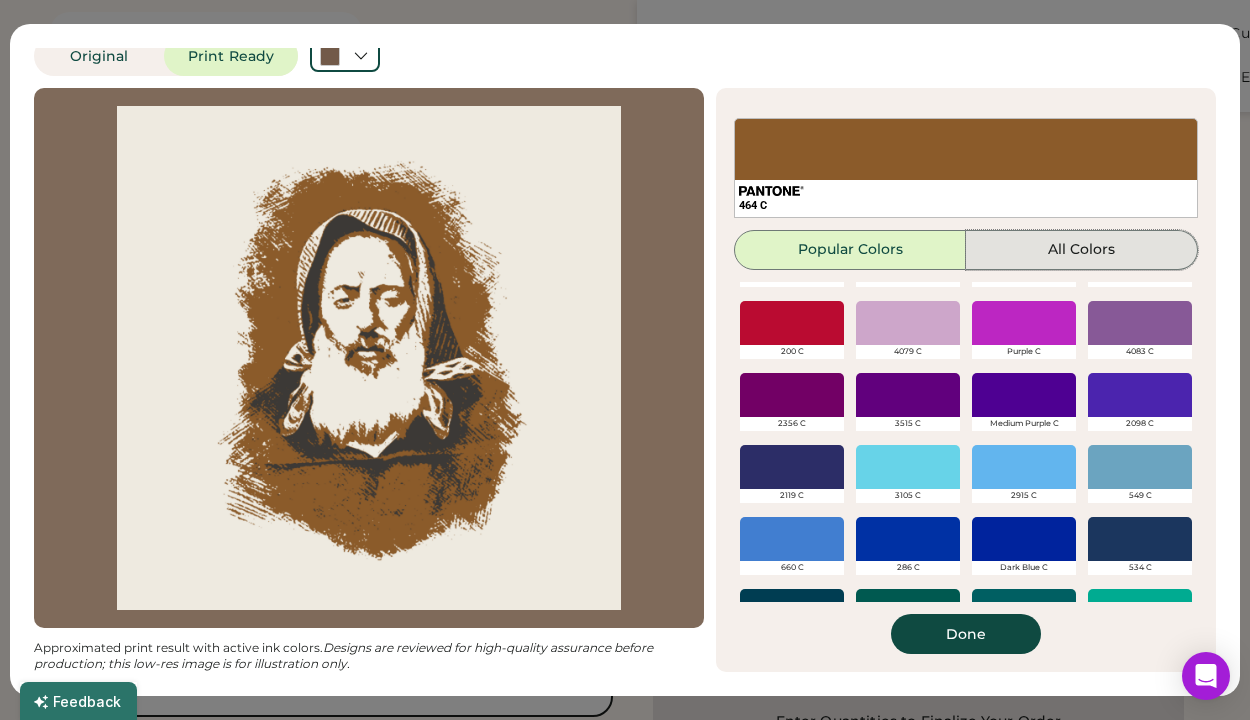 click on "All Colors" at bounding box center [1082, 250] 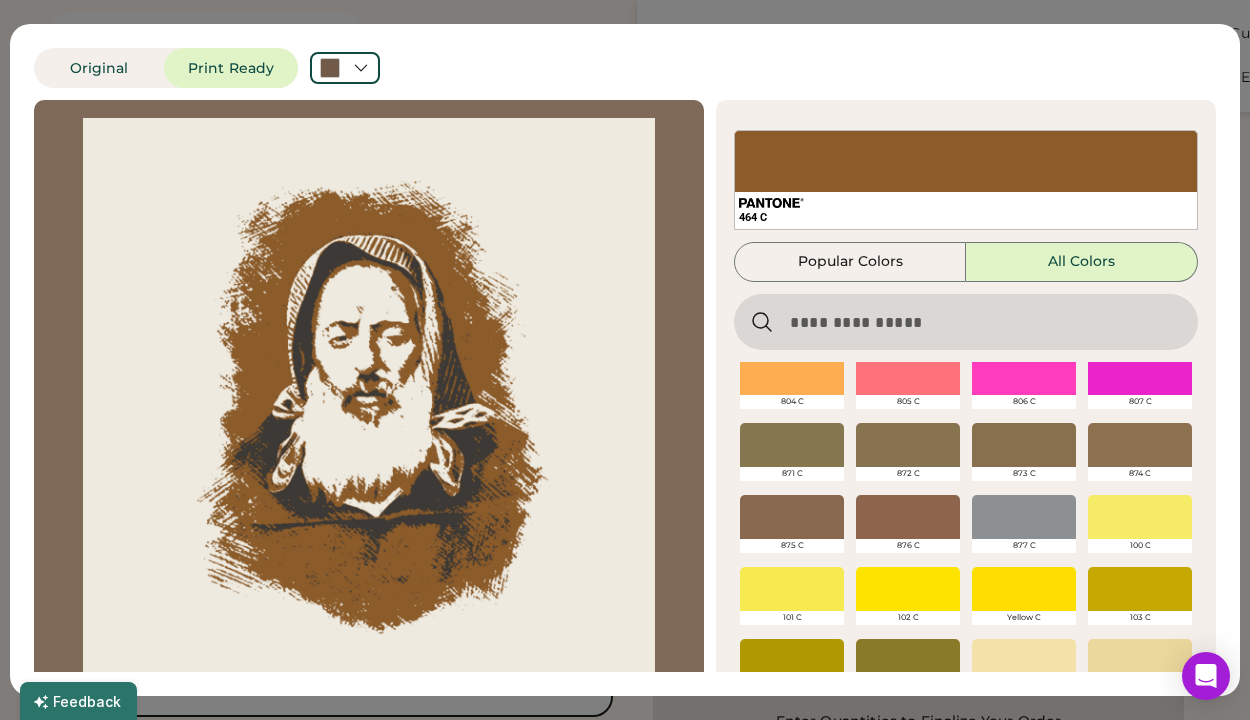 scroll, scrollTop: 307, scrollLeft: 0, axis: vertical 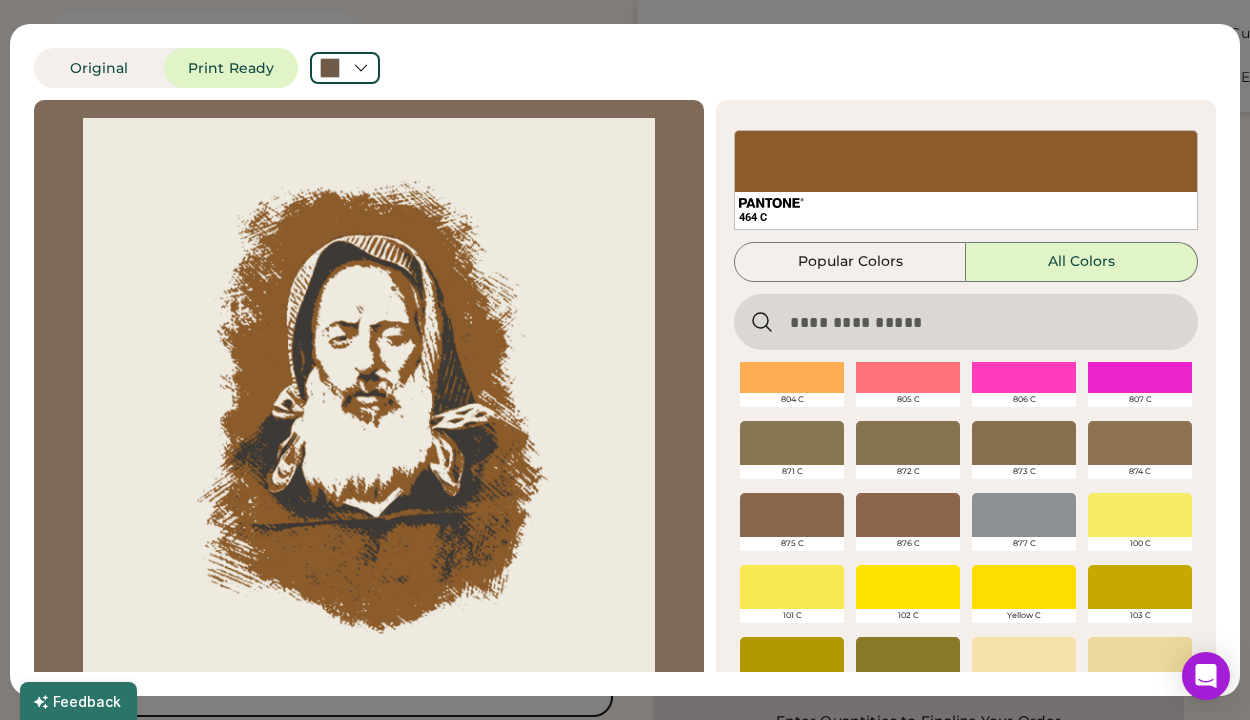 click at bounding box center [792, 443] 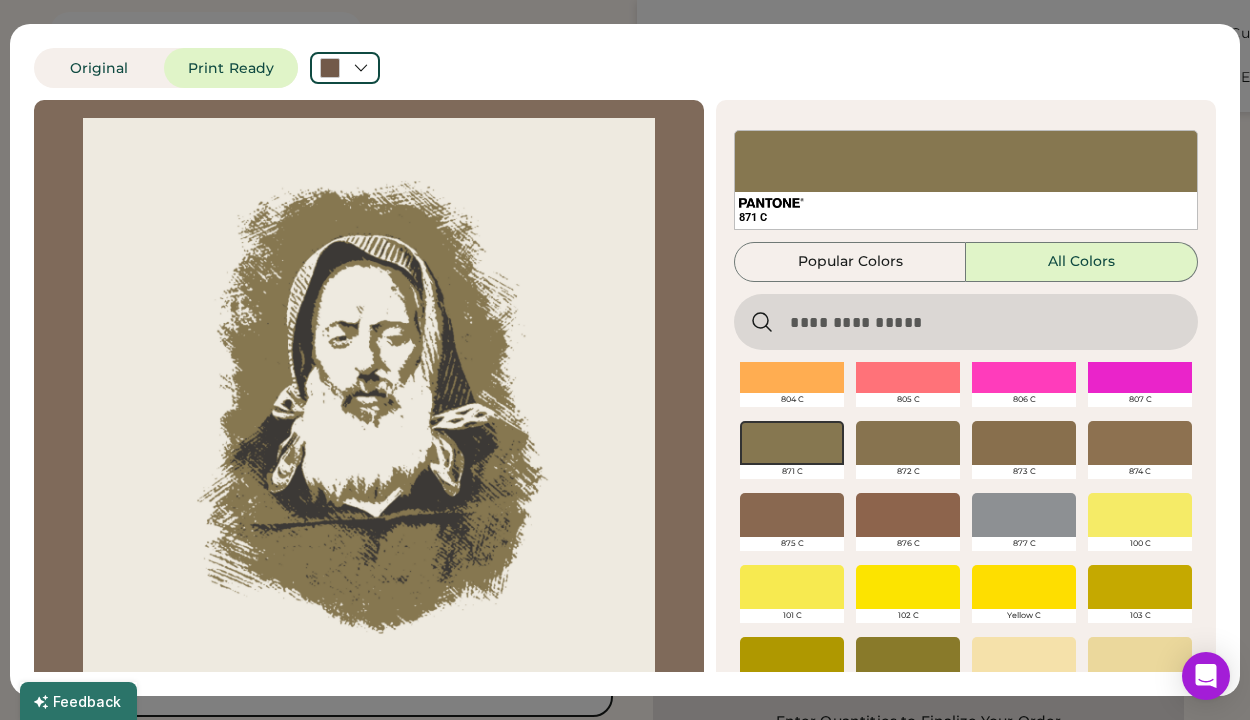 click at bounding box center (792, 515) 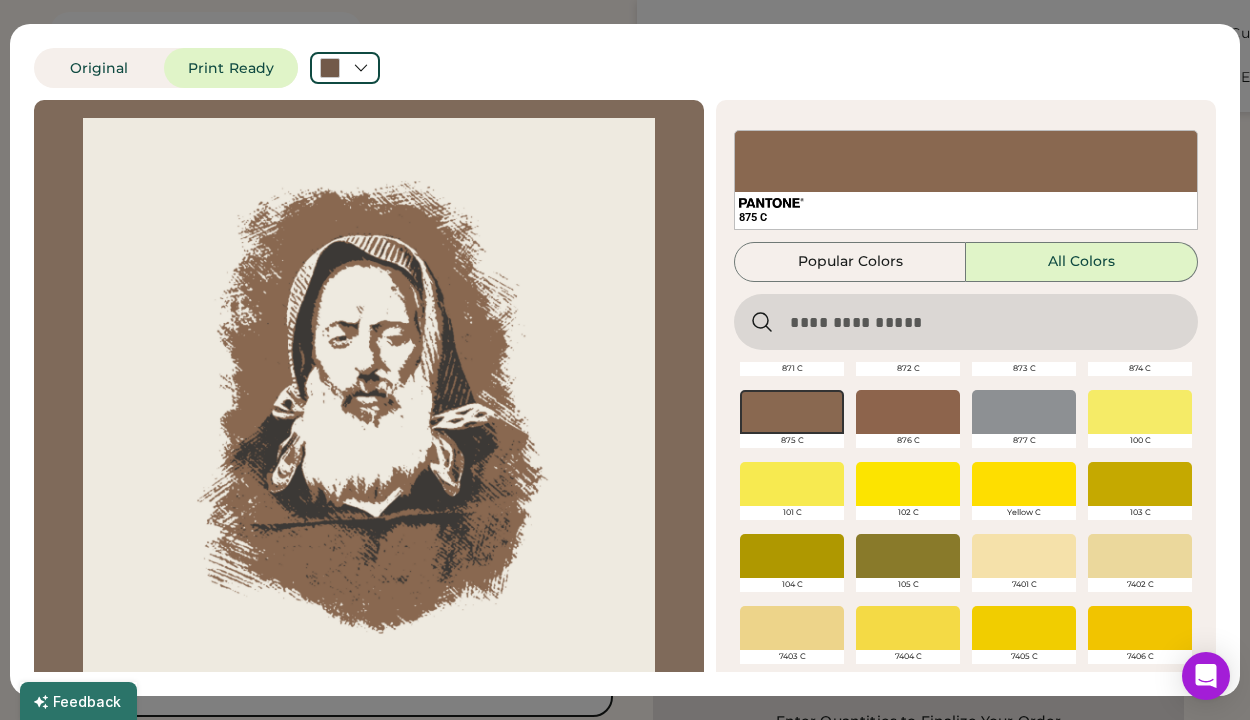 scroll, scrollTop: 472, scrollLeft: 0, axis: vertical 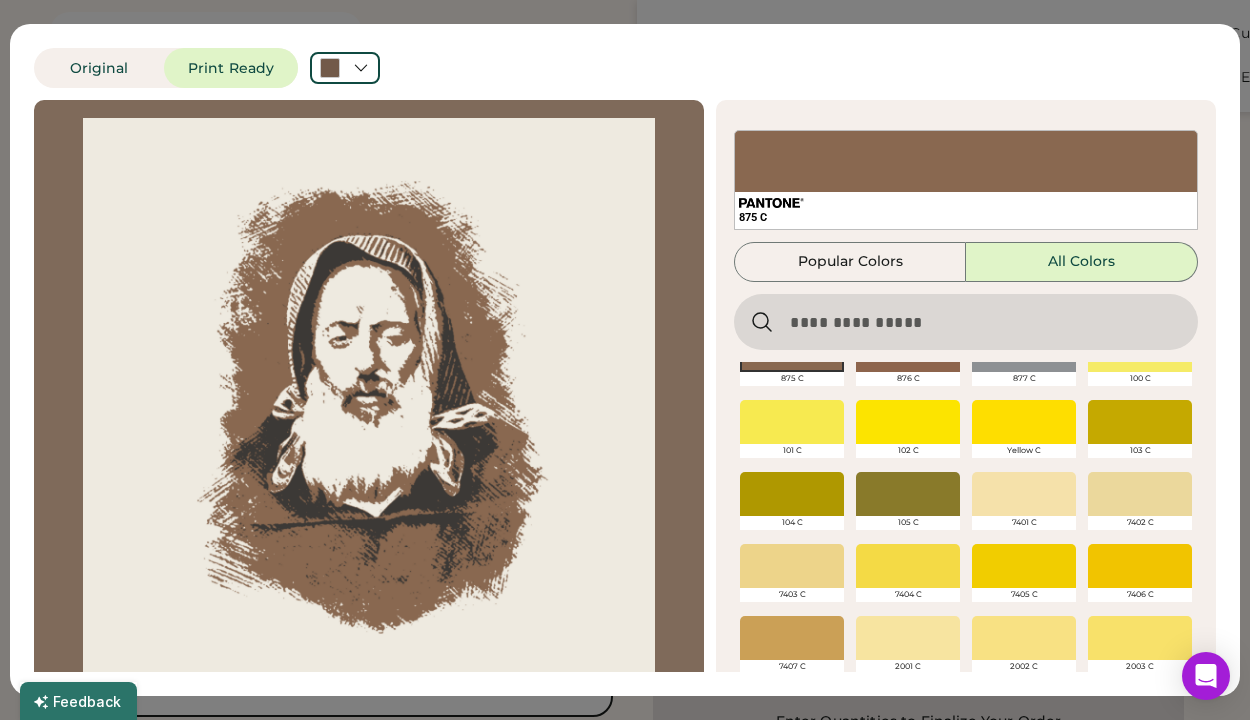 click on "All Colors" at bounding box center (1082, 262) 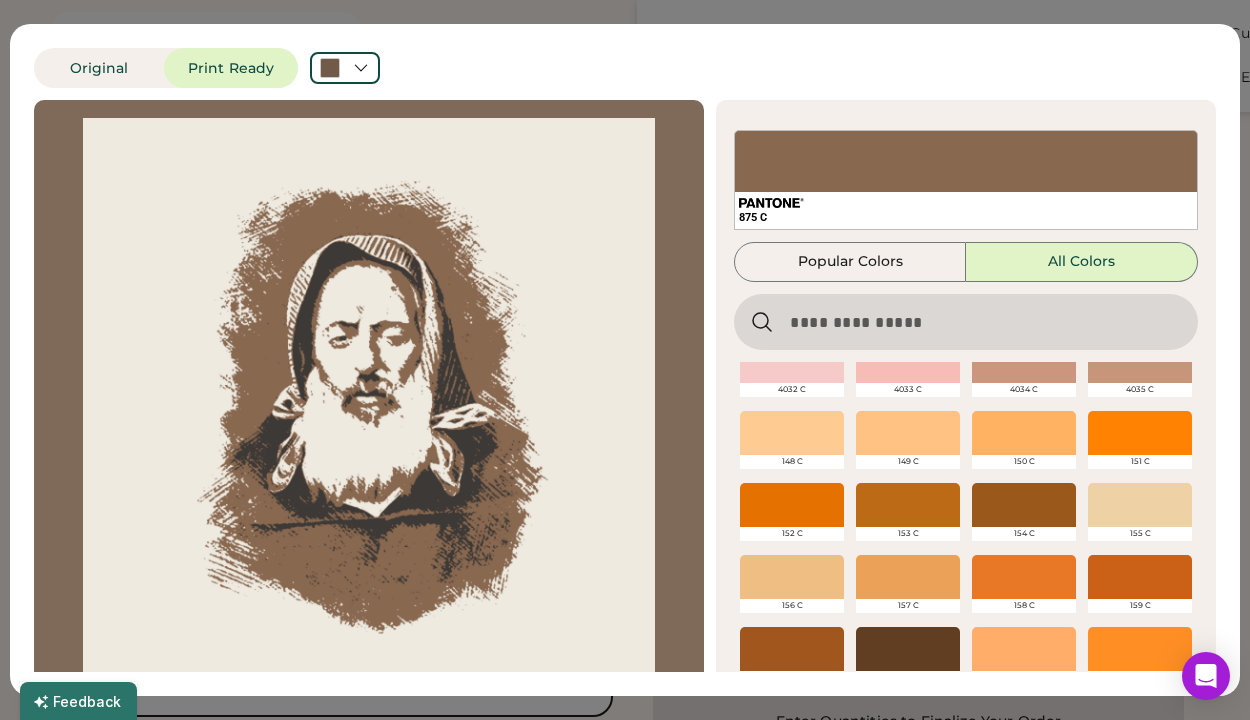 scroll, scrollTop: 3784, scrollLeft: 0, axis: vertical 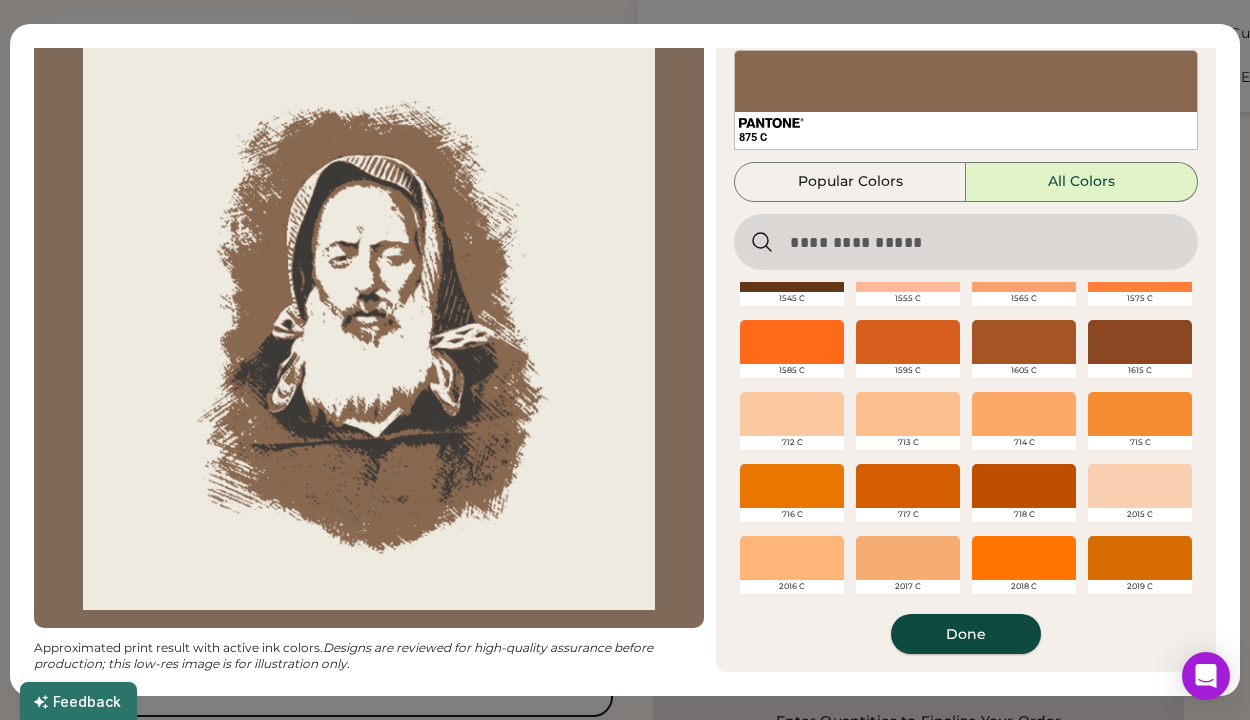 click on "Done" at bounding box center [966, 634] 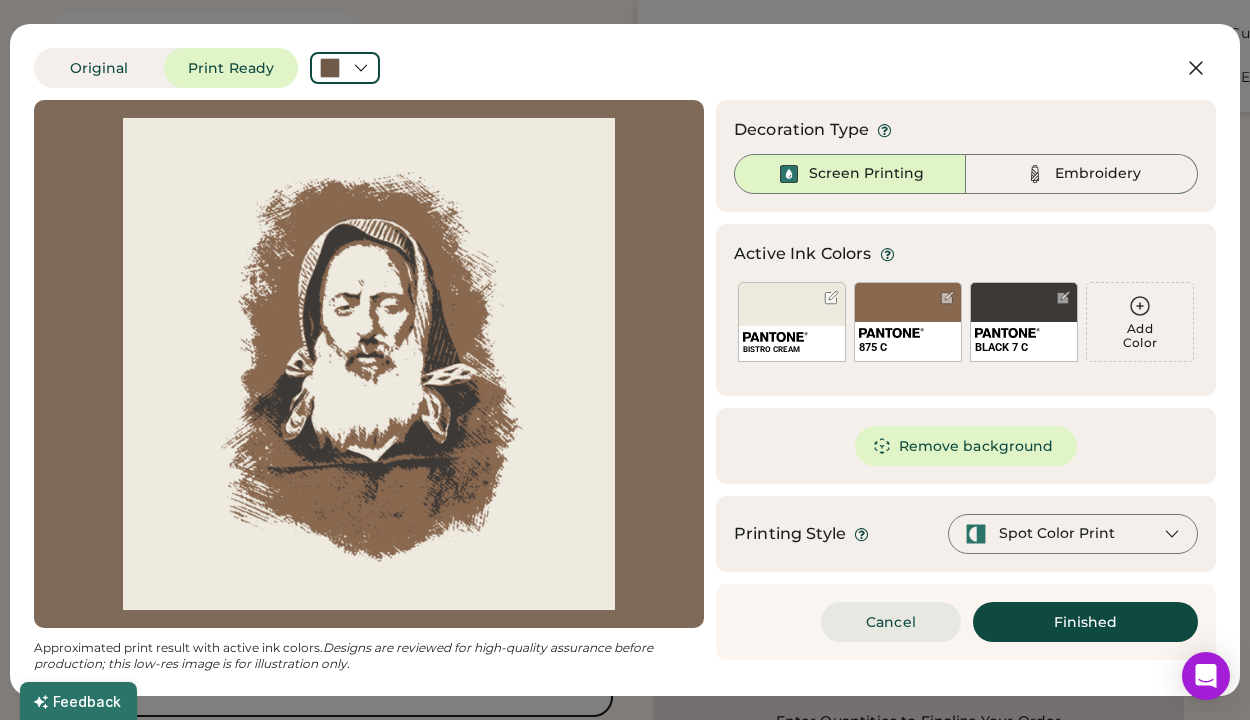 scroll, scrollTop: 0, scrollLeft: 0, axis: both 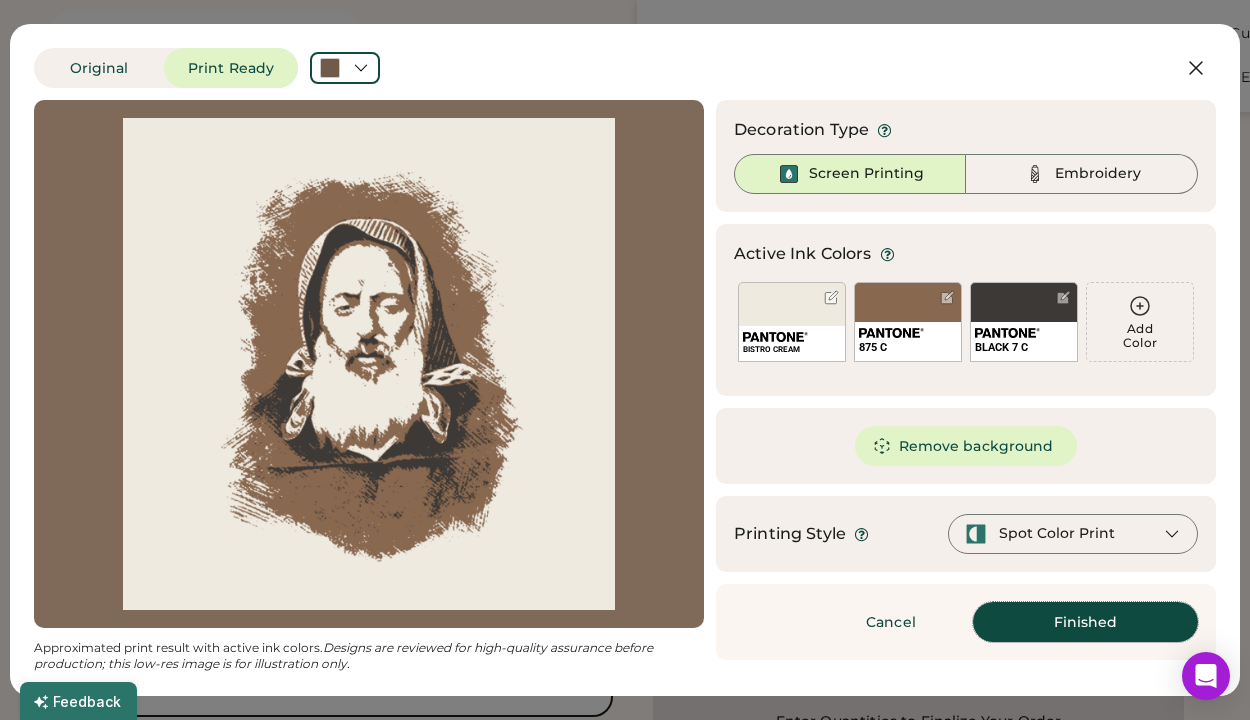 click on "Finished" at bounding box center (1085, 622) 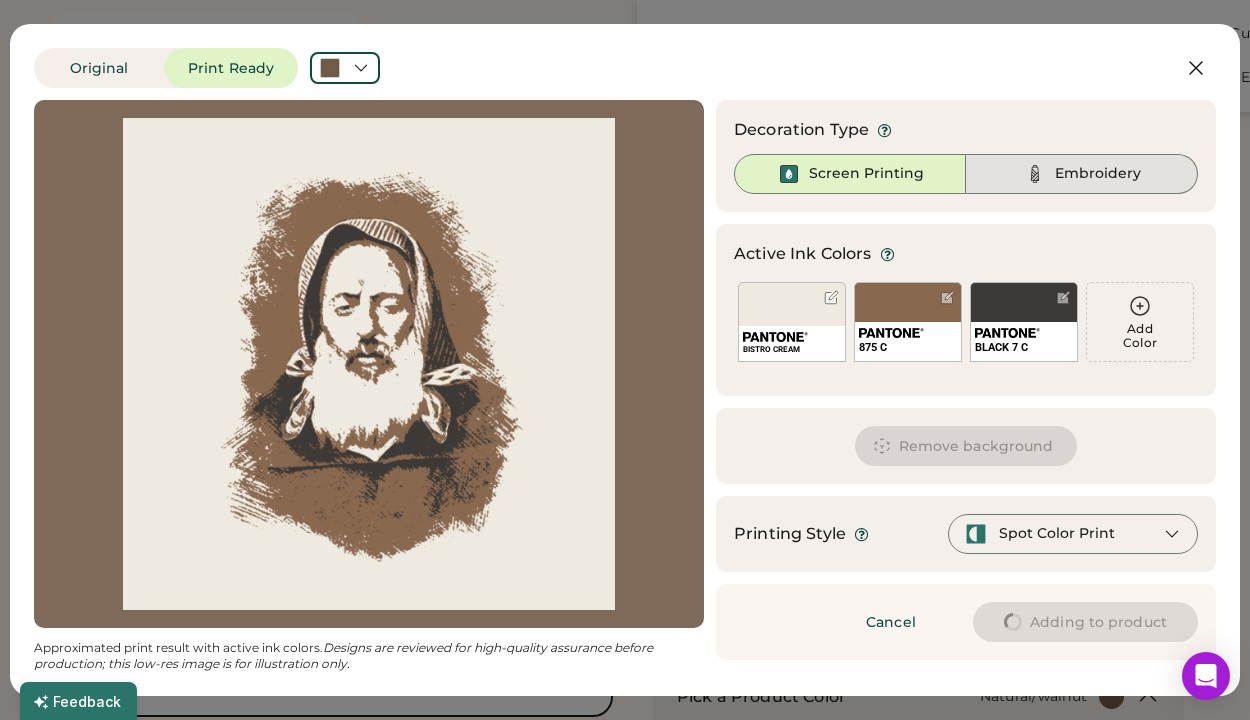 click on "Embroidery" at bounding box center [1098, 174] 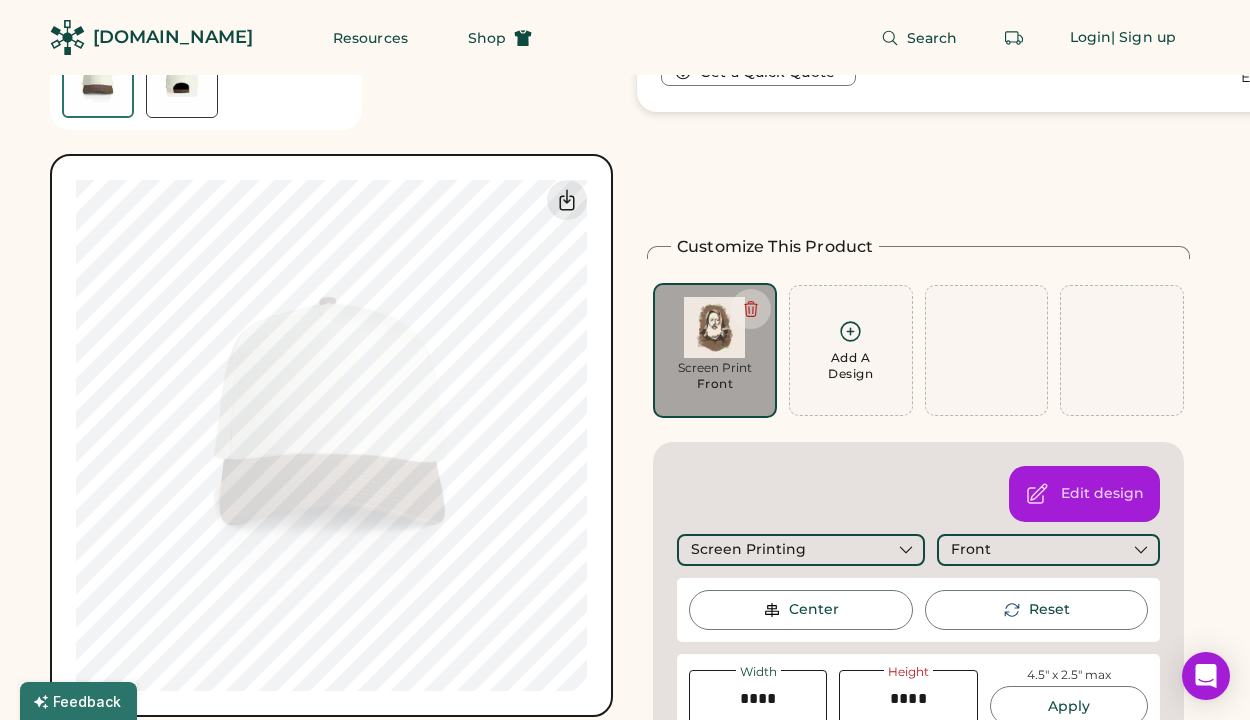scroll, scrollTop: 355, scrollLeft: 0, axis: vertical 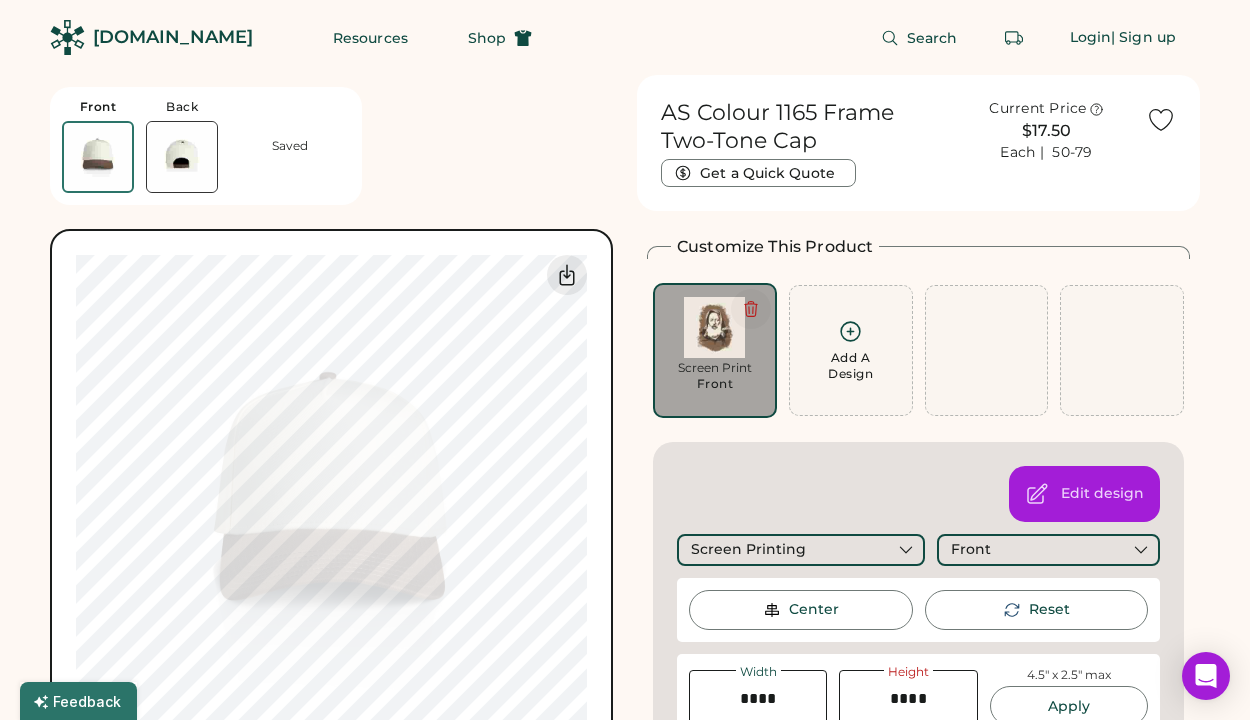 click 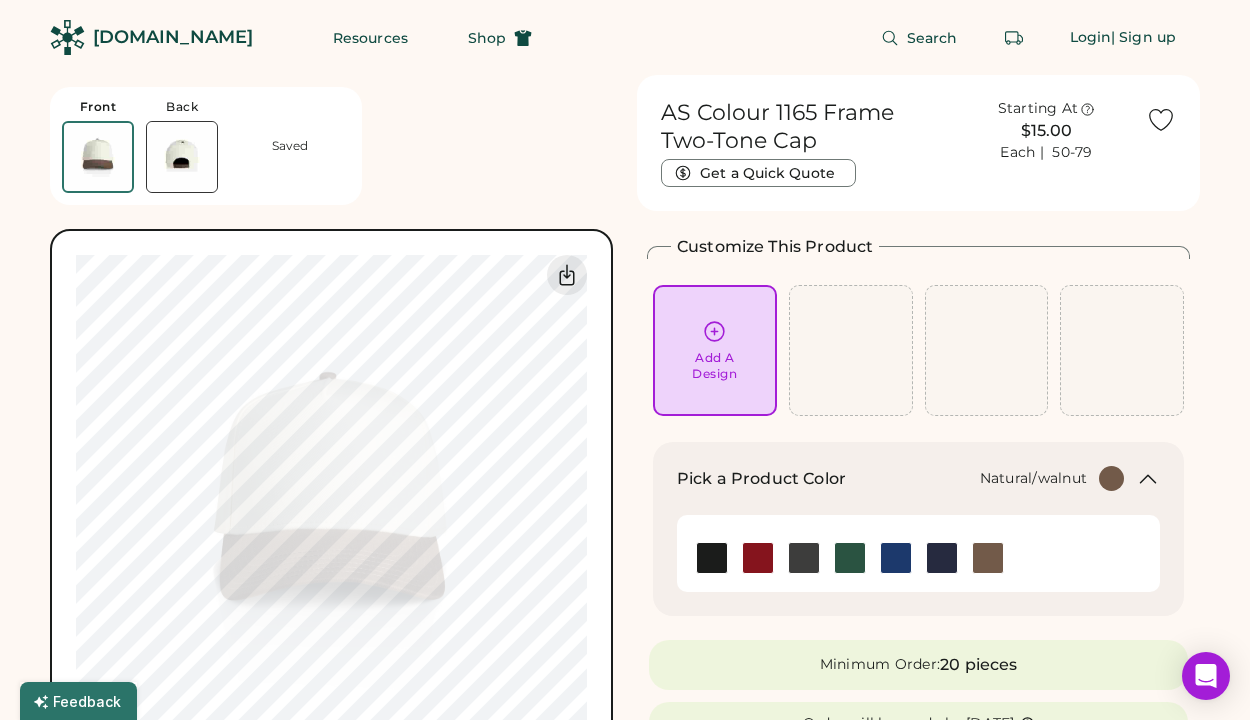 click on "Add A
Design" at bounding box center [715, 350] 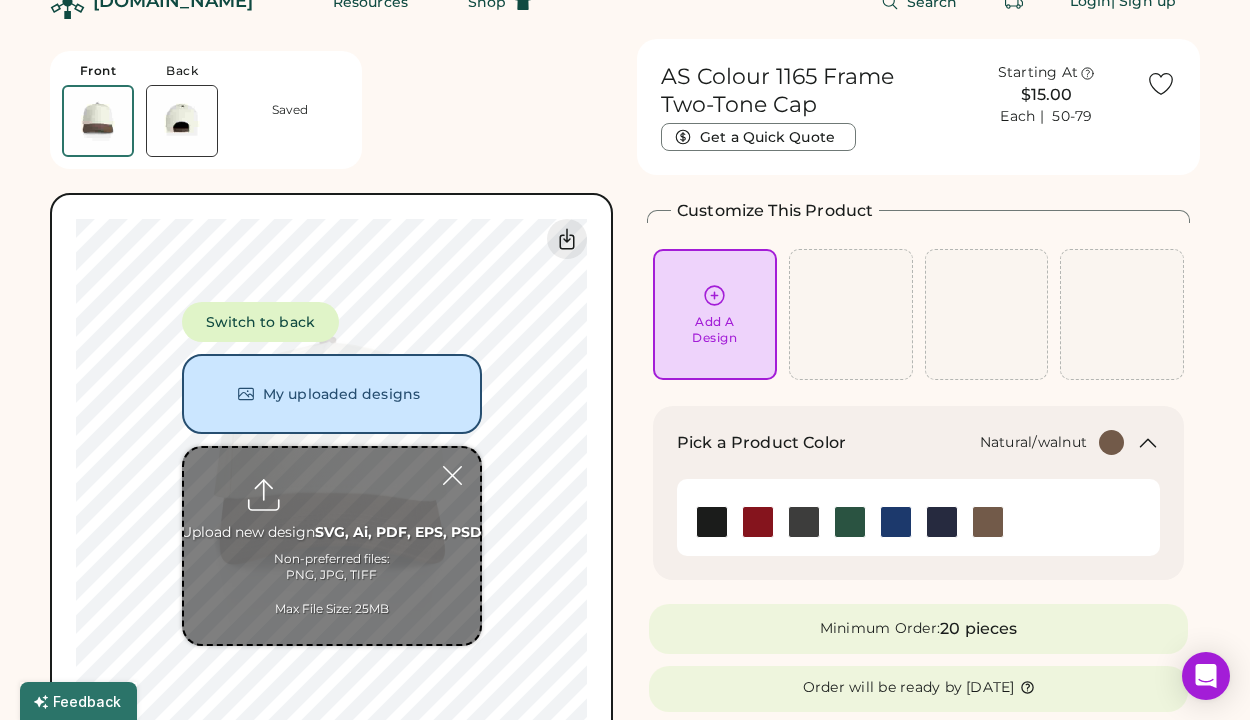 scroll, scrollTop: 42, scrollLeft: 0, axis: vertical 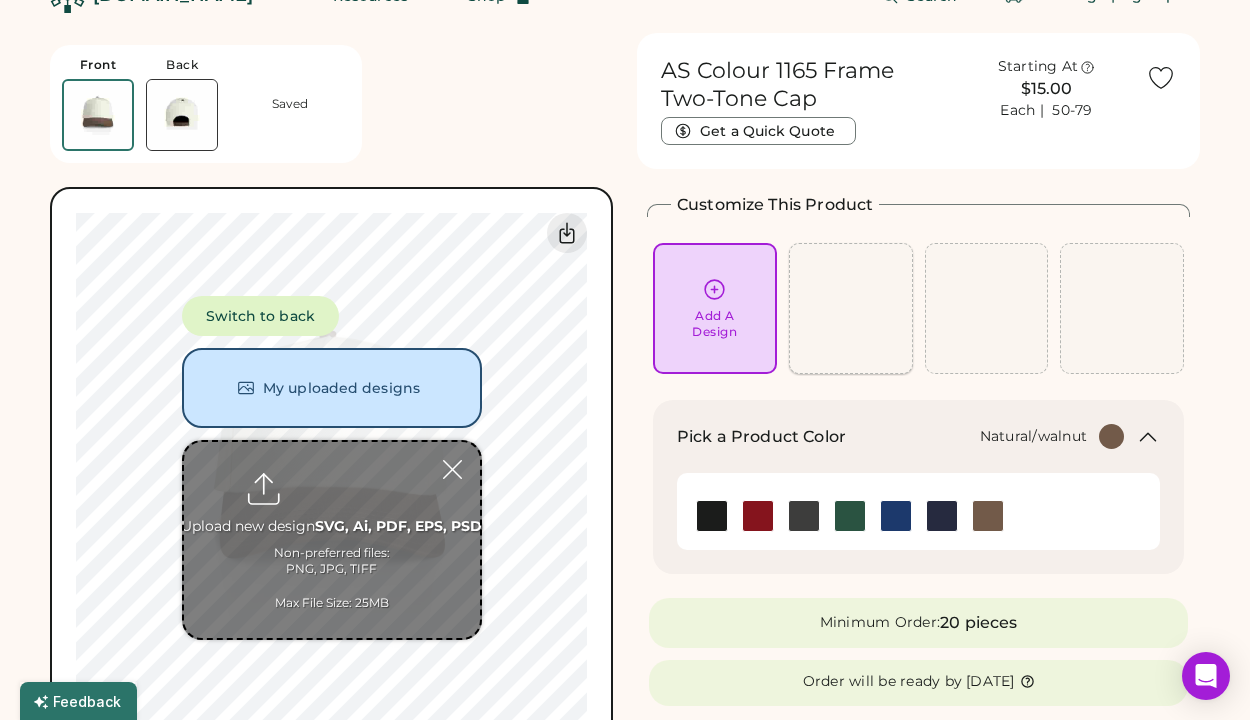 click on "Add A
Design" at bounding box center (851, 308) 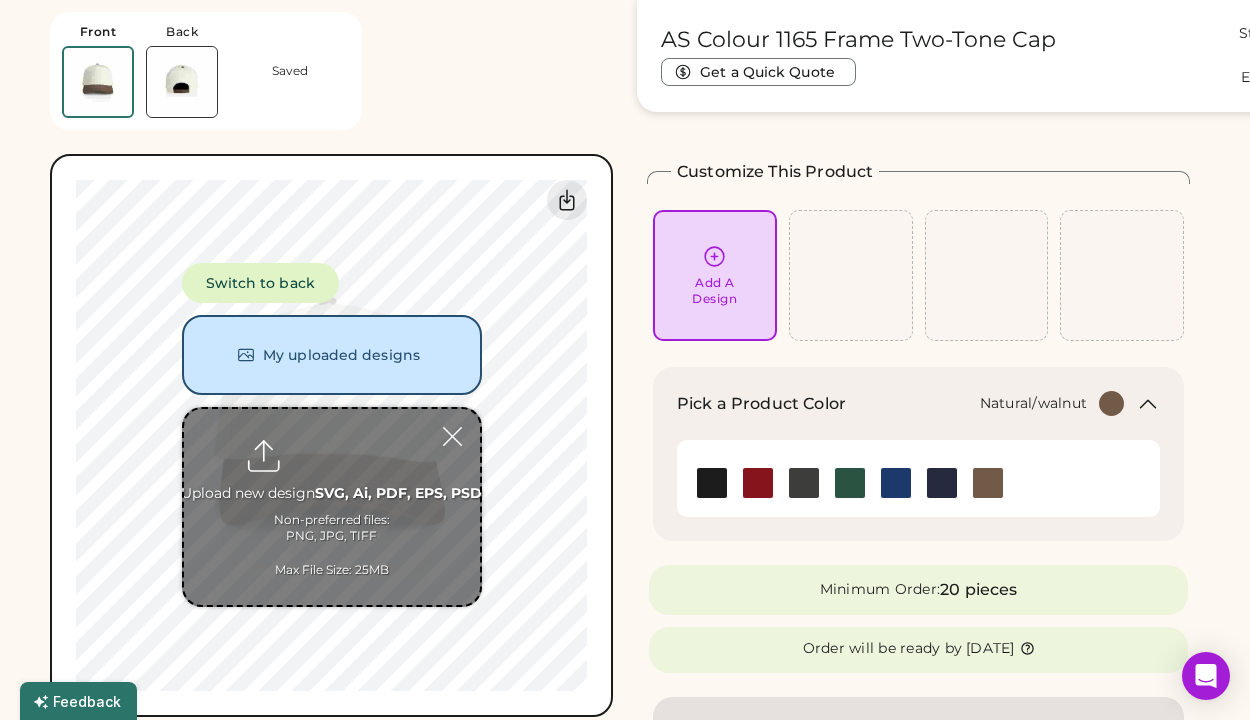 click 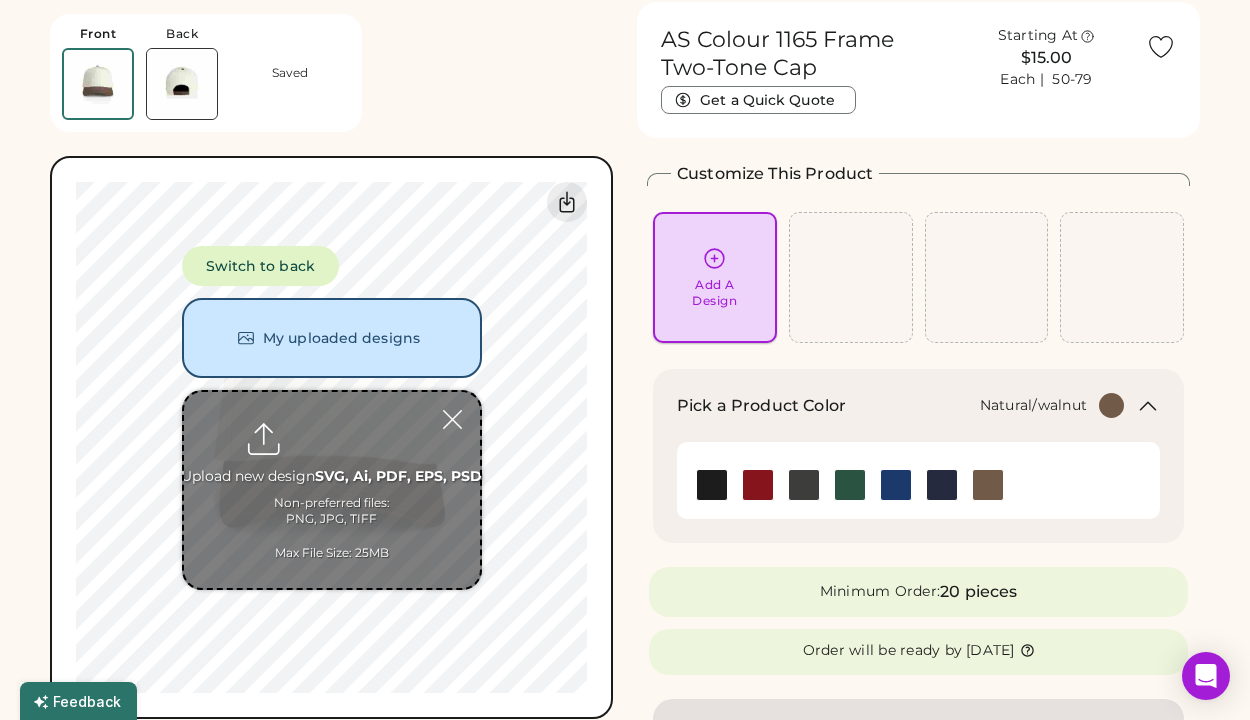 scroll, scrollTop: 72, scrollLeft: 0, axis: vertical 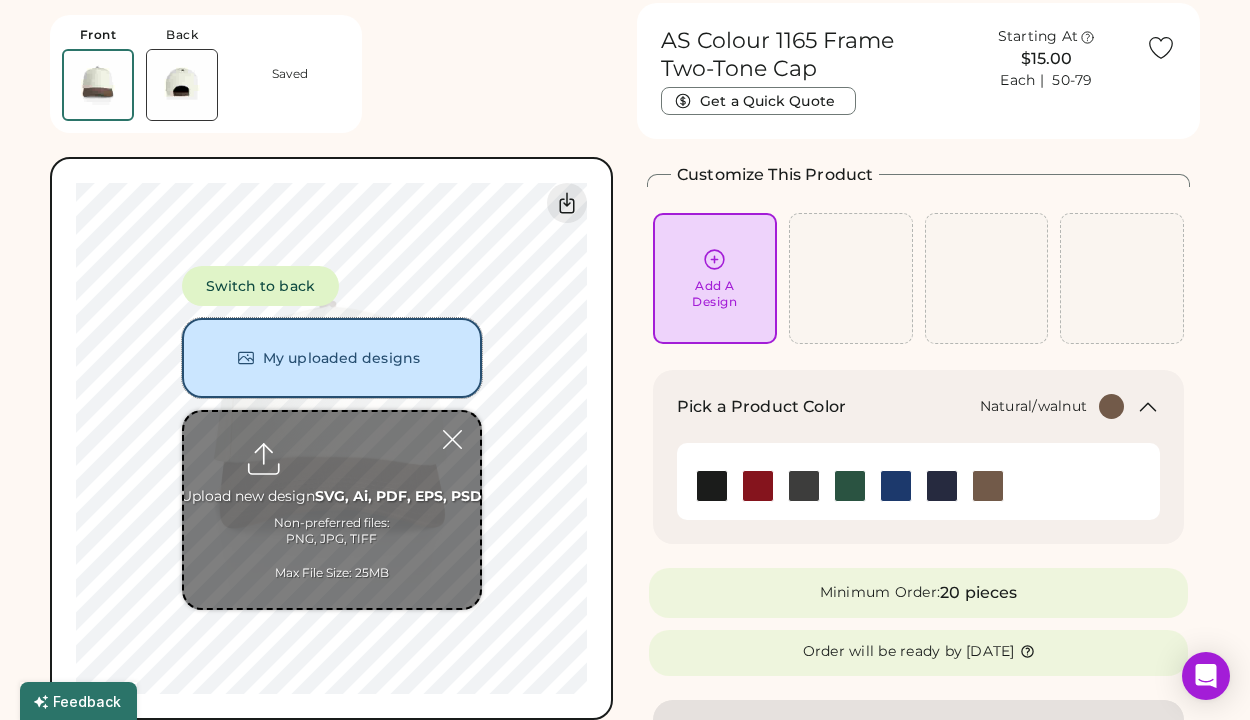 click on "My uploaded designs" at bounding box center [332, 358] 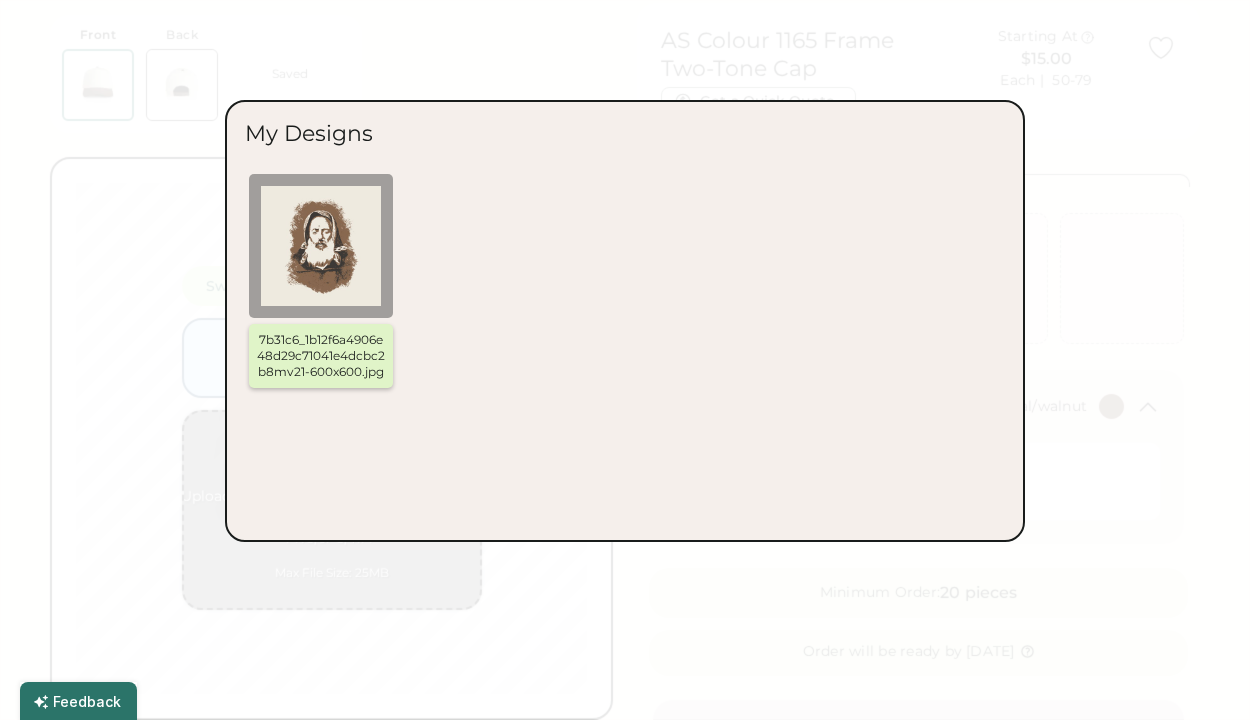 click at bounding box center (321, 246) 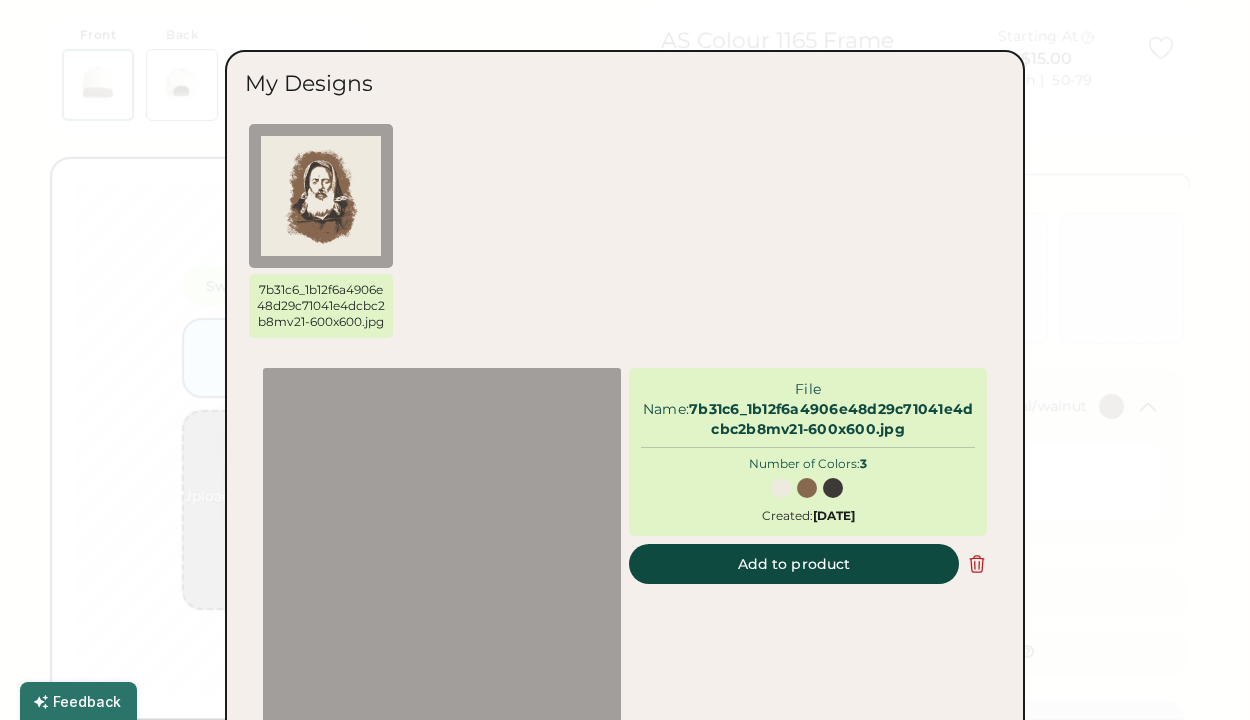click at bounding box center (321, 196) 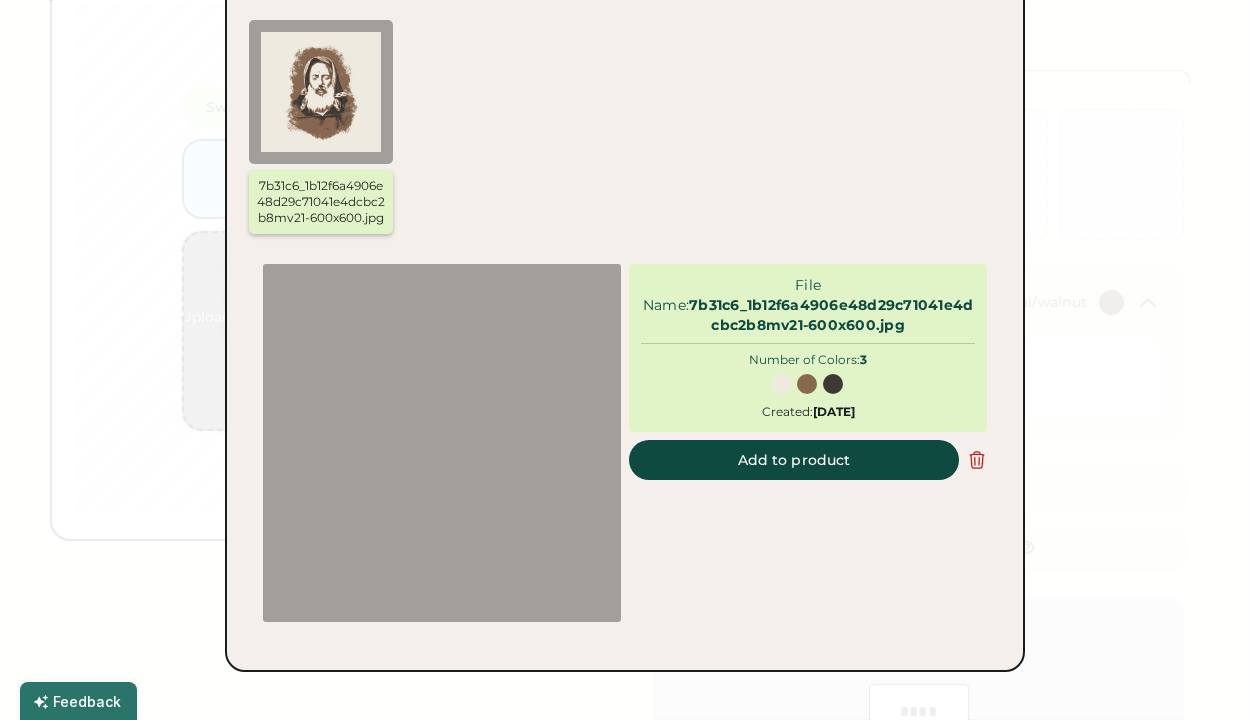 scroll, scrollTop: 184, scrollLeft: 0, axis: vertical 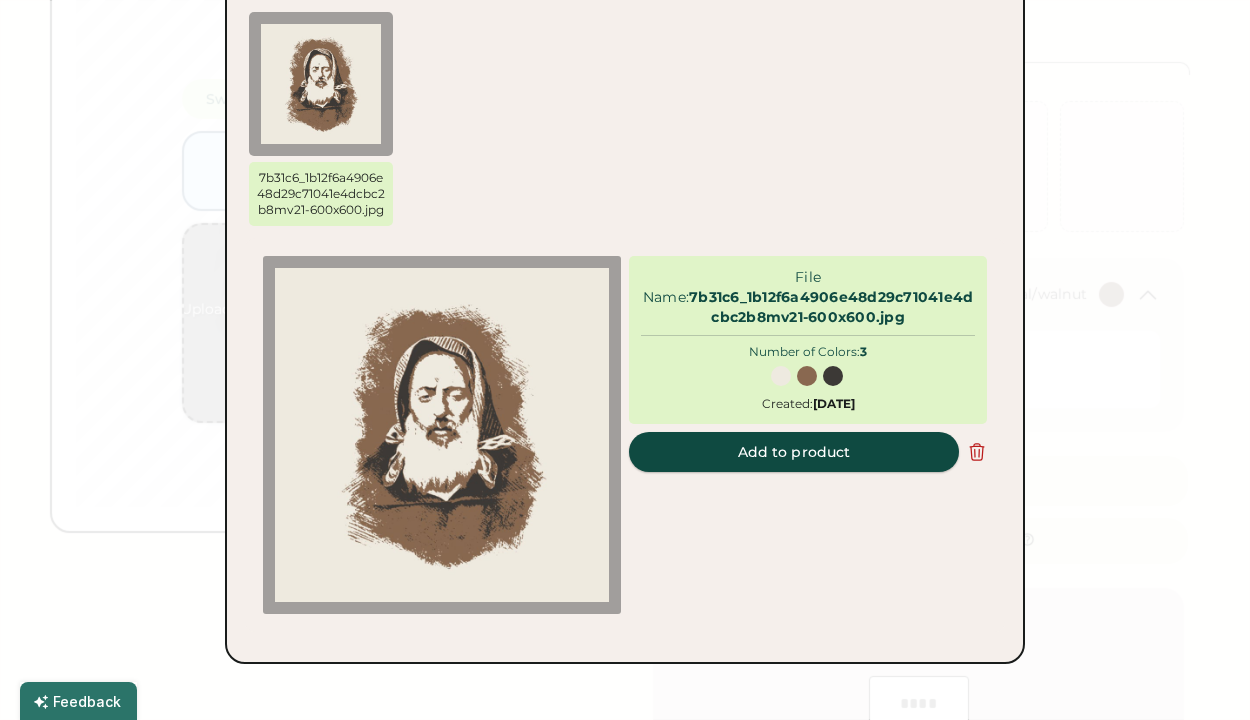 click on "Add to product" at bounding box center [794, 452] 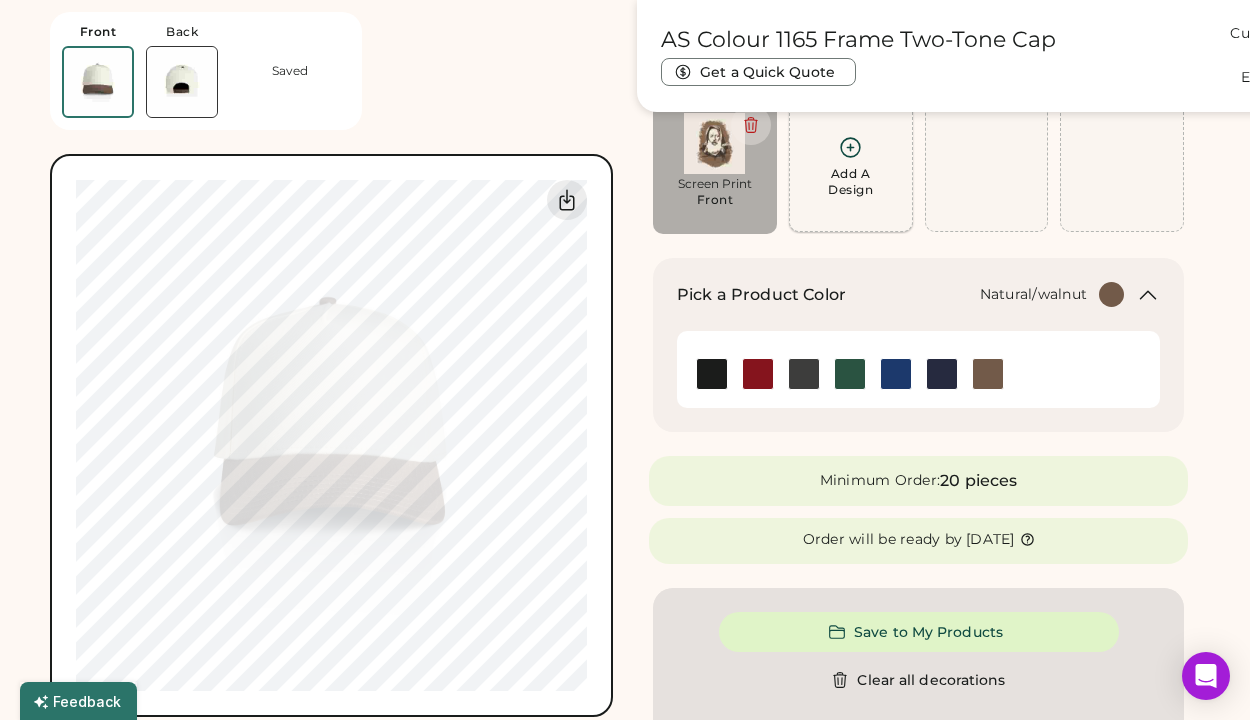click on "Add A
Design" at bounding box center (851, 166) 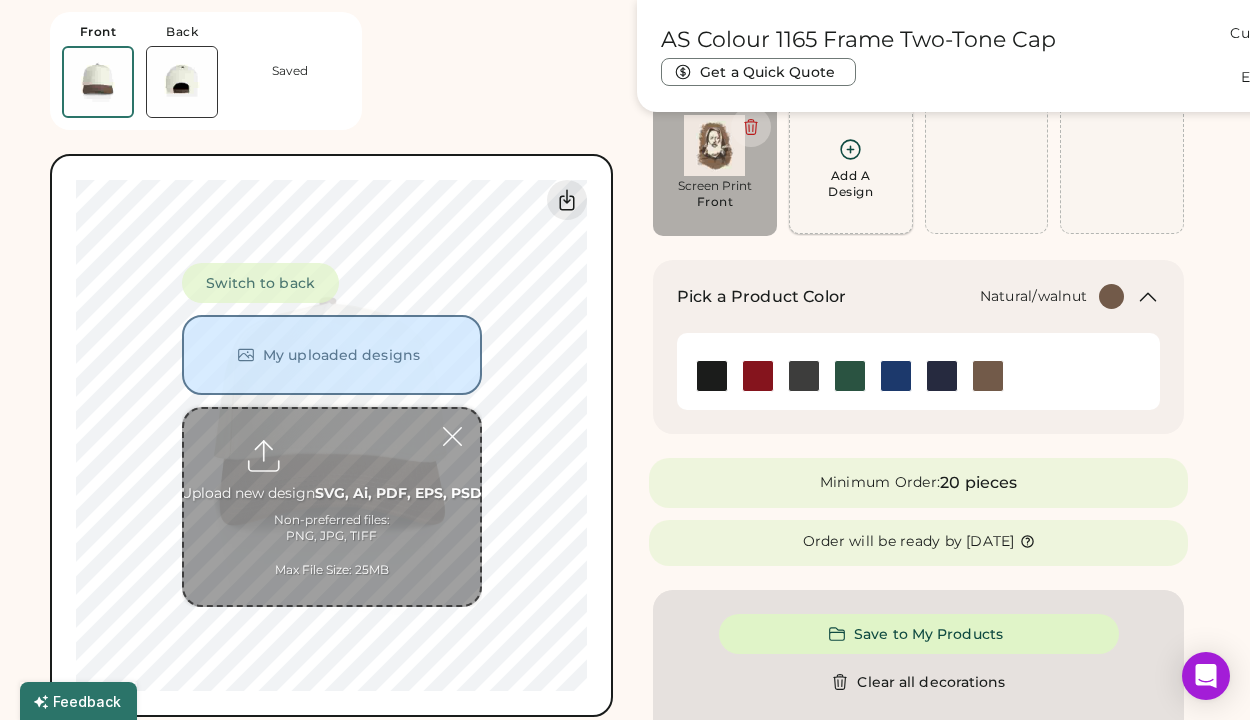 scroll, scrollTop: 181, scrollLeft: 0, axis: vertical 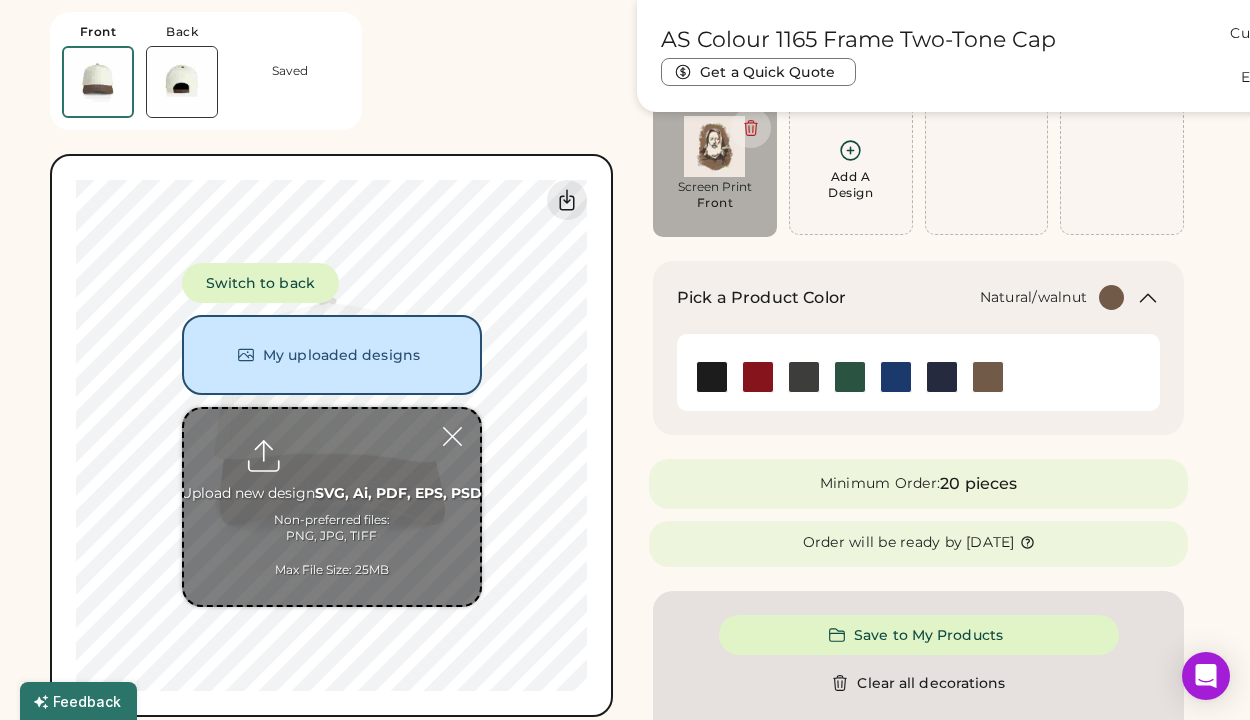 click on "Front Back Saved Switch to back    My uploaded designs Upload new design
SVG, Ai, PDF, EPS, PSD Non-preferred files:
PNG, JPG, TIFF Max File Size: 25MB    Guidelines are approximate; our team will confirm the correct placement. 0% 0%    AS Colour 1165 Frame Two-Tone Cap    Get a Quick Quote Current Price    $17.50 Each |  50-79    Customize This Product    Add A
Design
Screen Print Front Max Size Exceeded       Add A
Design    Edit design       Center    Reset Width Height 4.5" x 2.5" max Apply Maximum Print Size Exceeded Resize to fit BISTRO CREAM SELECT
A COLOR 875 C SELECT
A COLOR BLACK 7 C Pick a Product Color Natural/walnut    Minimum Order:  20 pieces Order will be ready by Tuesday, Aug. 12        Save to My Products    Clear all decorations Enter Your Quantity OSFM In Stock
999+ Enter Quantities to Finalize Your Order Minimum Order Quantity is 20 Pieces Special instructions Add to cart This price includes: ✓ 3 Color Front Screen Print    How does pricing work? Quantity Price each" at bounding box center (625, 890) 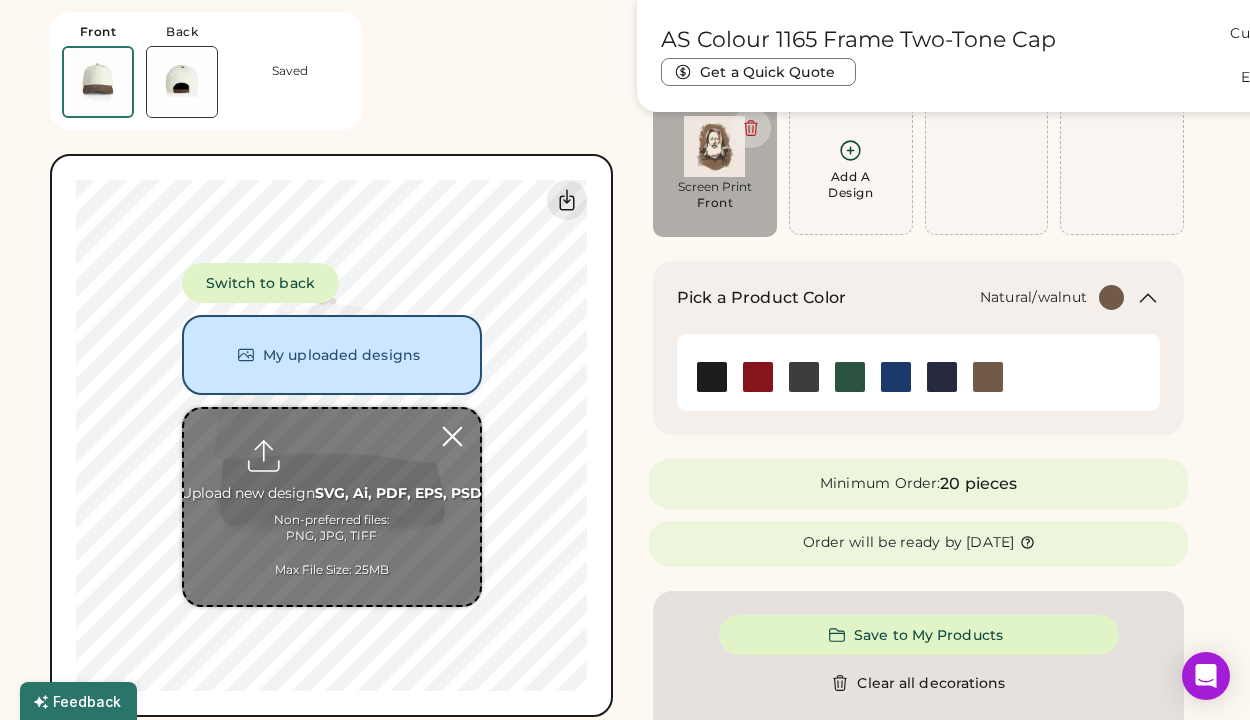 click at bounding box center (452, 436) 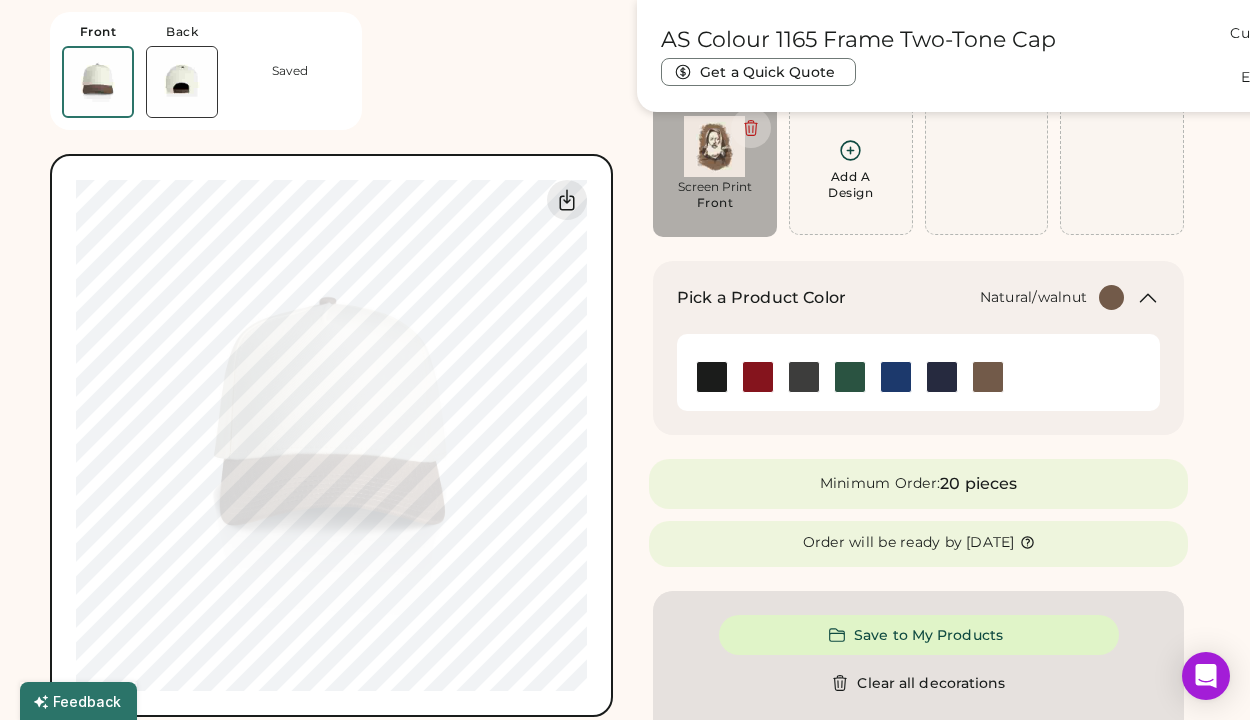 click on "Front Back Saved Switch to back    My uploaded designs Upload new design
SVG, Ai, PDF, EPS, PSD Non-preferred files:
PNG, JPG, TIFF Max File Size: 25MB    Guidelines are approximate; our team will confirm the correct placement. 0% 0%" at bounding box center [331, 358] 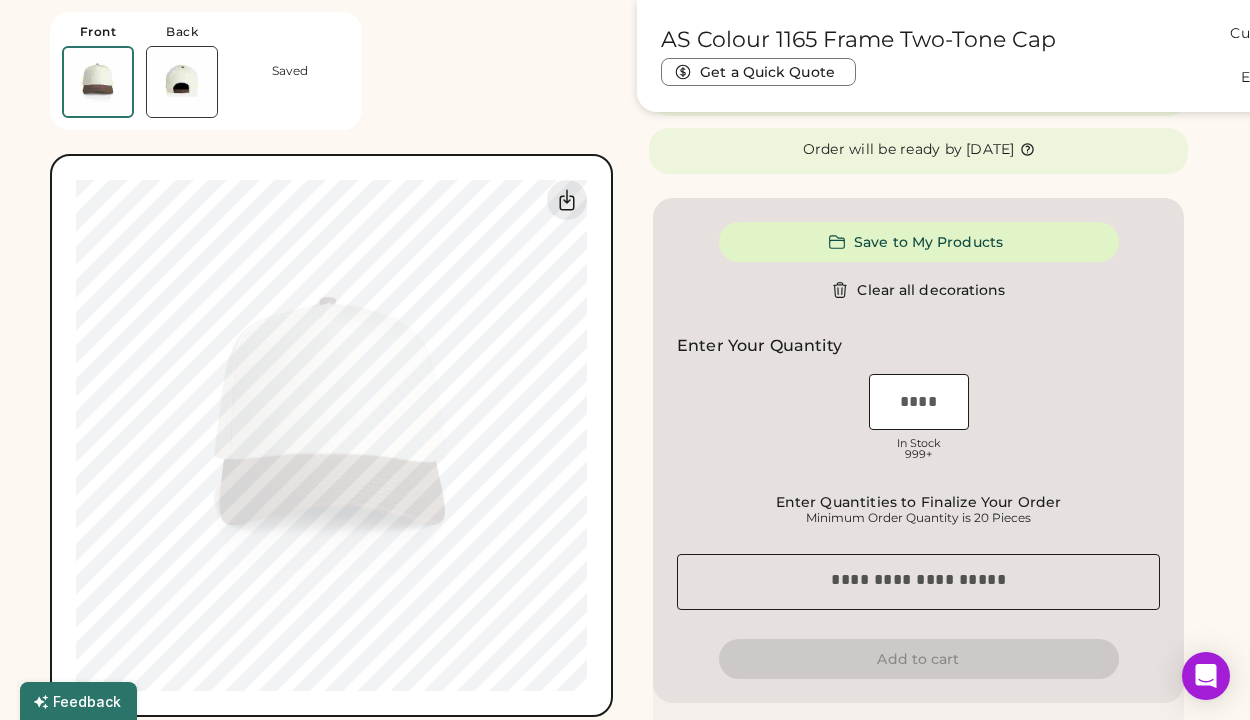 scroll, scrollTop: 571, scrollLeft: 0, axis: vertical 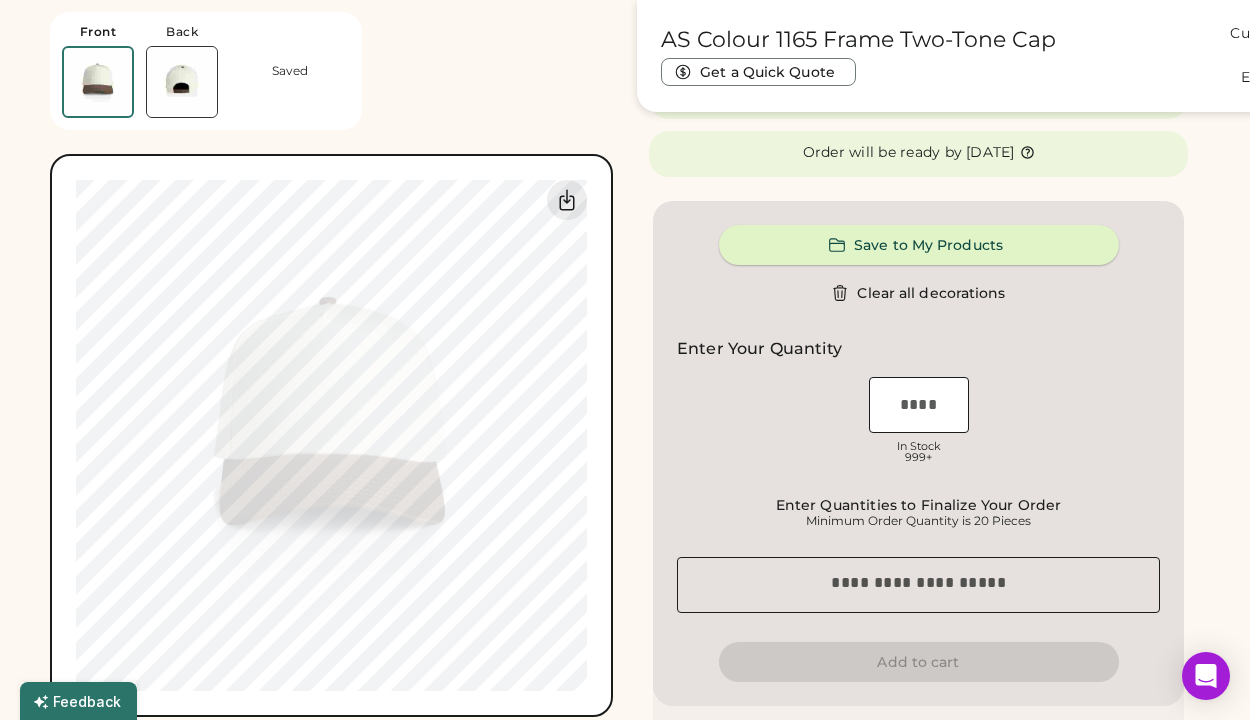 click on "Save to My Products" at bounding box center (919, 245) 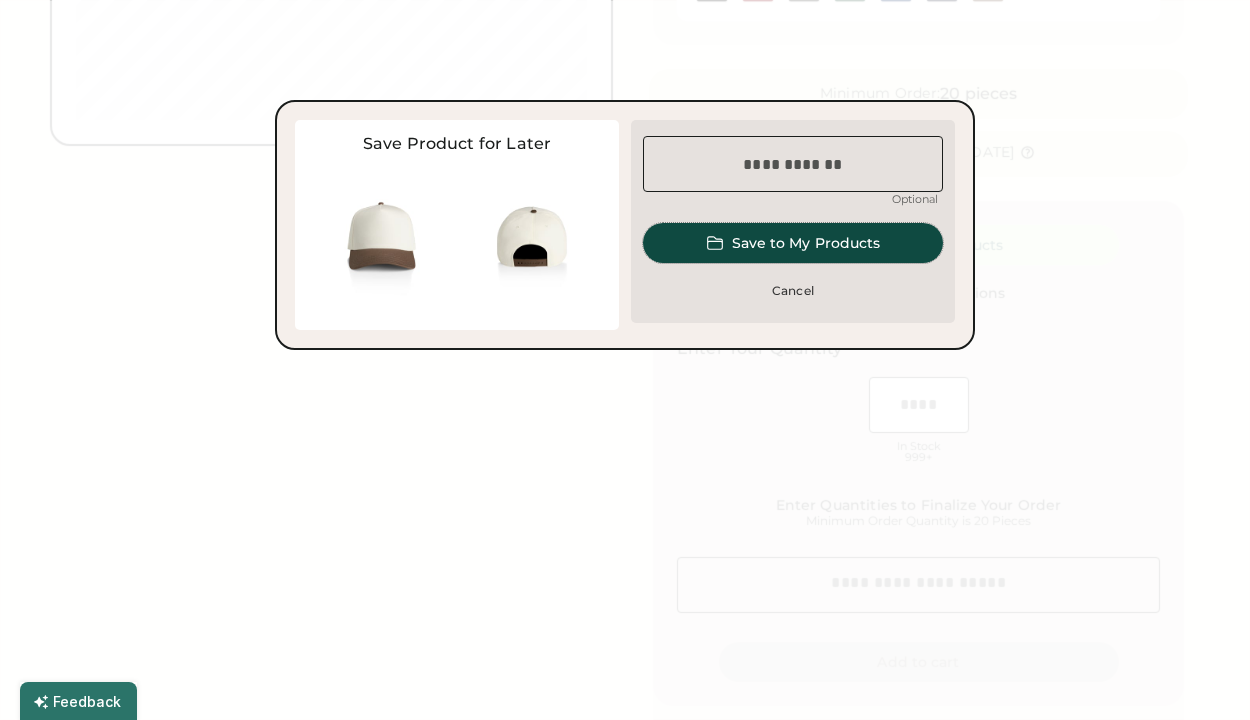 click on "Save to My Products" at bounding box center (793, 243) 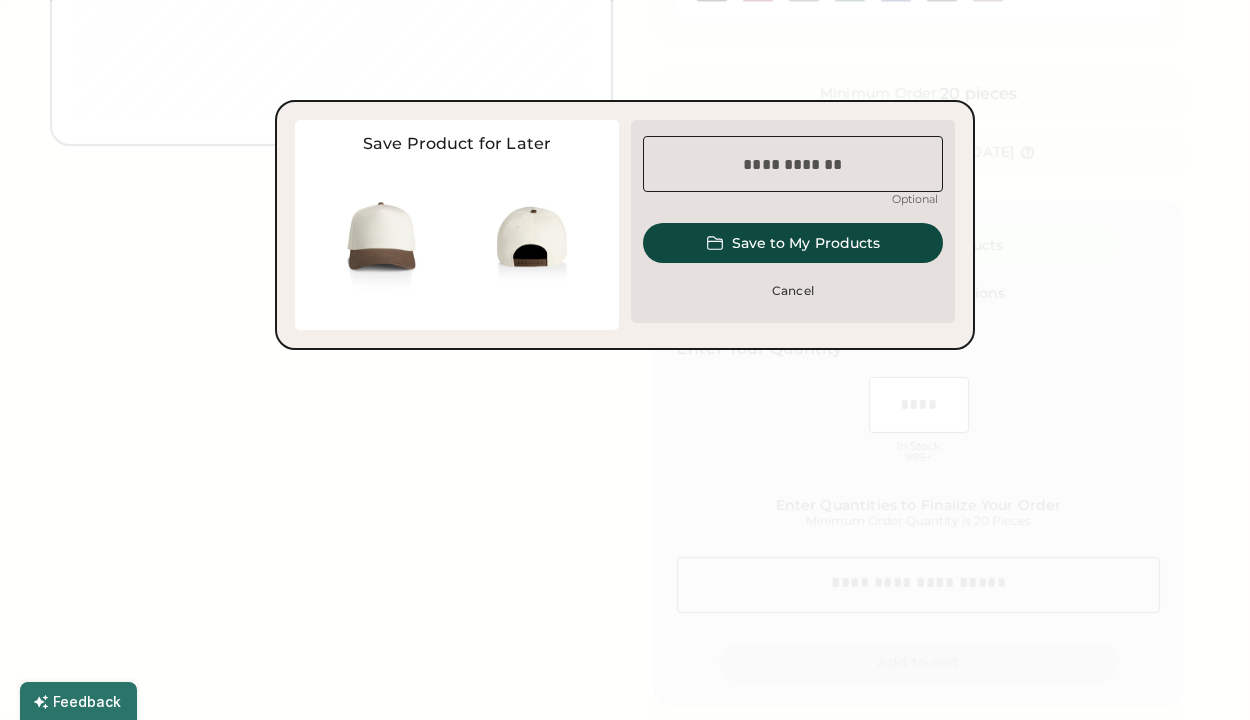 click at bounding box center (793, 164) 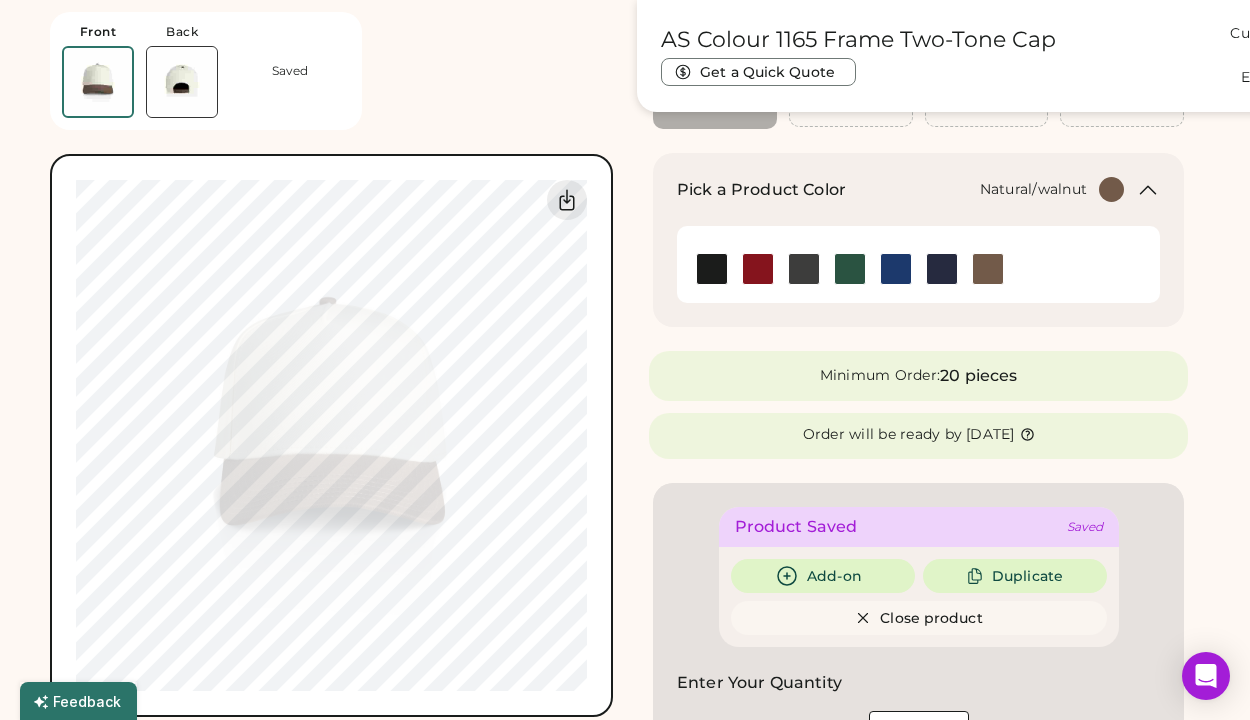 scroll, scrollTop: 0, scrollLeft: 0, axis: both 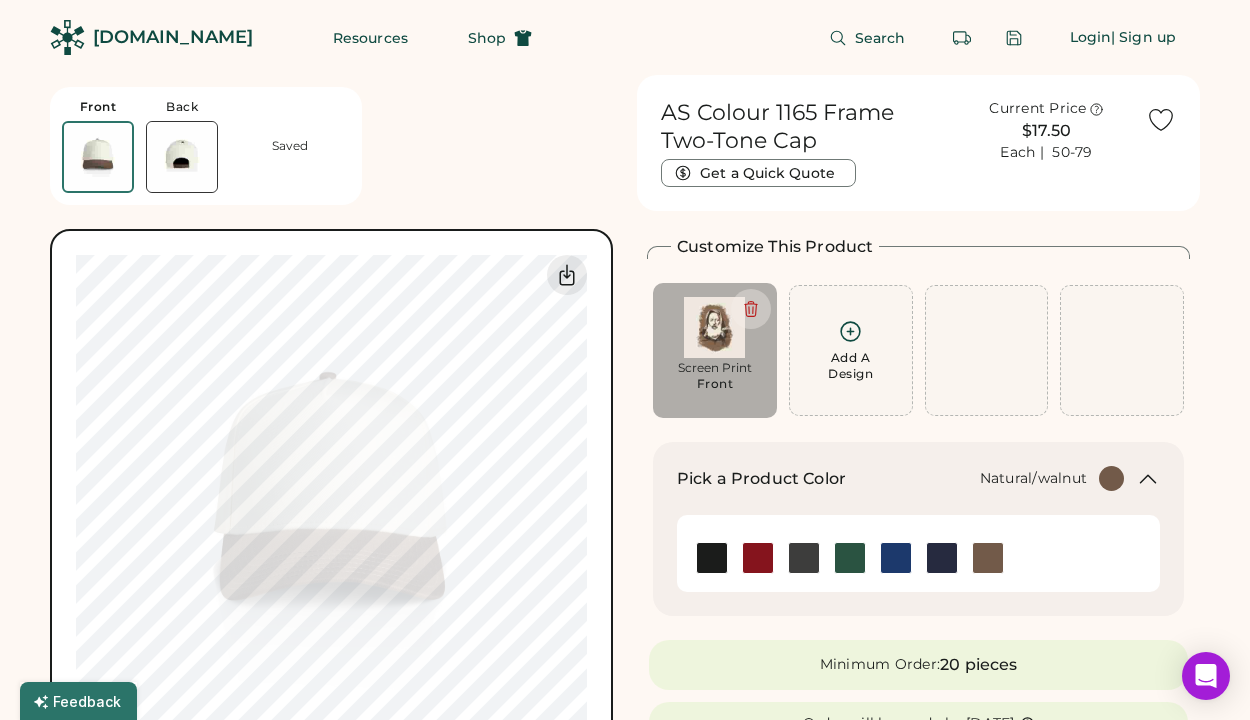 click on "Front Back Saved Switch to back    My uploaded designs Upload new design
SVG, Ai, PDF, EPS, PSD Non-preferred files:
PNG, JPG, TIFF Max File Size: 25MB    Guidelines are approximate; our team will confirm the correct placement. 0% 0%" at bounding box center [331, 433] 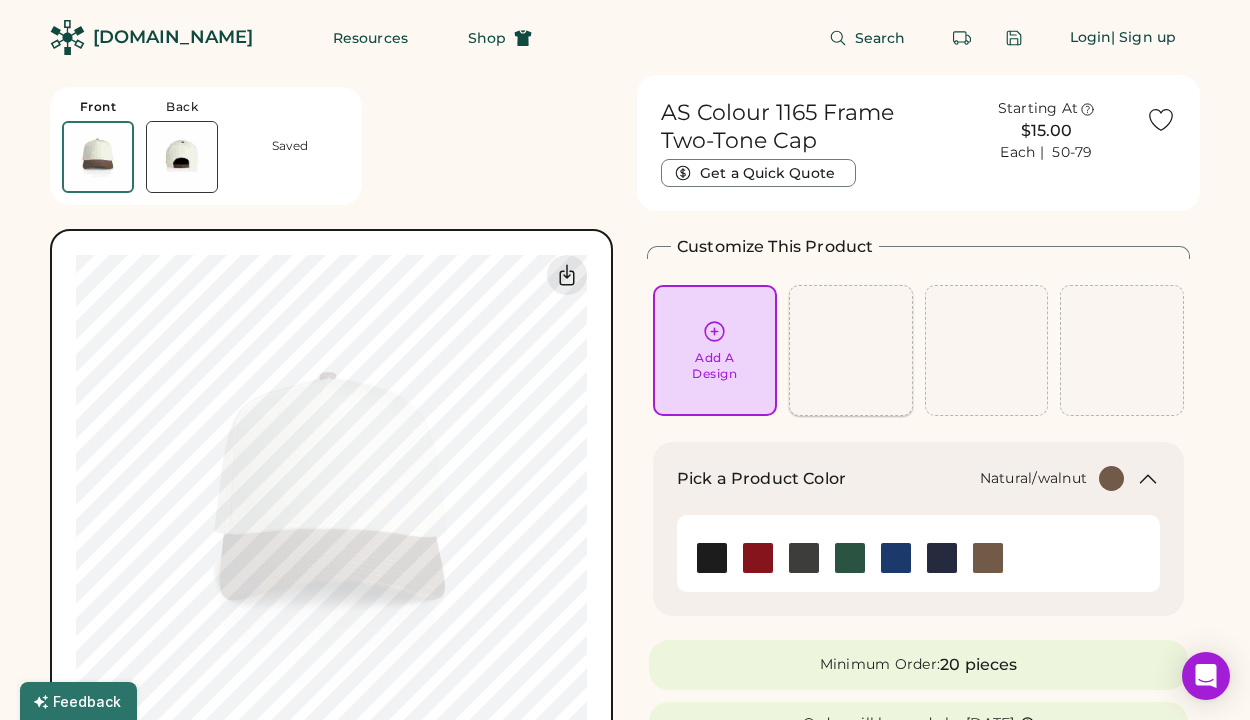 click on "Add A
Design" at bounding box center [851, 350] 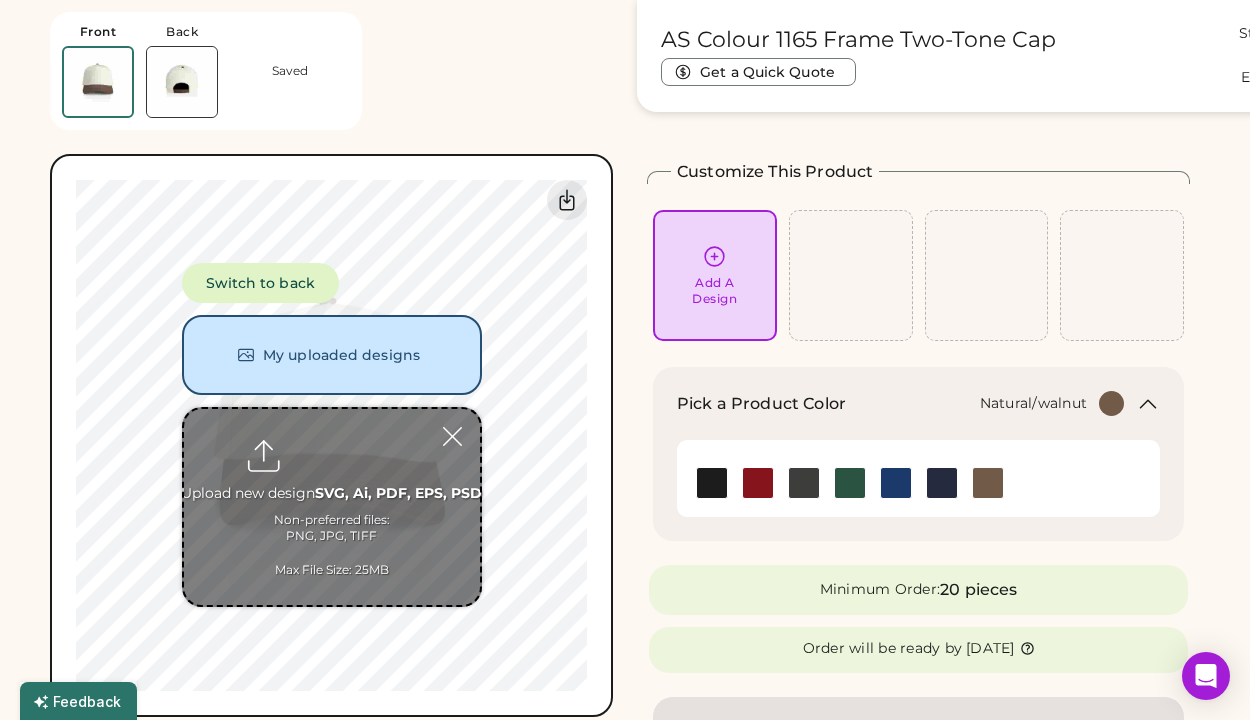 click on "Add A
Design" at bounding box center (714, 291) 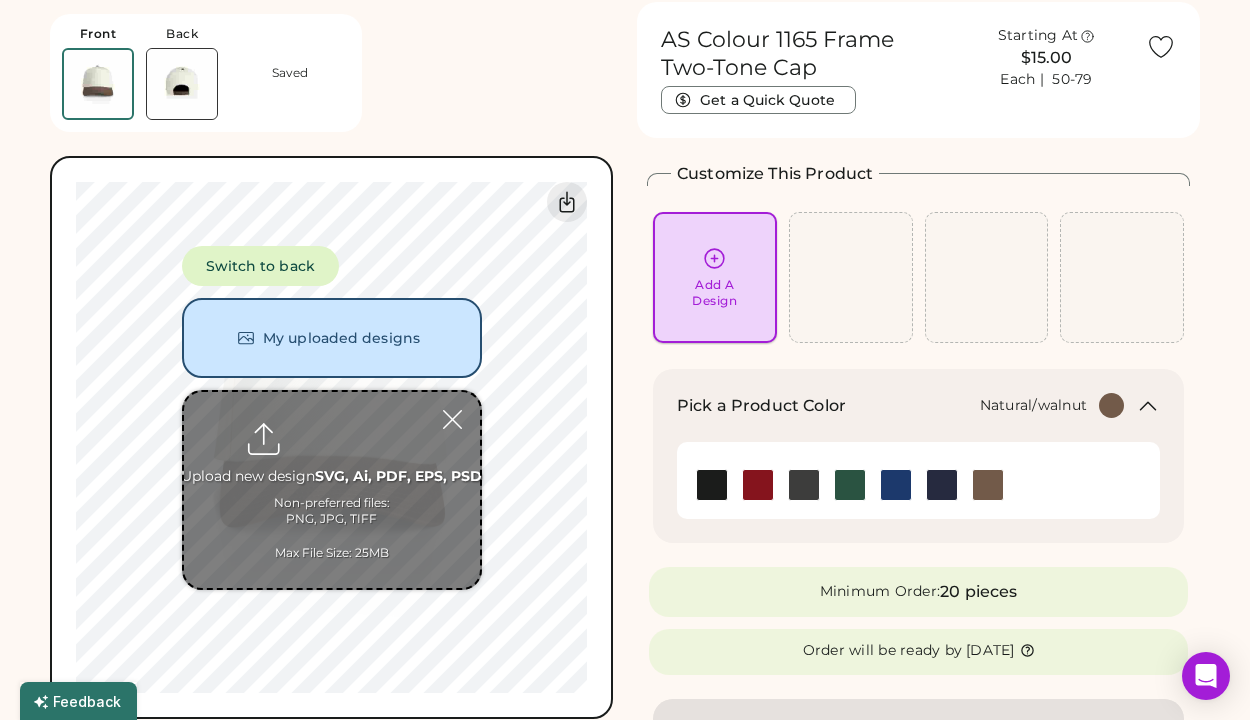 scroll, scrollTop: 72, scrollLeft: 0, axis: vertical 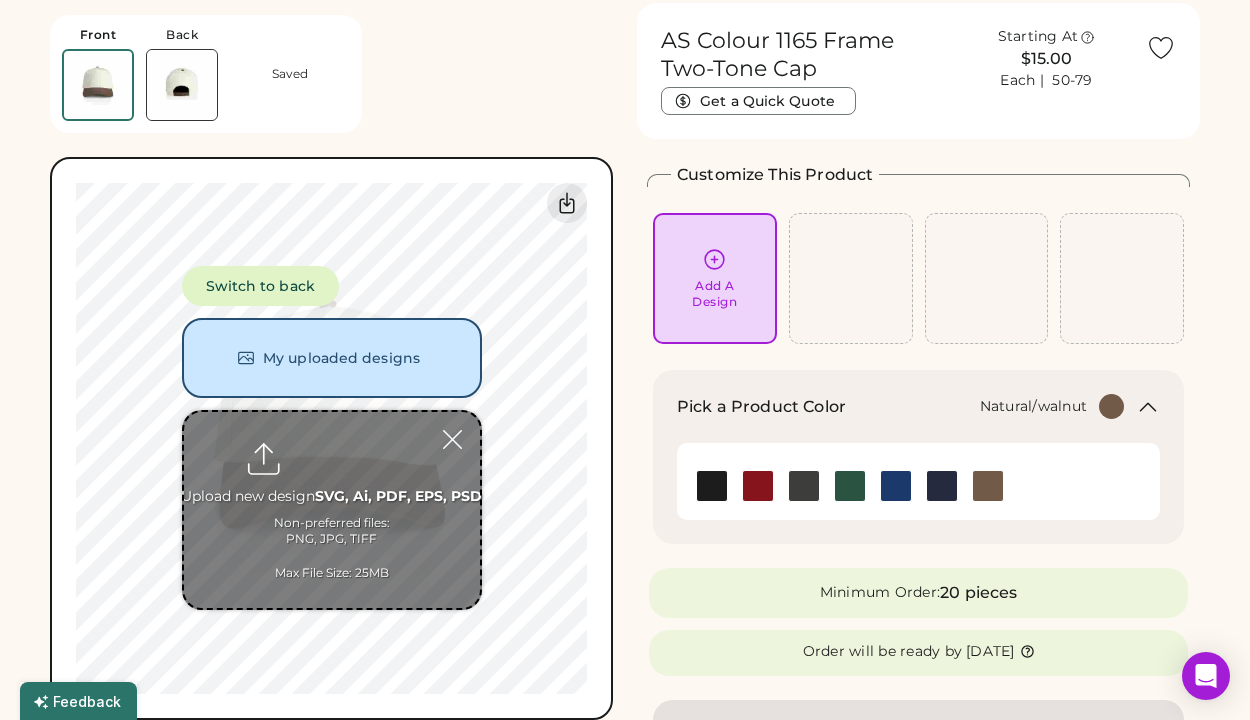 click on "Add A
Design" at bounding box center [714, 294] 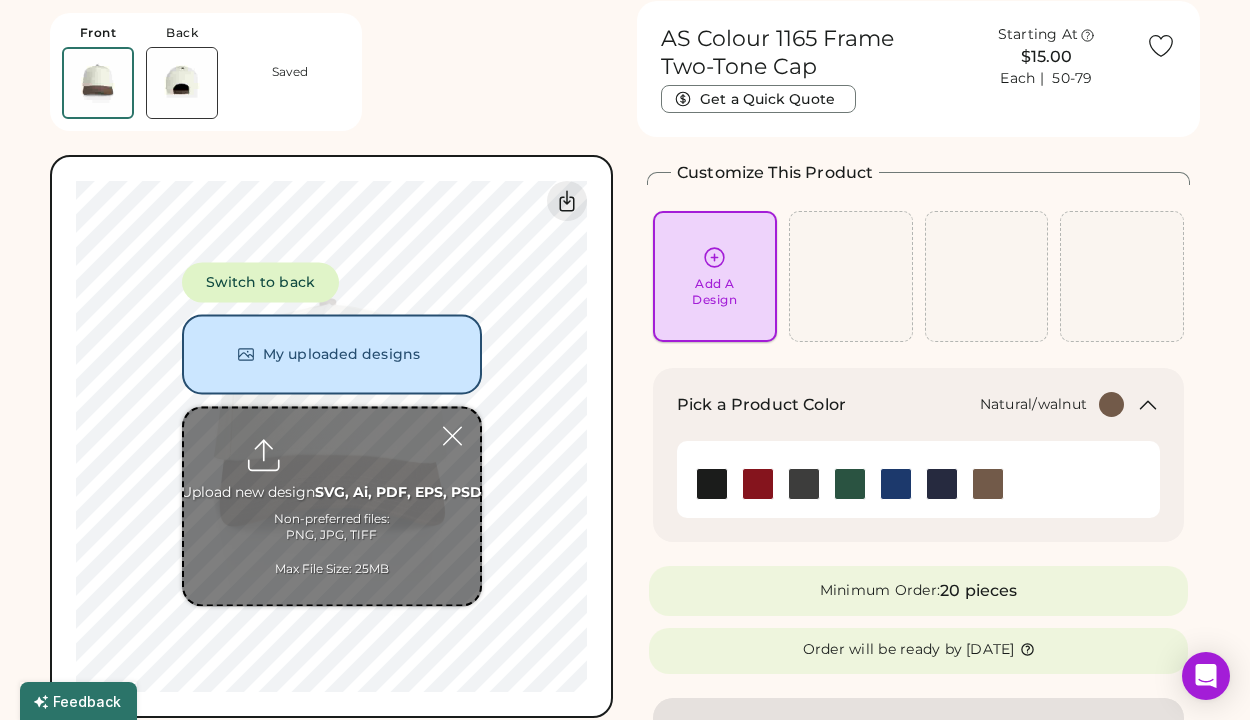 scroll, scrollTop: 75, scrollLeft: 0, axis: vertical 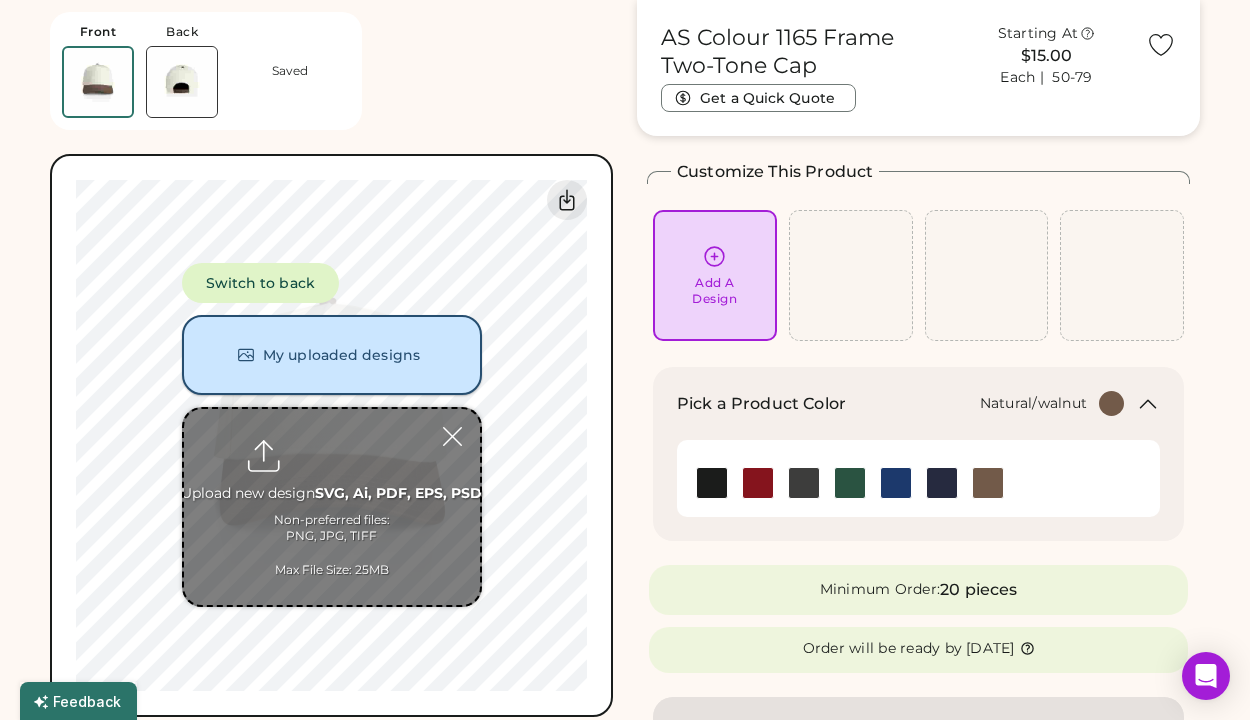 click on "My uploaded designs" at bounding box center [332, 355] 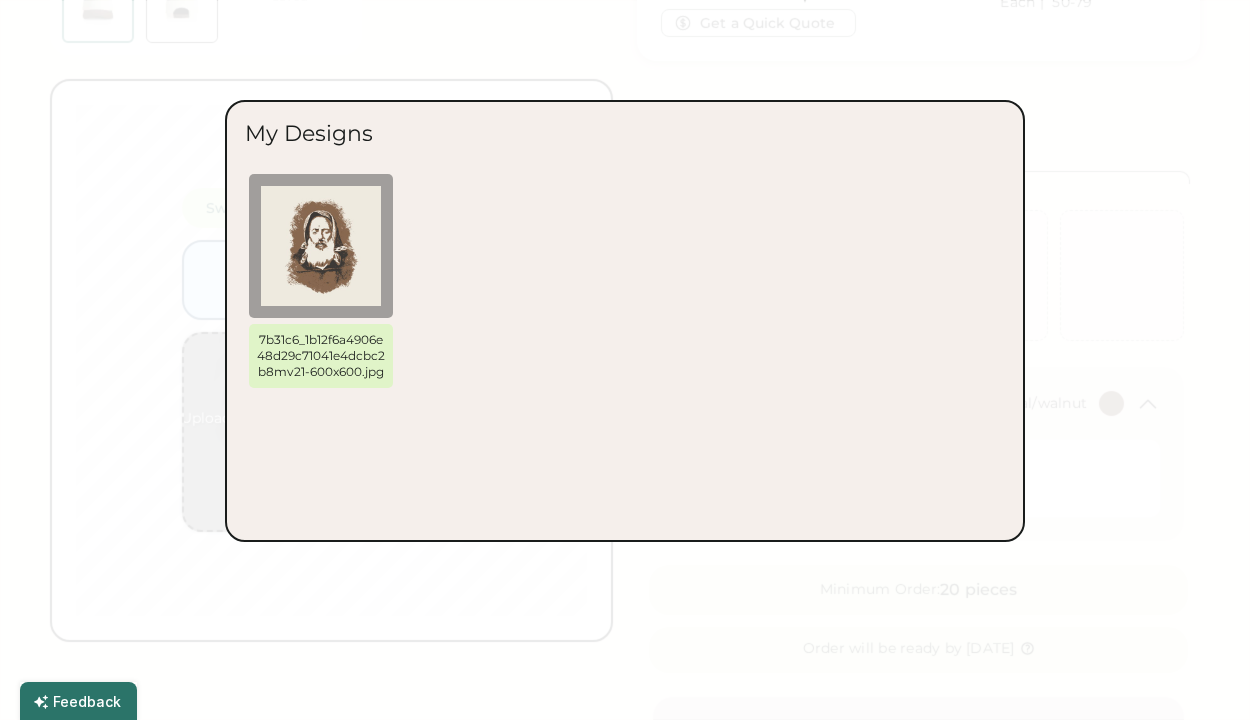 click at bounding box center [625, 360] 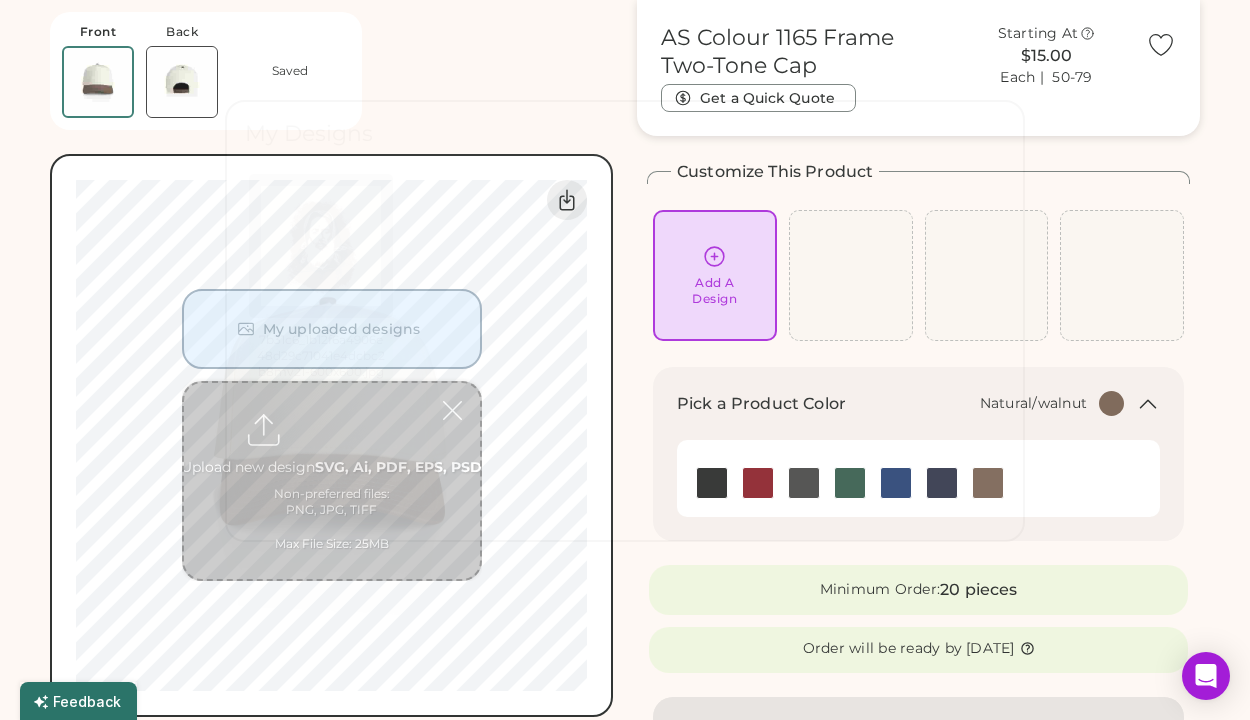 click at bounding box center [332, 481] 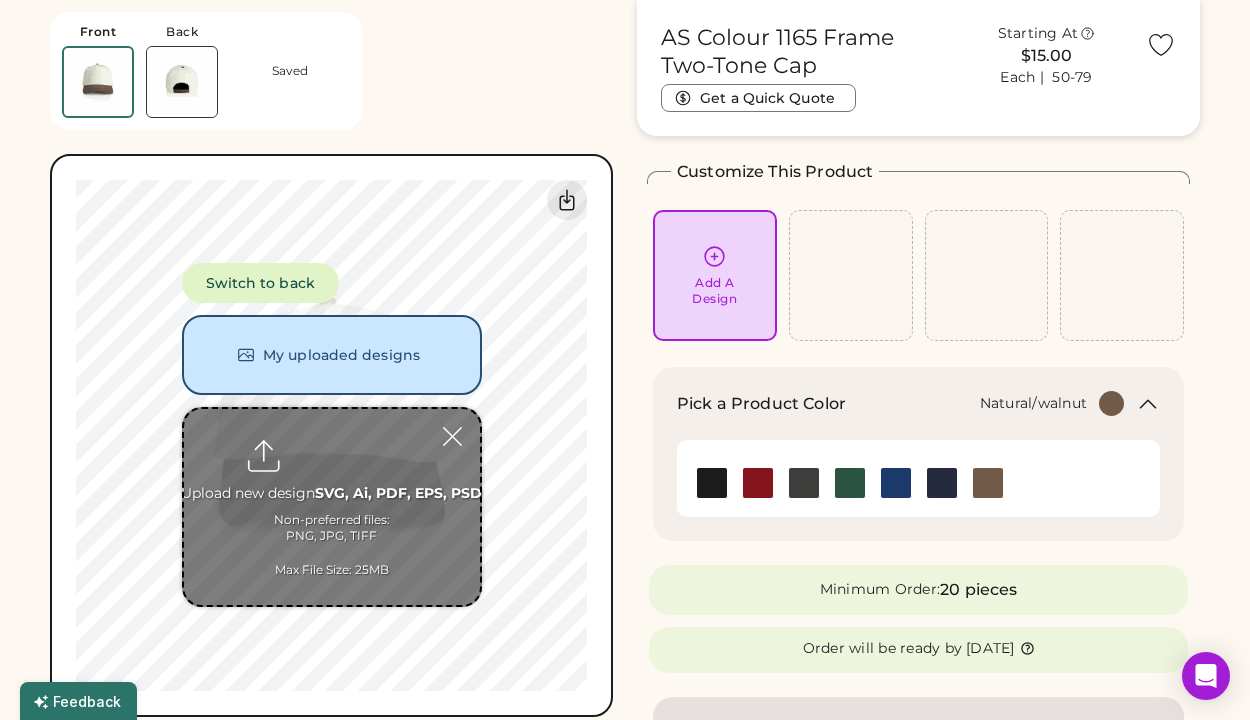 type on "**********" 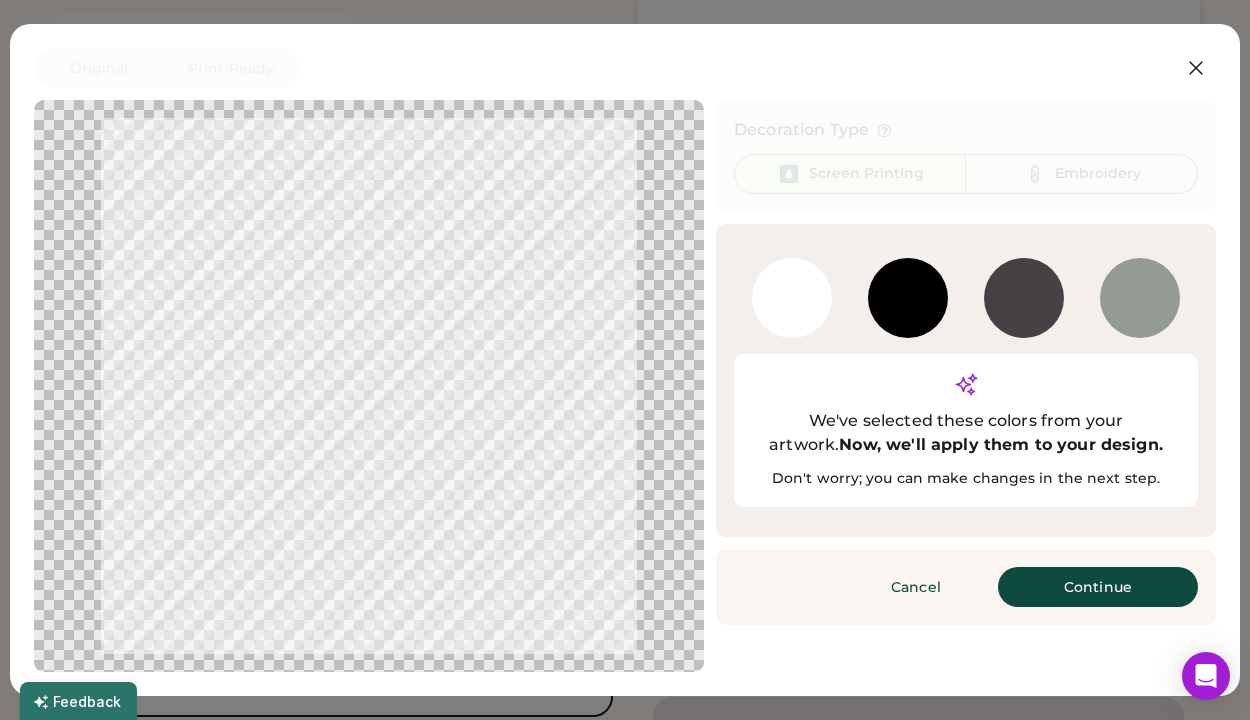 click on "4287 C" at bounding box center [1024, 298] 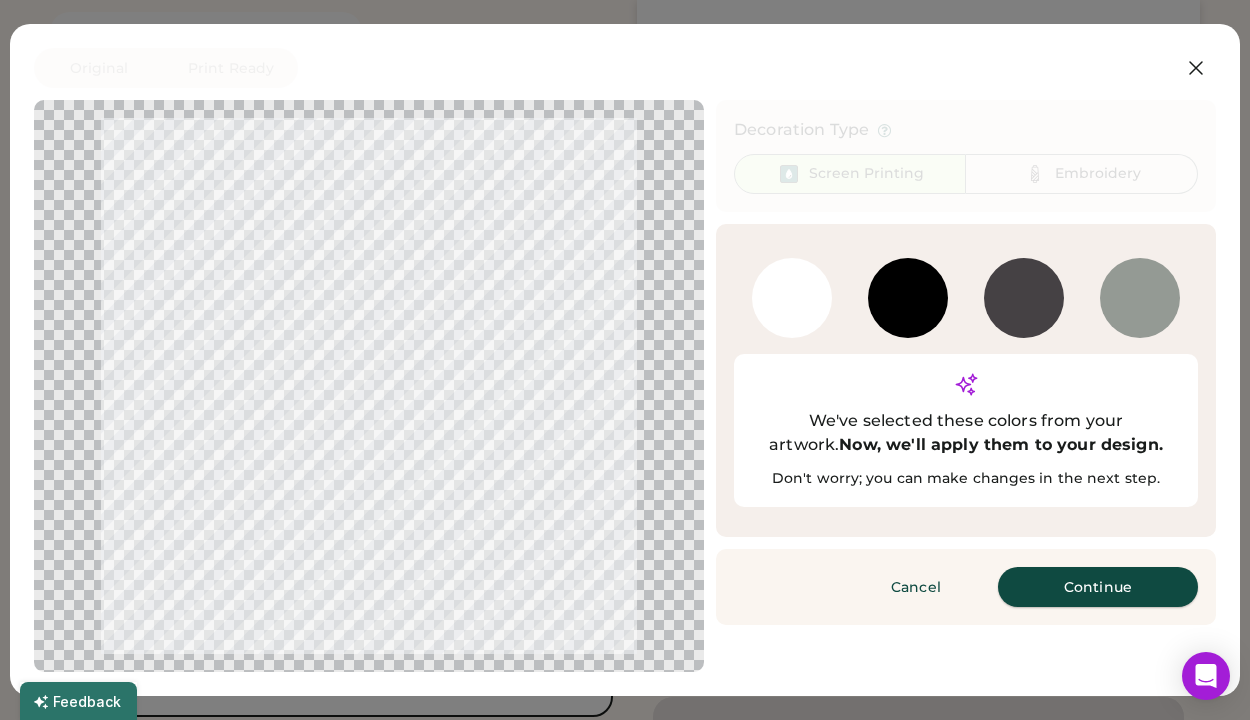 click on "Continue" at bounding box center [1098, 587] 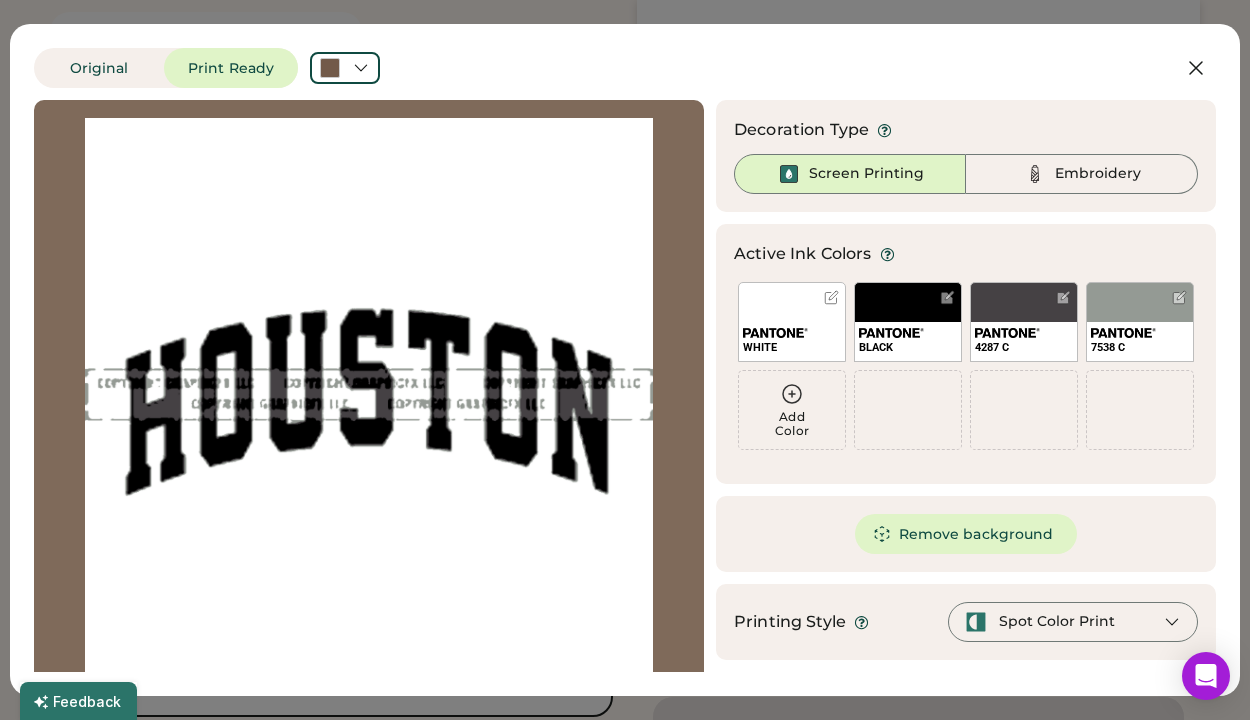 click on "WHITE" at bounding box center (792, 322) 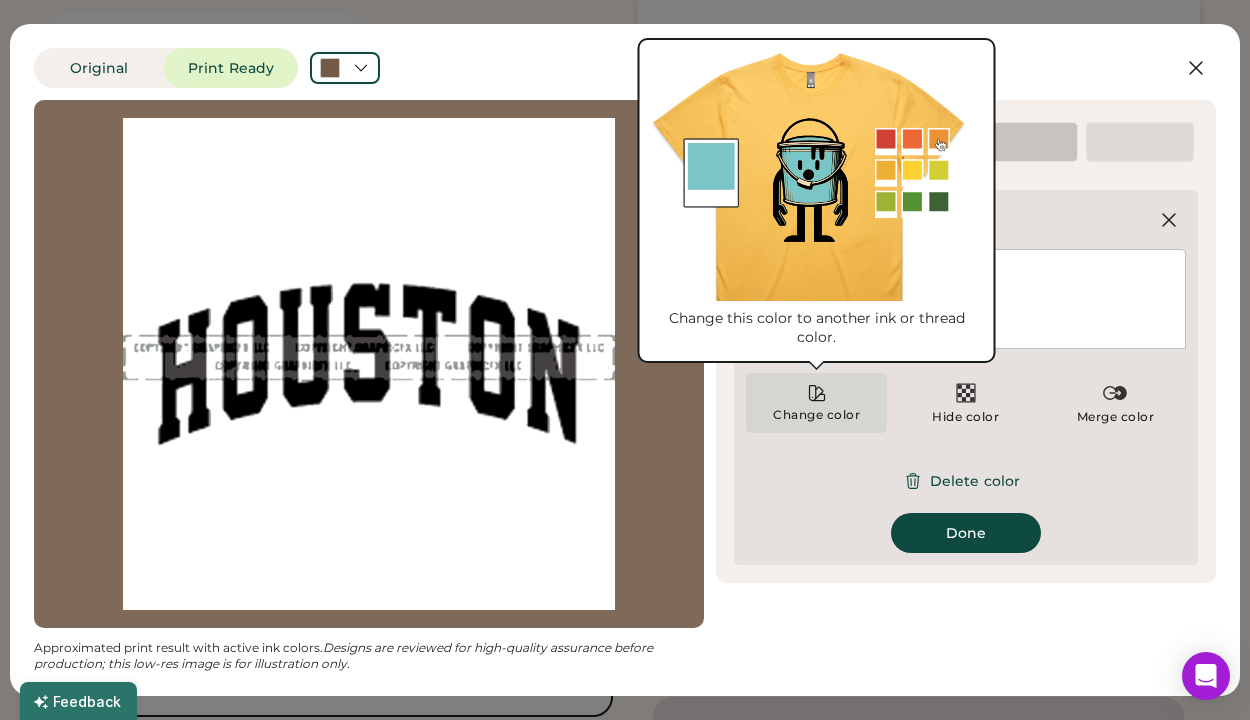 click on "Change color" at bounding box center (816, 403) 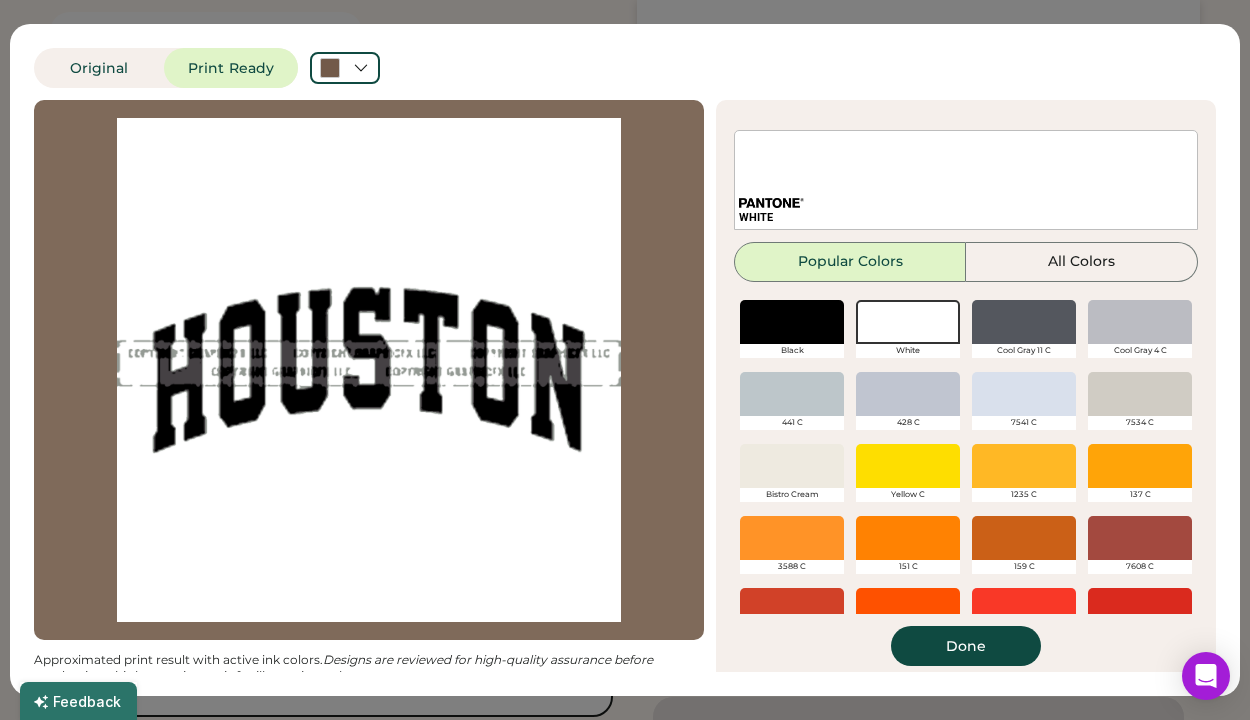 click at bounding box center [792, 826] 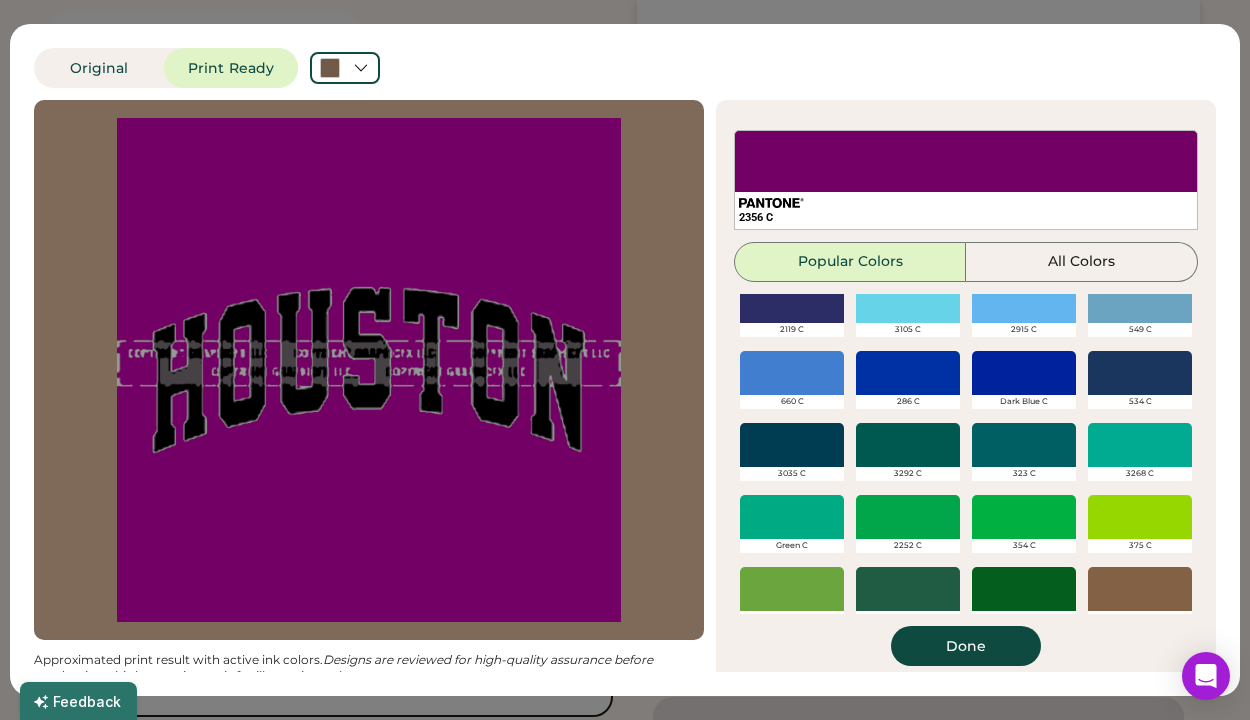 scroll, scrollTop: 688, scrollLeft: 0, axis: vertical 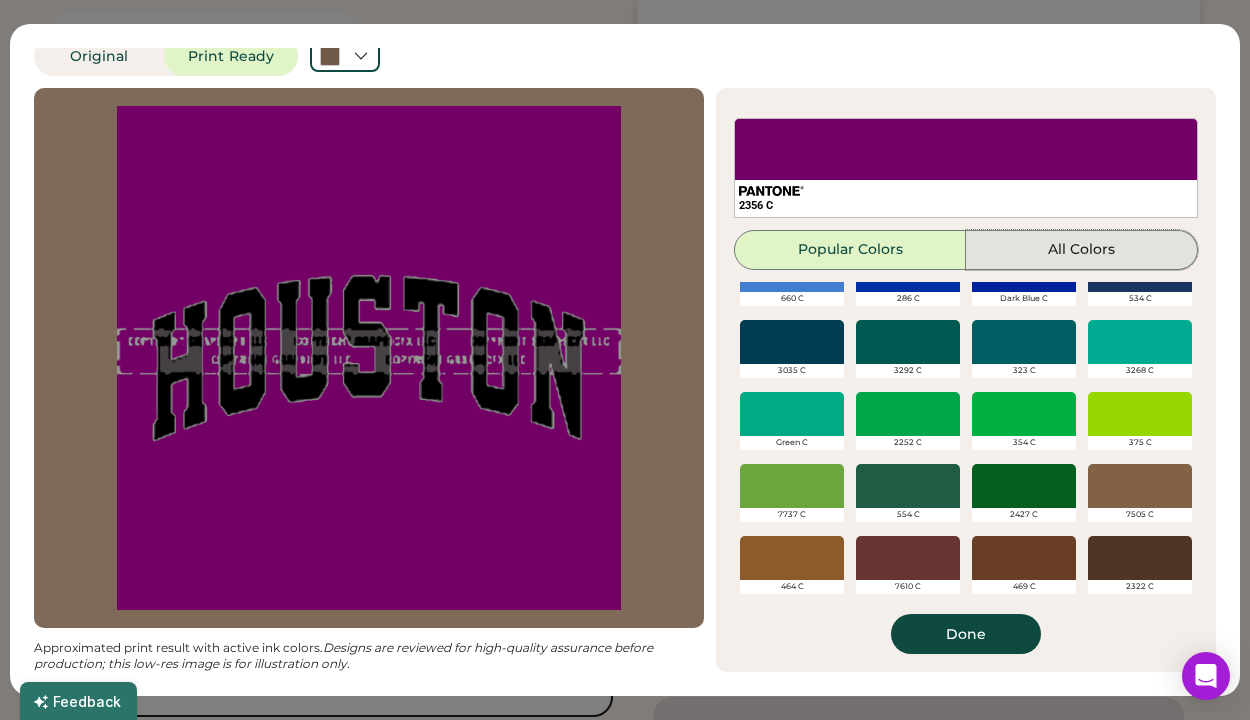 click on "All Colors" at bounding box center (1082, 250) 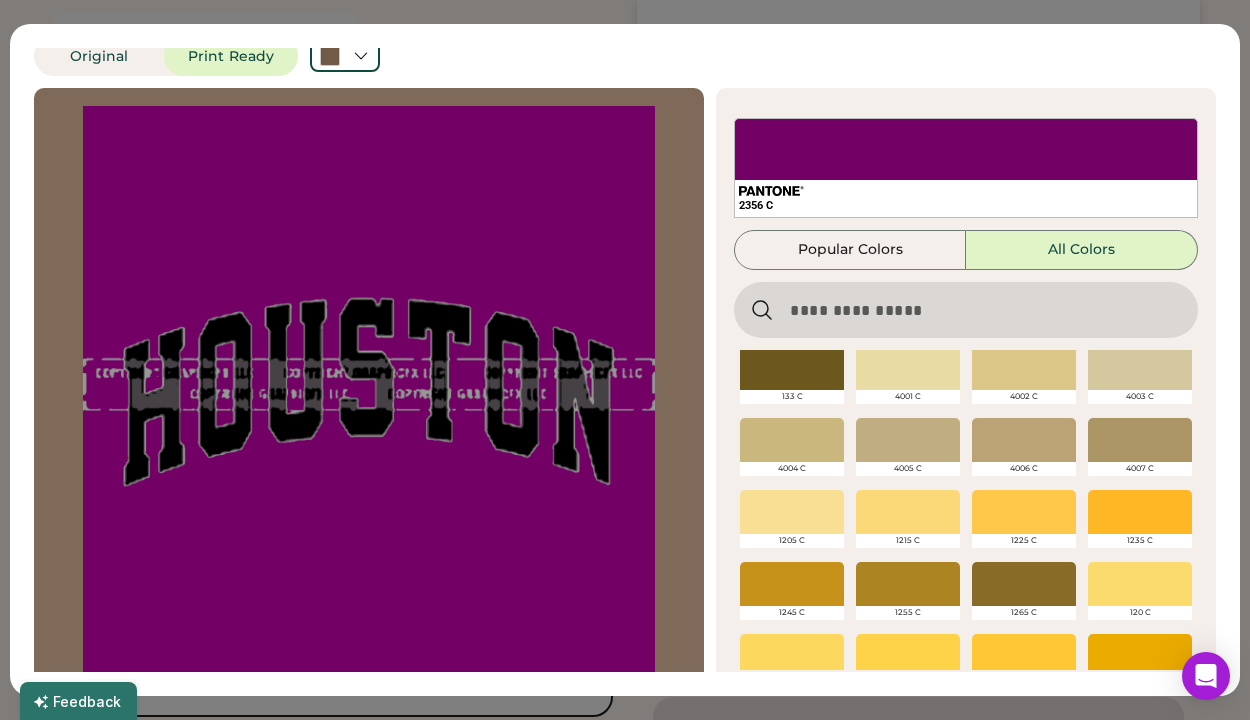 scroll, scrollTop: 1239, scrollLeft: 0, axis: vertical 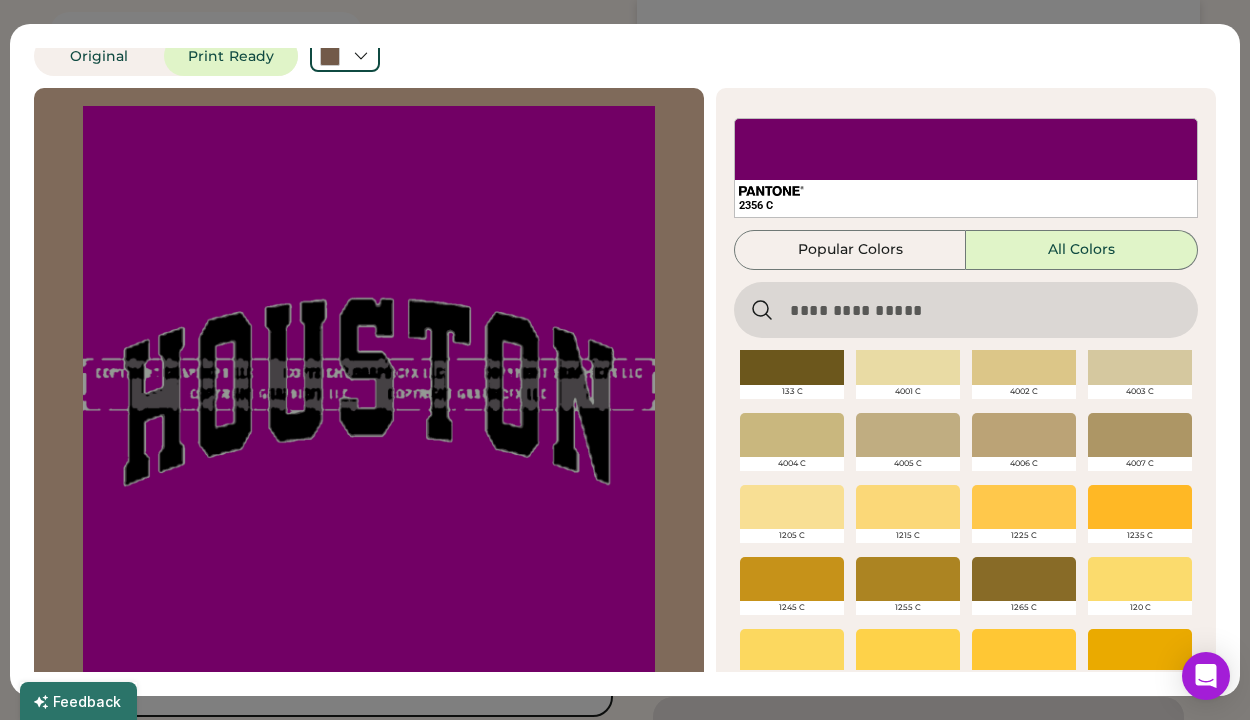 click at bounding box center [908, 363] 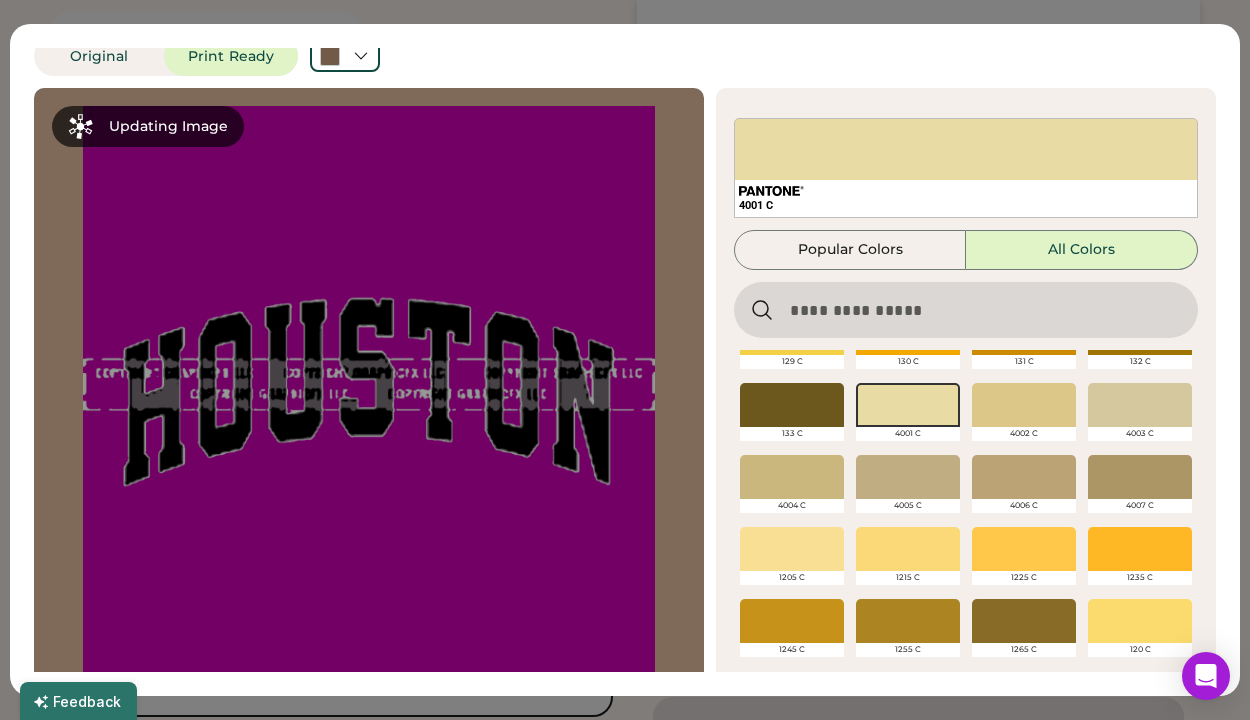 scroll, scrollTop: 1185, scrollLeft: 0, axis: vertical 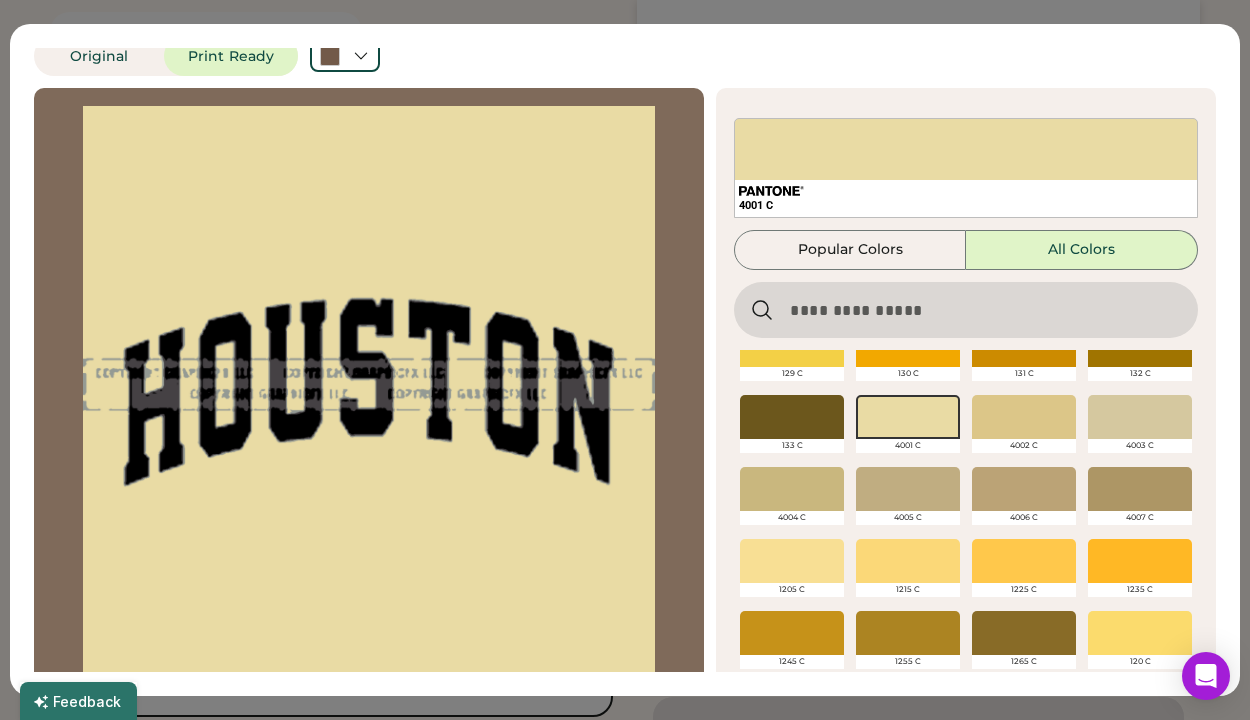click at bounding box center (1140, 417) 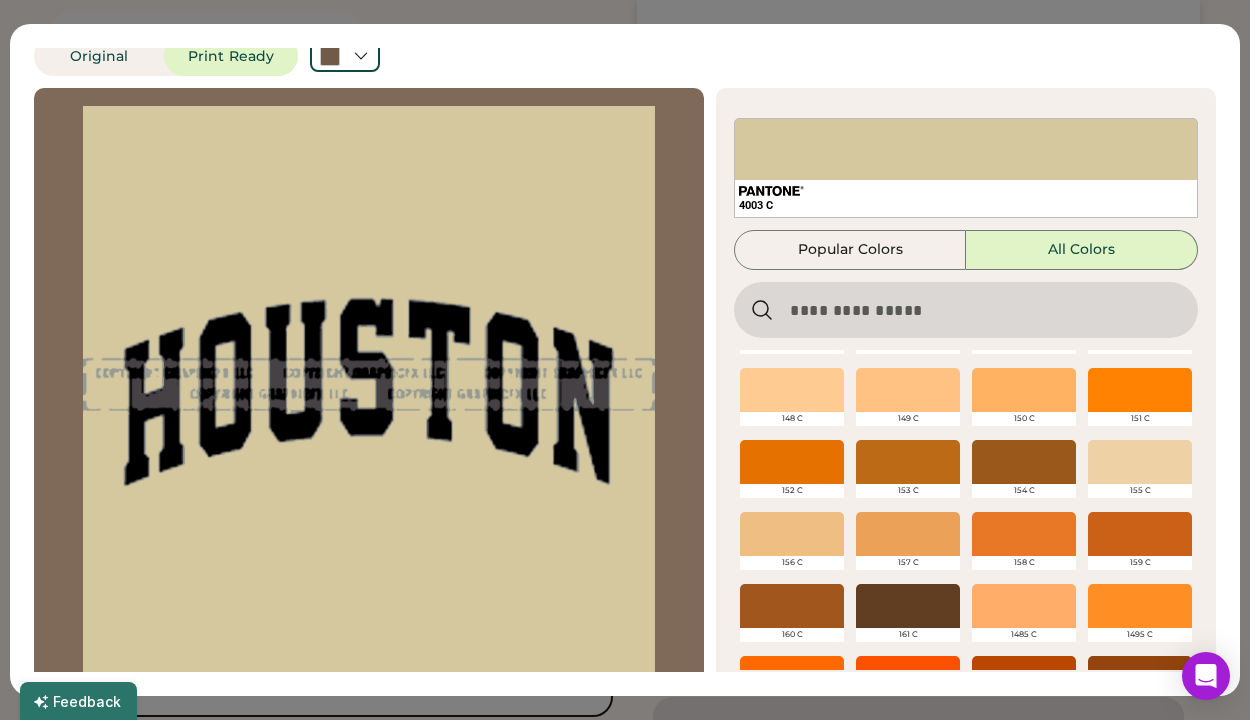 scroll, scrollTop: 3378, scrollLeft: 0, axis: vertical 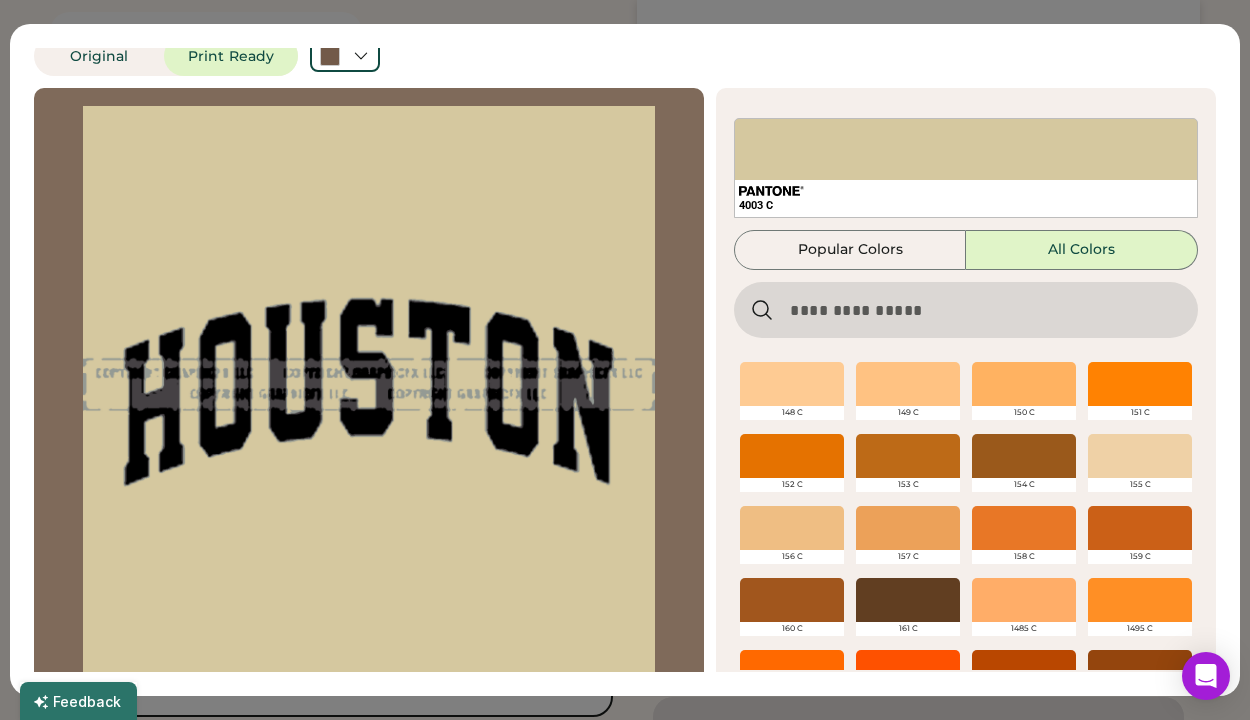 click at bounding box center (1140, 456) 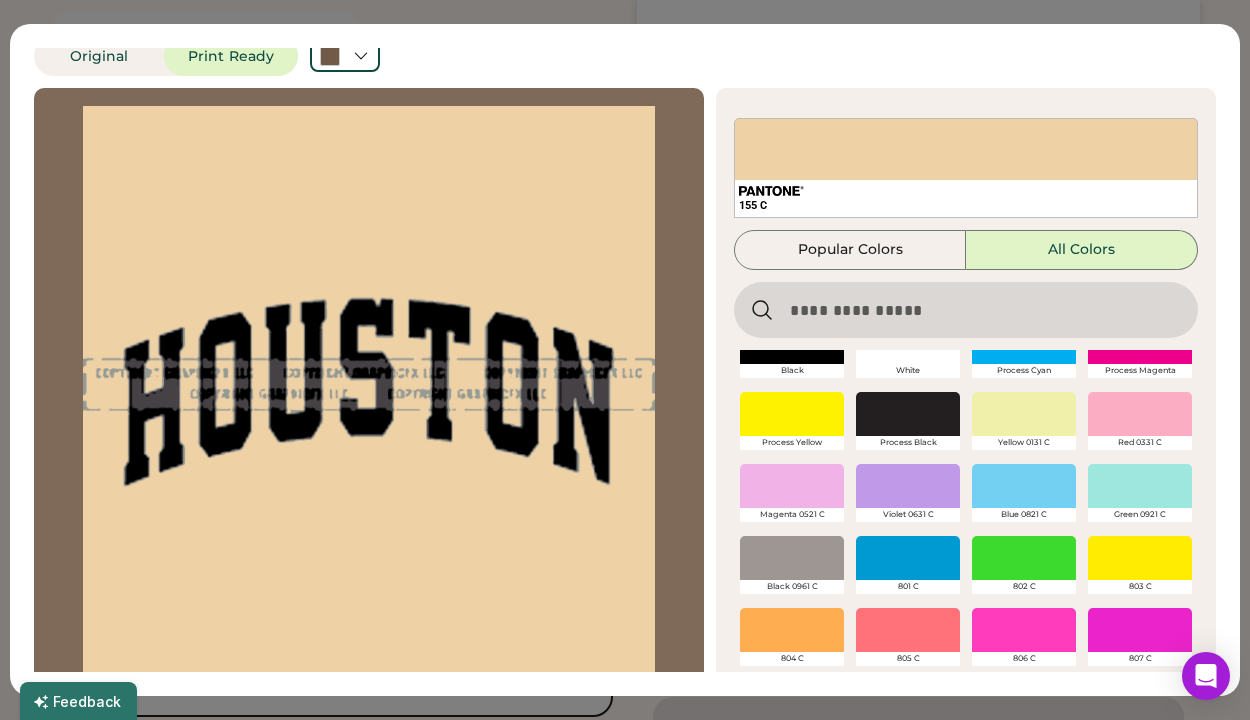 scroll, scrollTop: 44, scrollLeft: 0, axis: vertical 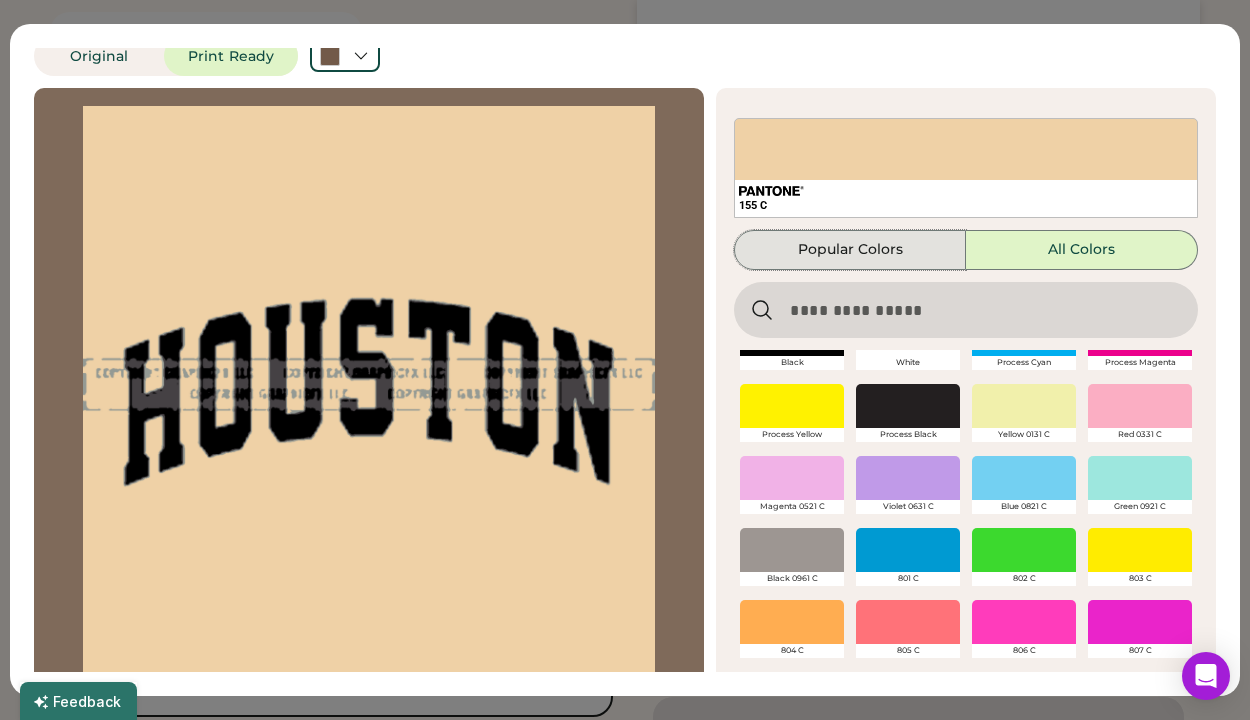 click on "Popular Colors" at bounding box center (850, 250) 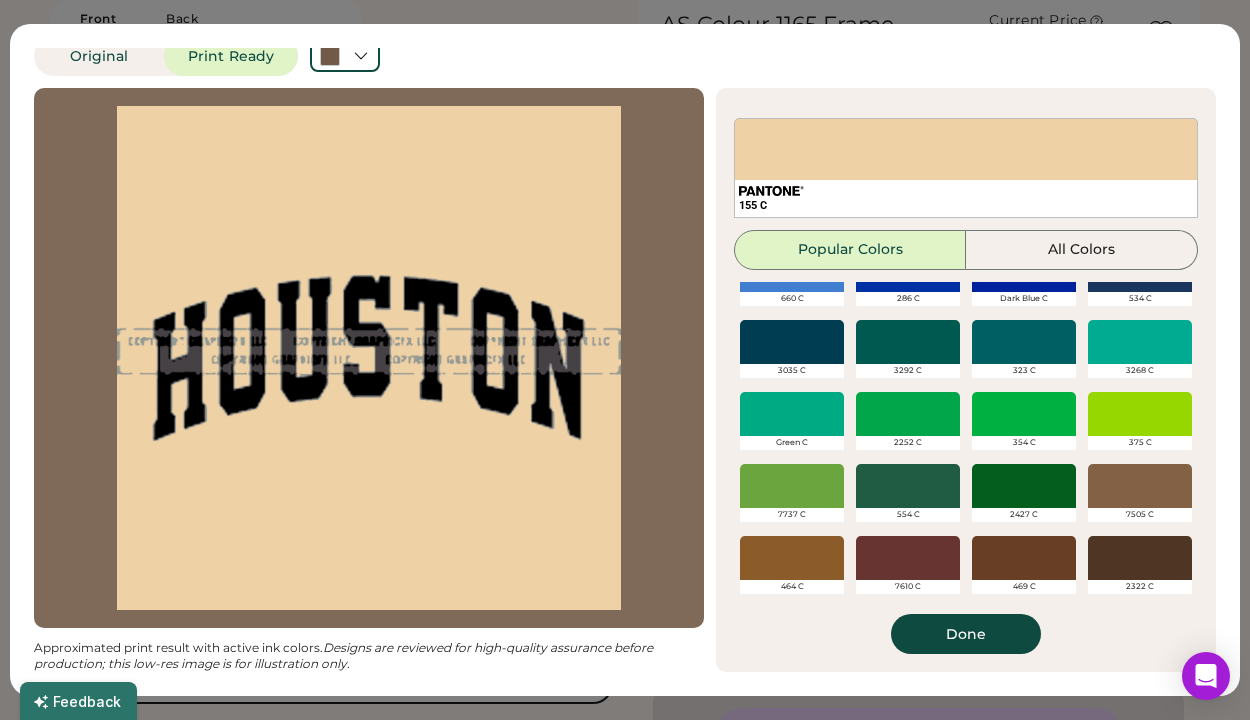 scroll, scrollTop: 0, scrollLeft: 0, axis: both 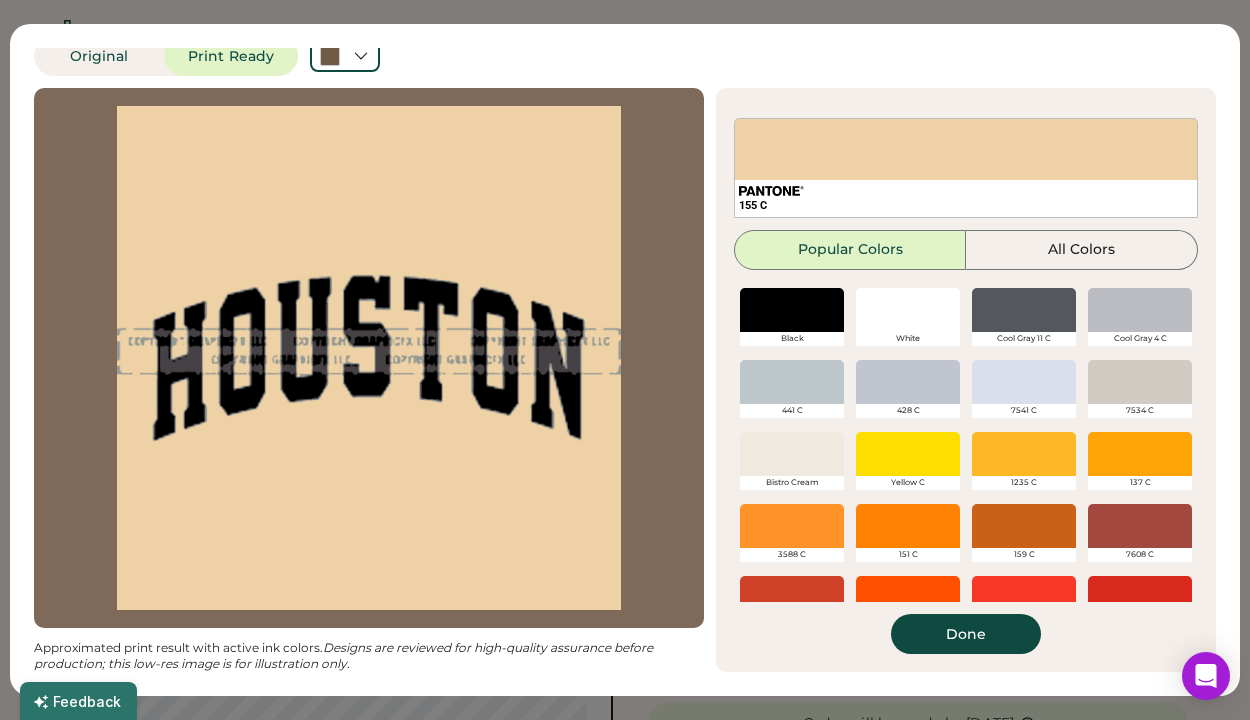 click at bounding box center (792, 454) 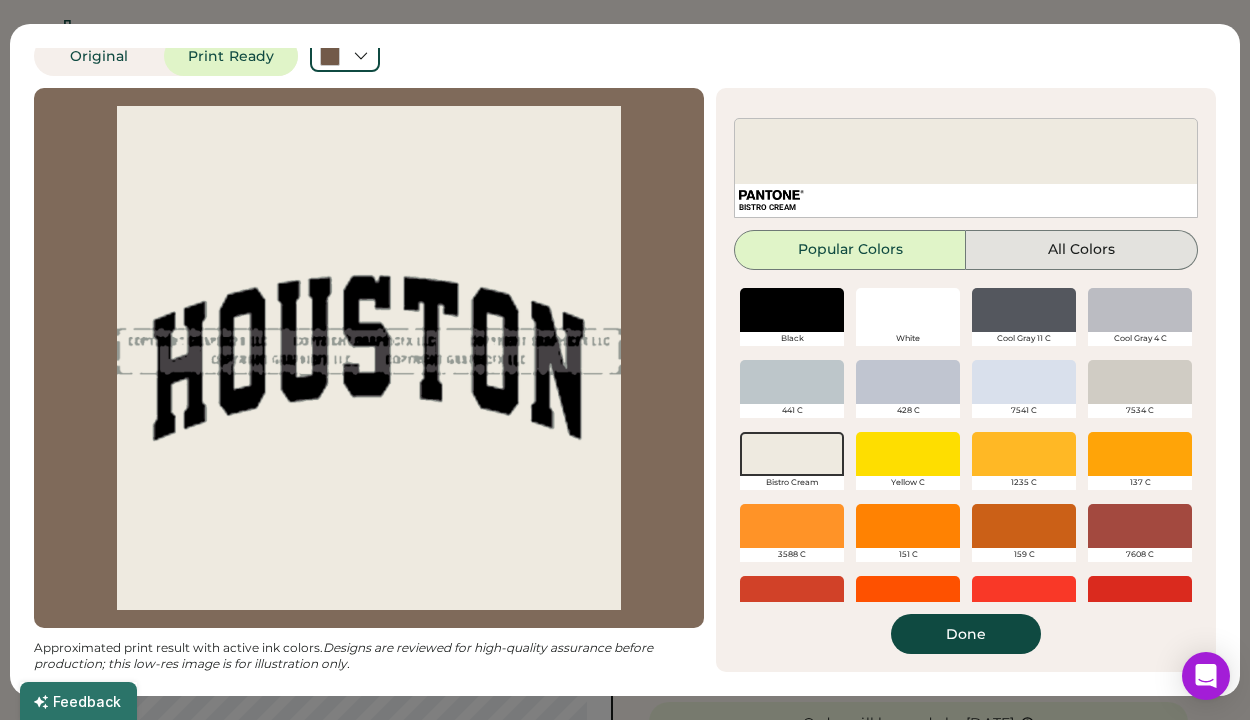 click on "All Colors" at bounding box center [1082, 250] 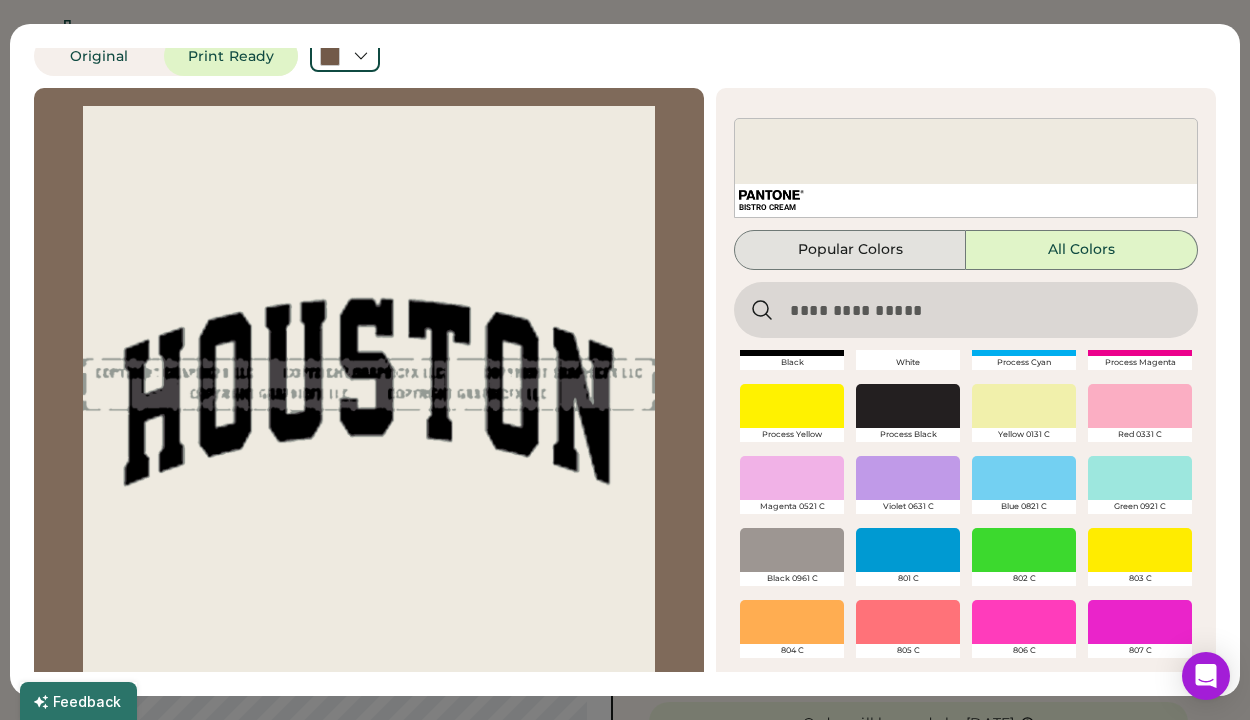 click on "Popular Colors" at bounding box center [850, 250] 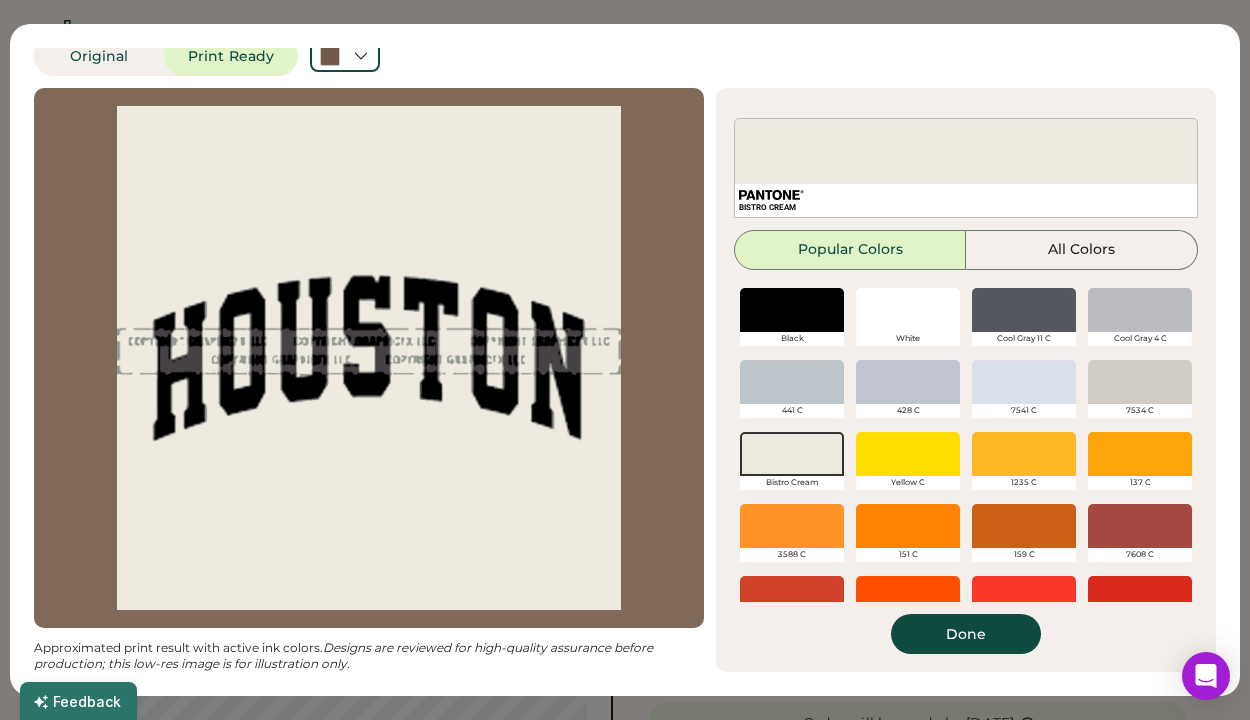 scroll, scrollTop: 0, scrollLeft: 0, axis: both 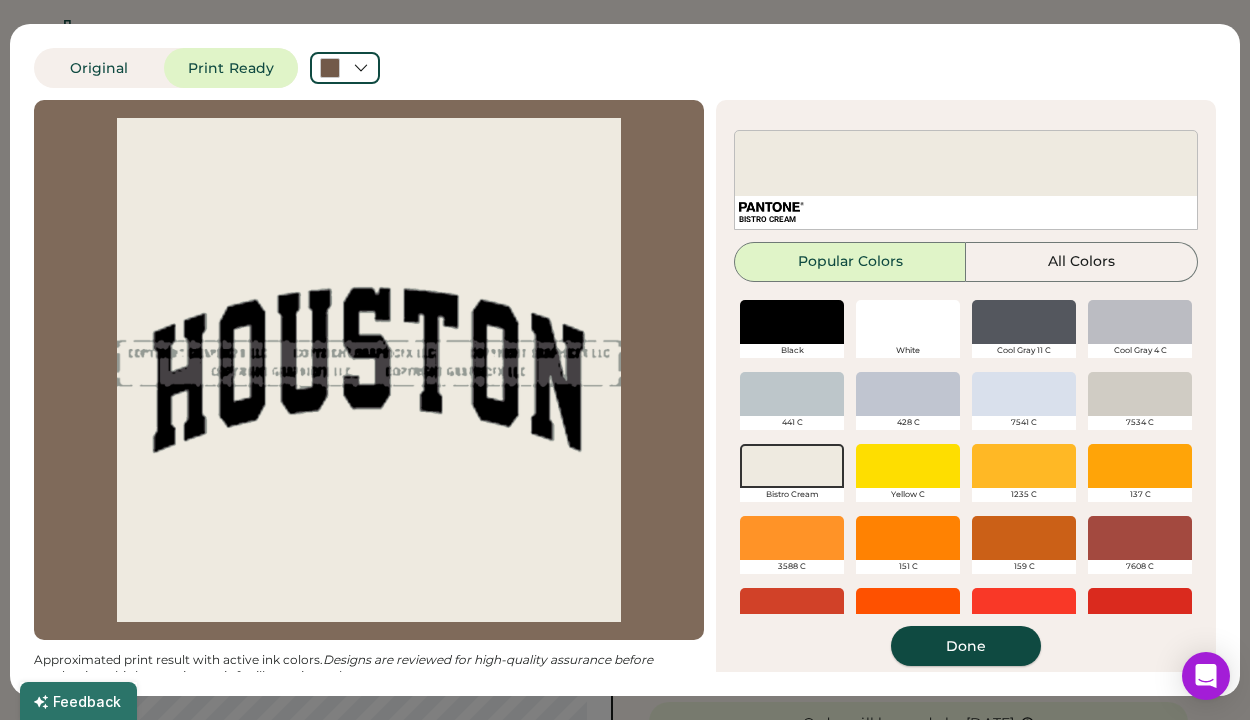 click on "Done" at bounding box center [966, 646] 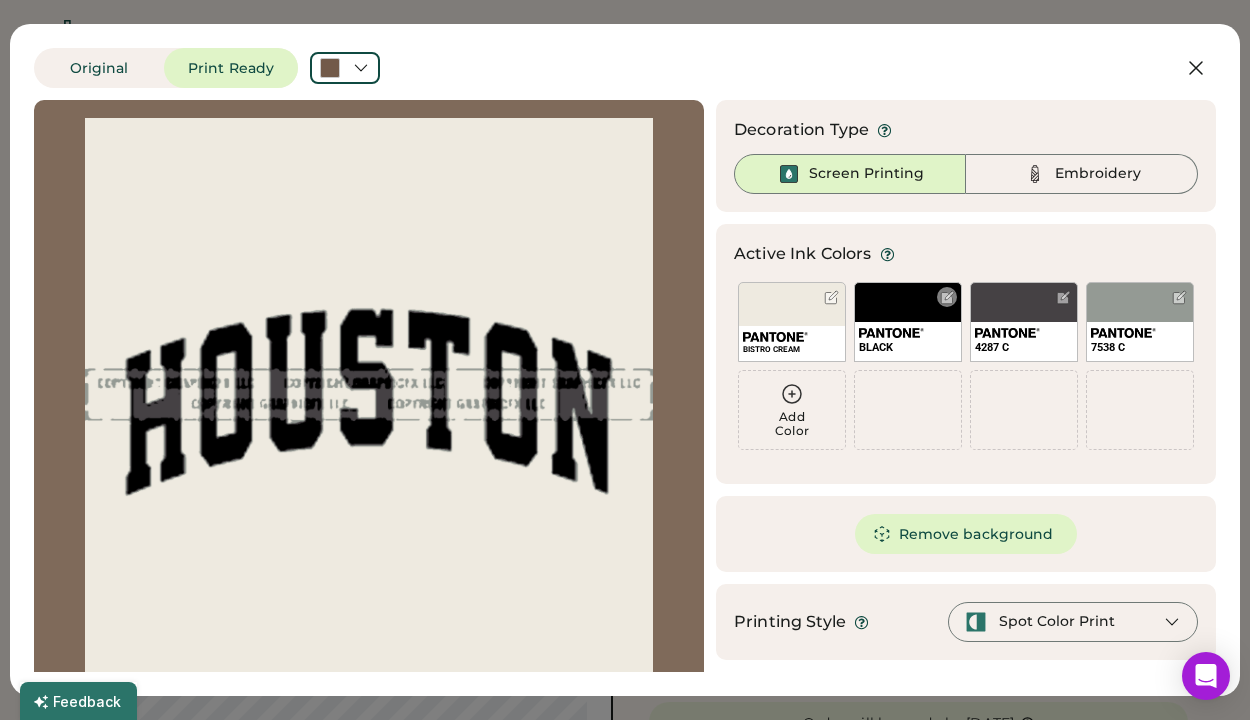 click on "BLACK" at bounding box center (908, 322) 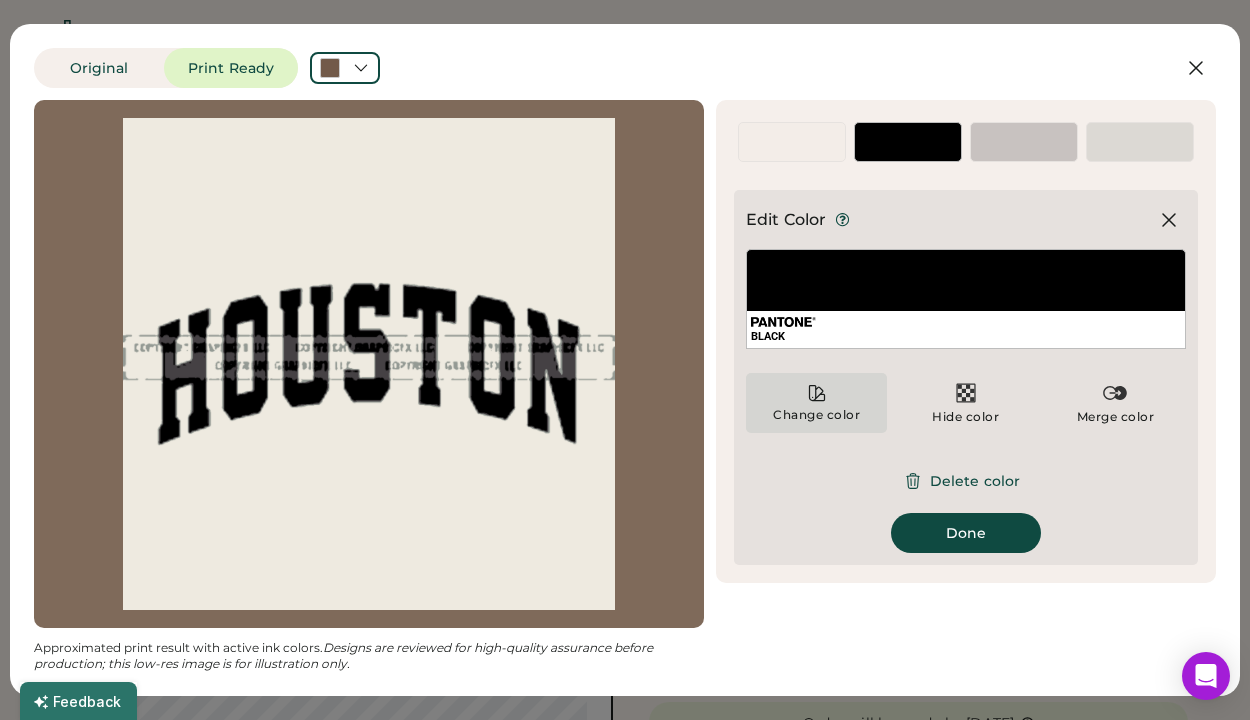click on "Change color" at bounding box center [816, 403] 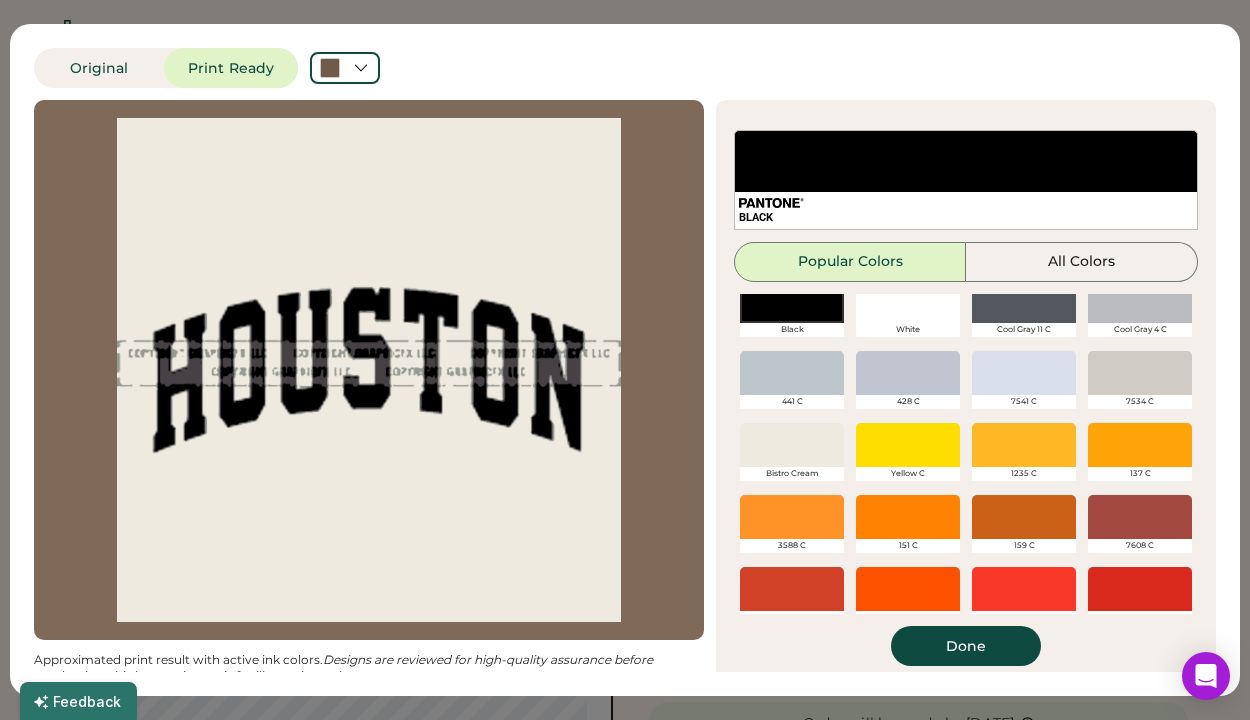 scroll, scrollTop: 25, scrollLeft: 0, axis: vertical 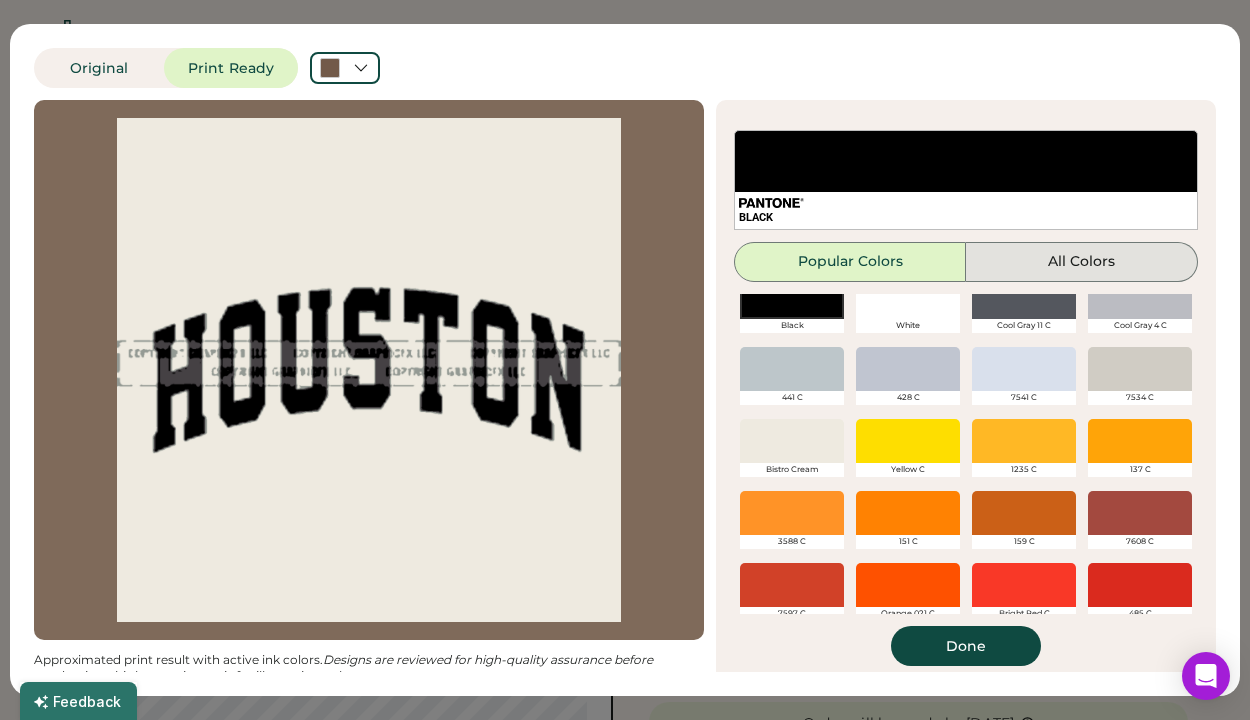 click on "All Colors" at bounding box center (1082, 262) 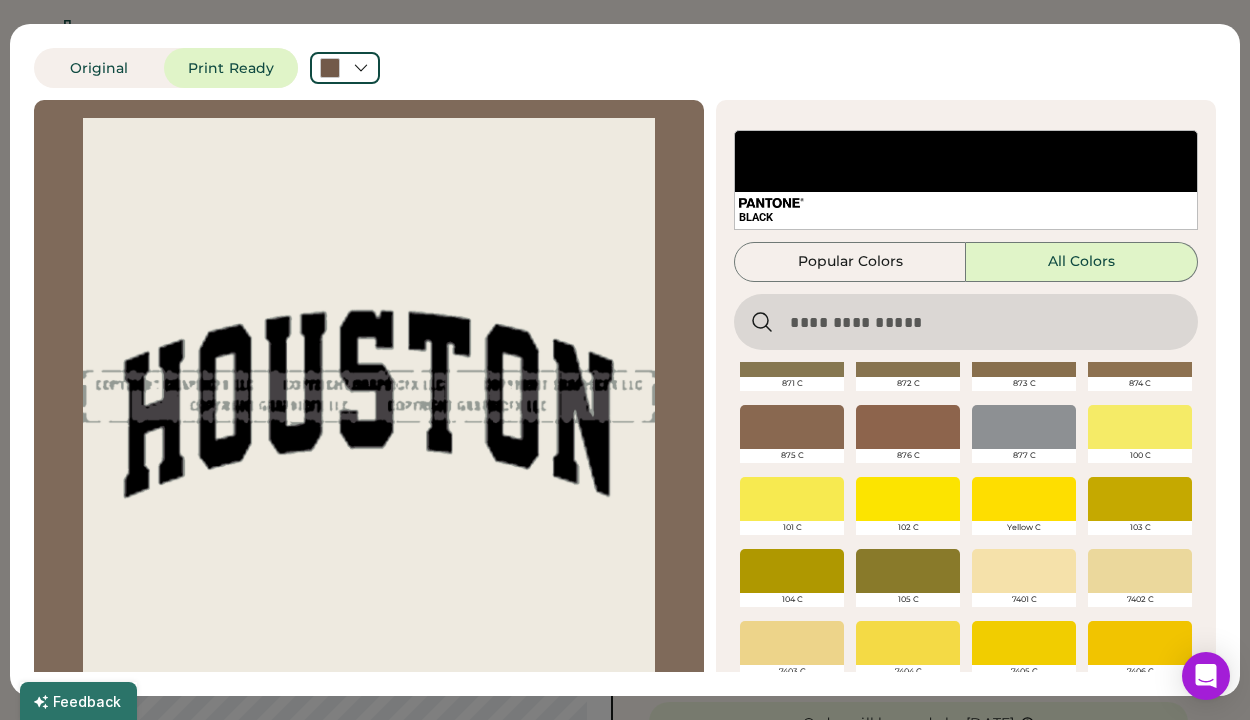 scroll, scrollTop: 375, scrollLeft: 0, axis: vertical 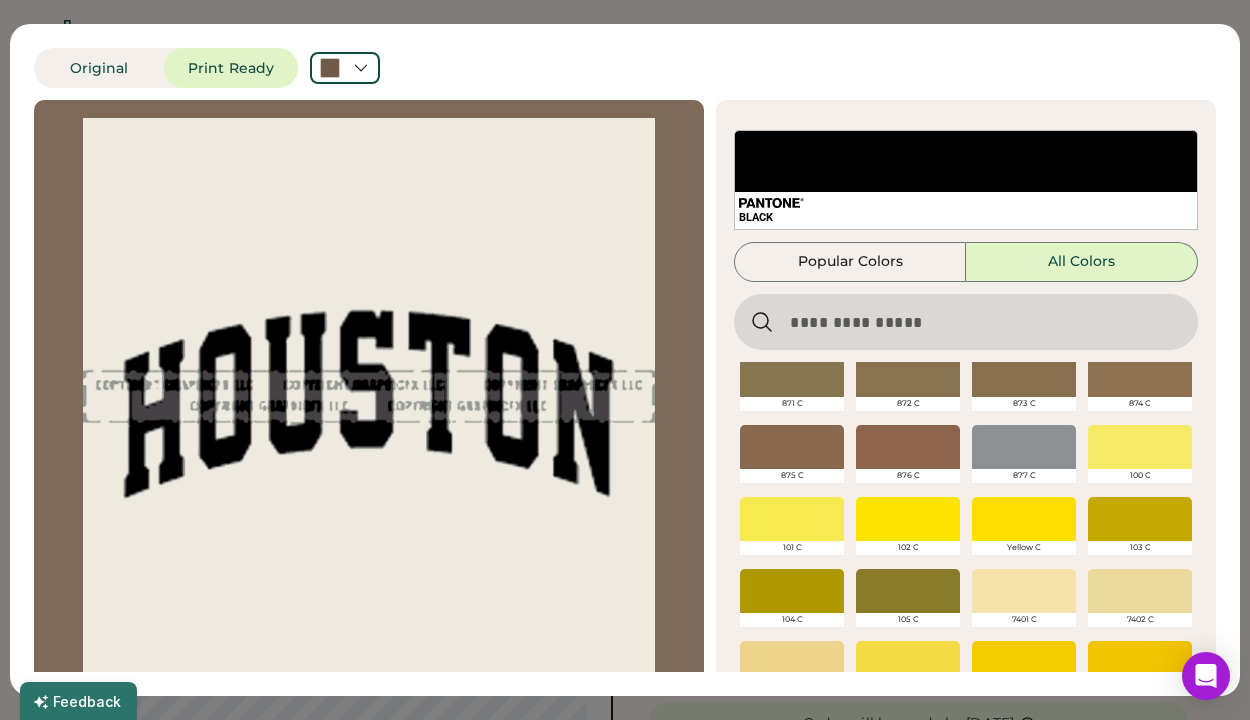 click at bounding box center (908, 591) 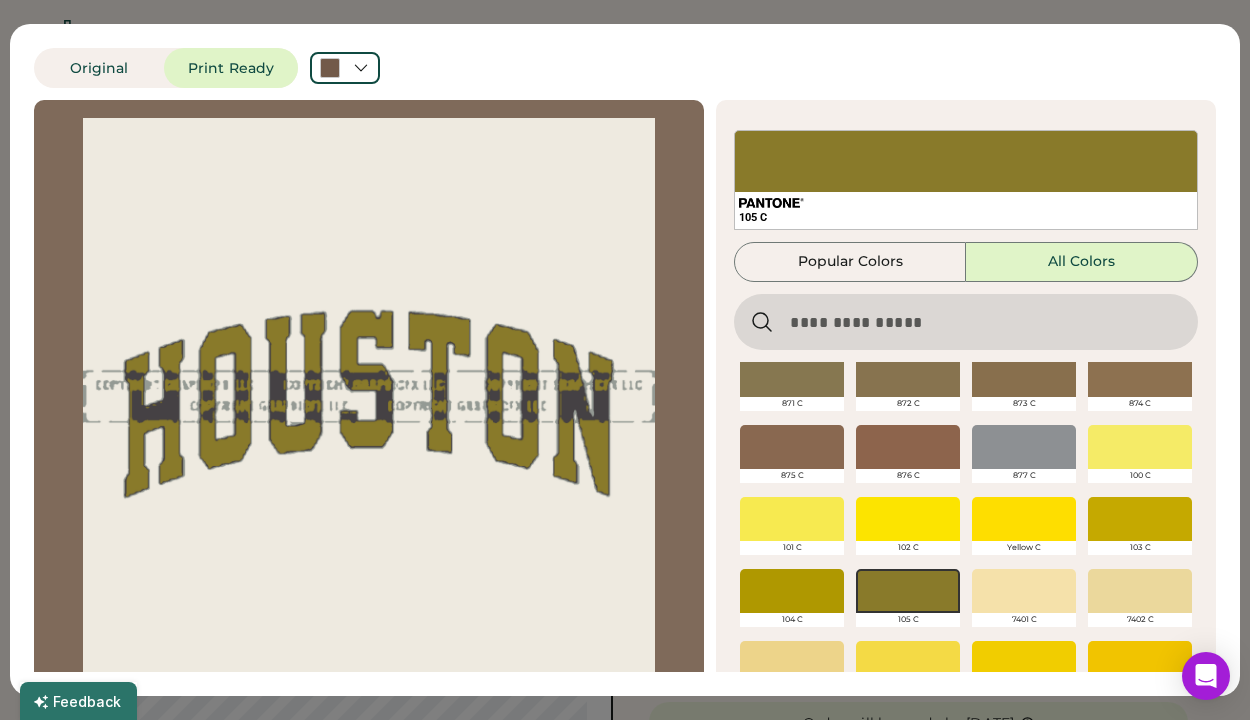 click at bounding box center (369, 404) 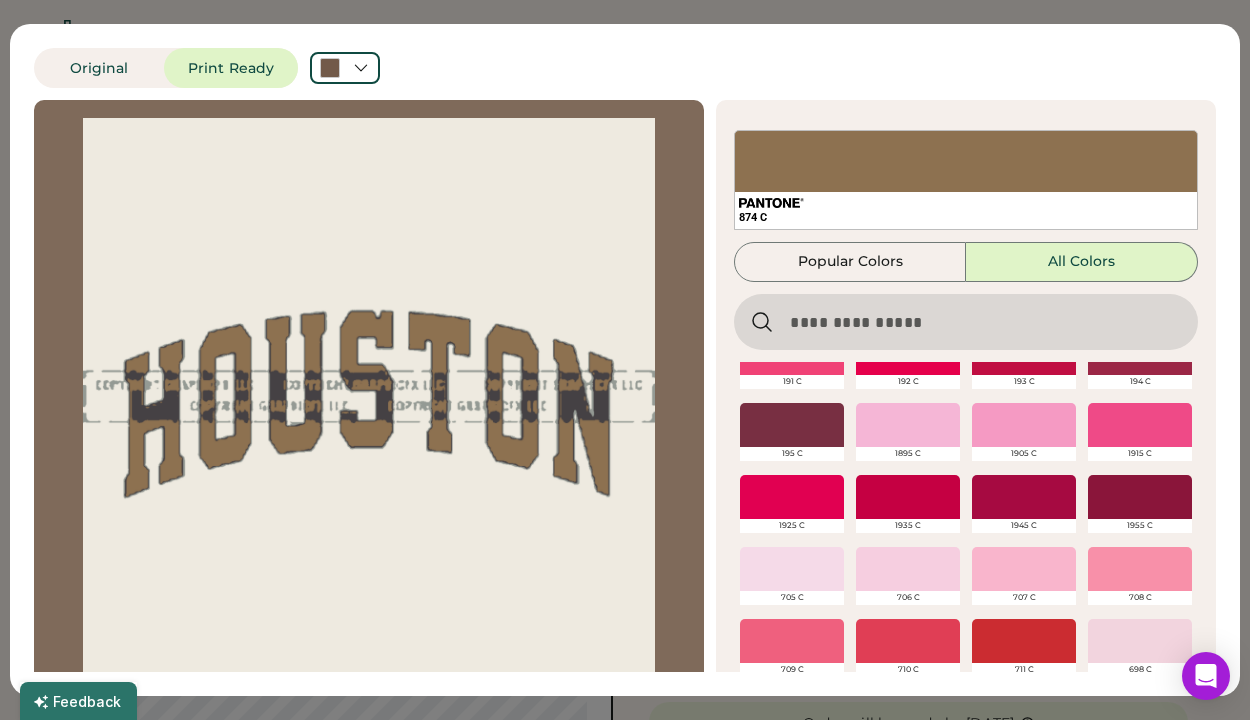 scroll, scrollTop: 8320, scrollLeft: 0, axis: vertical 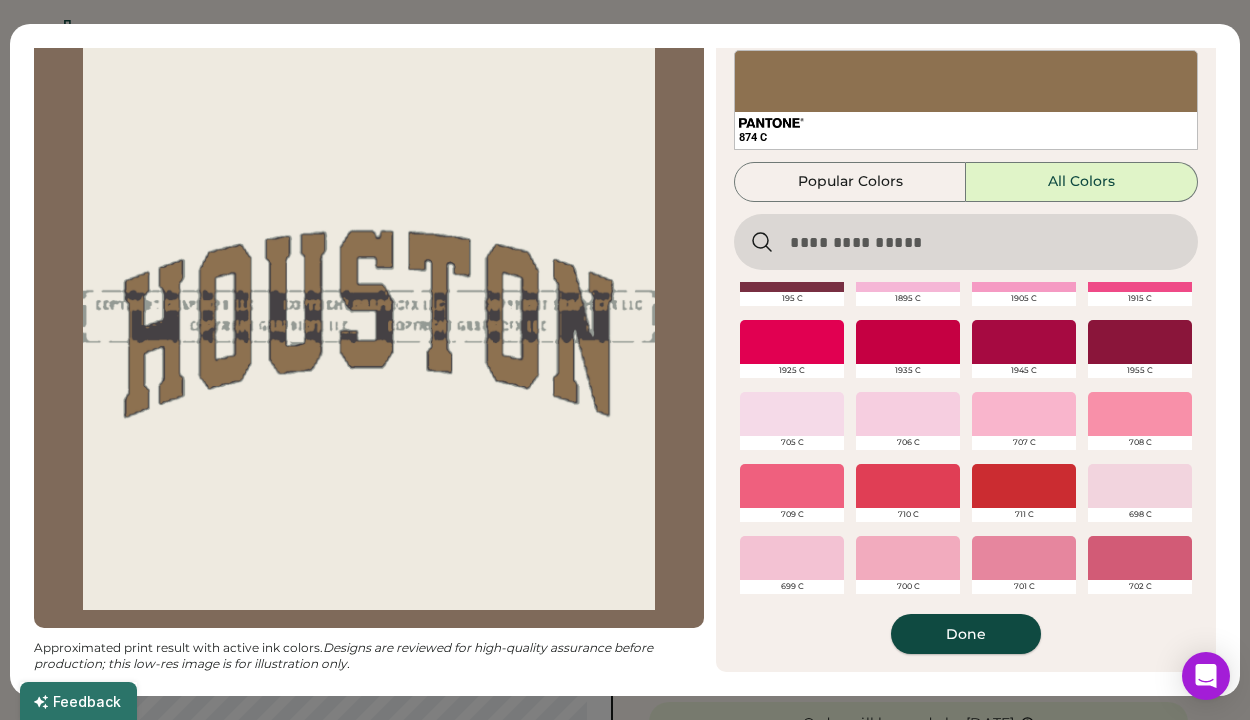 click on "Done" at bounding box center [966, 634] 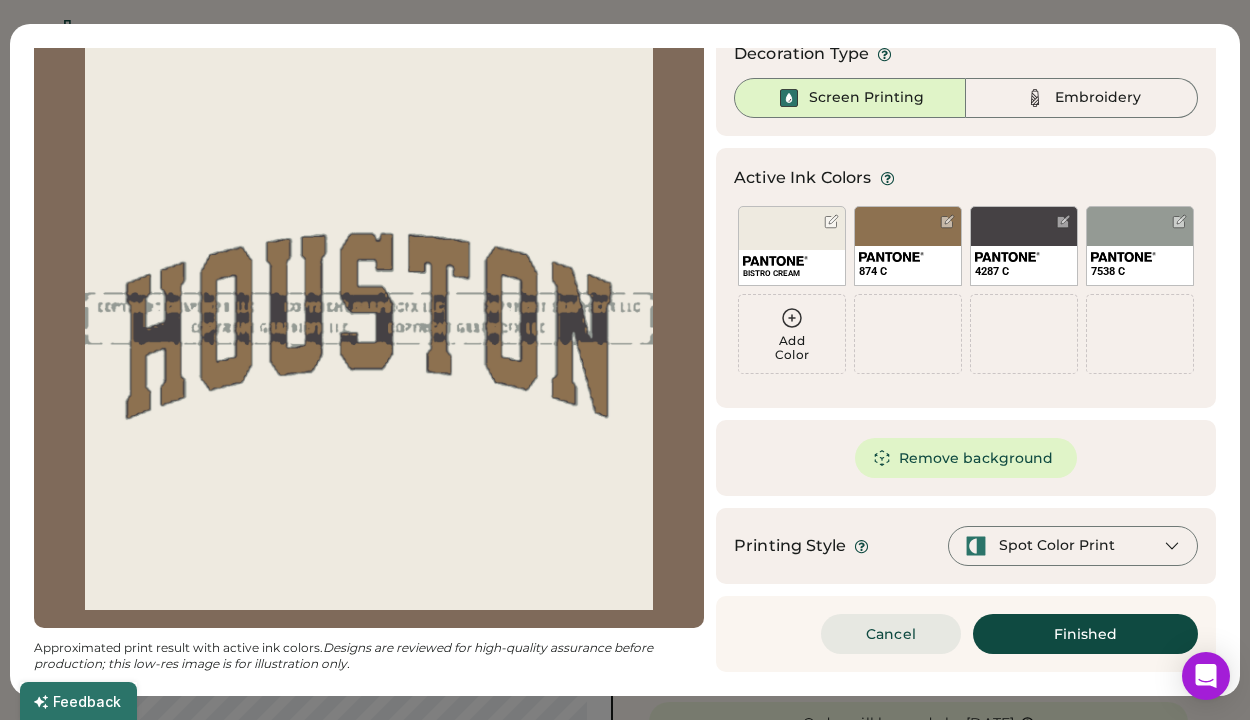 scroll, scrollTop: 0, scrollLeft: 0, axis: both 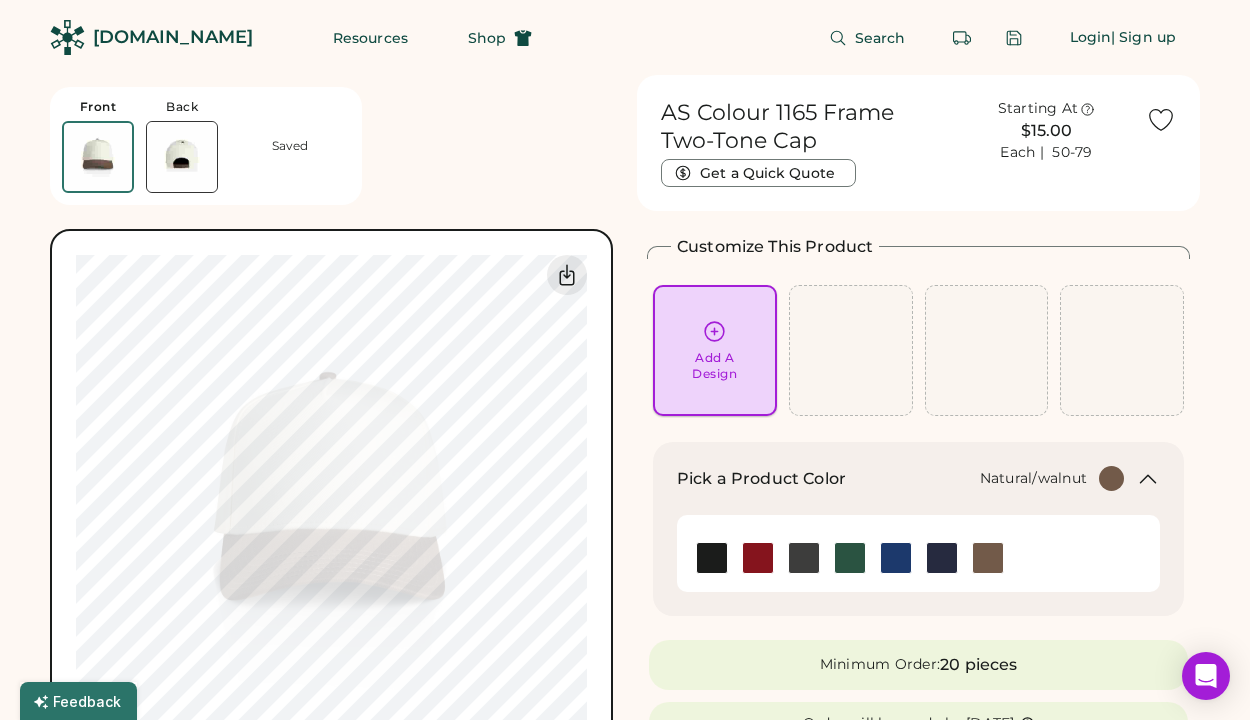 click on "Add A
Design" at bounding box center (714, 366) 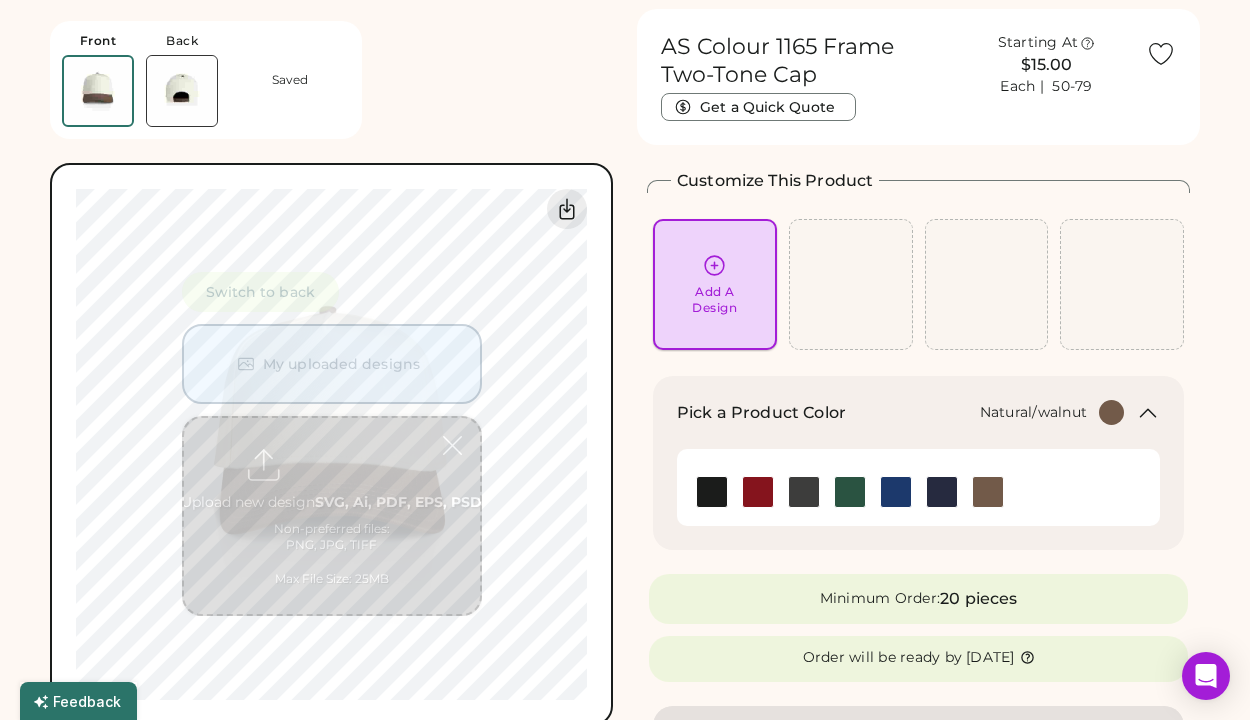 scroll, scrollTop: 75, scrollLeft: 0, axis: vertical 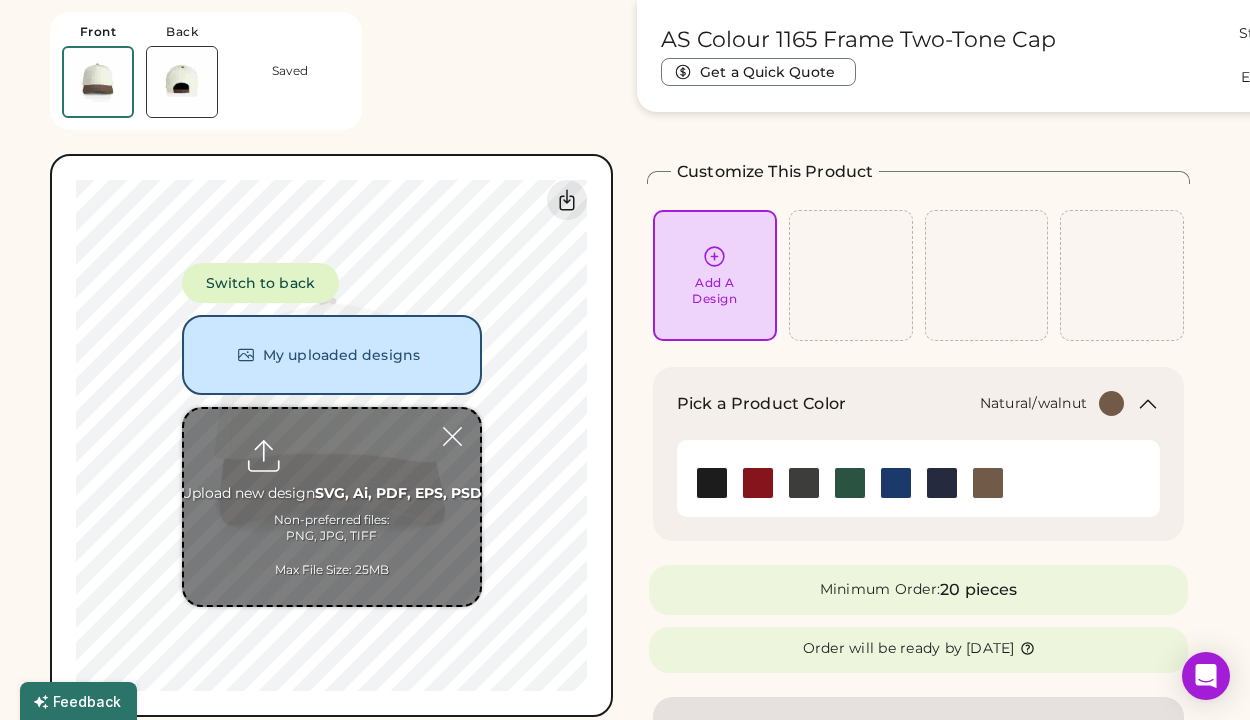 click at bounding box center [332, 507] 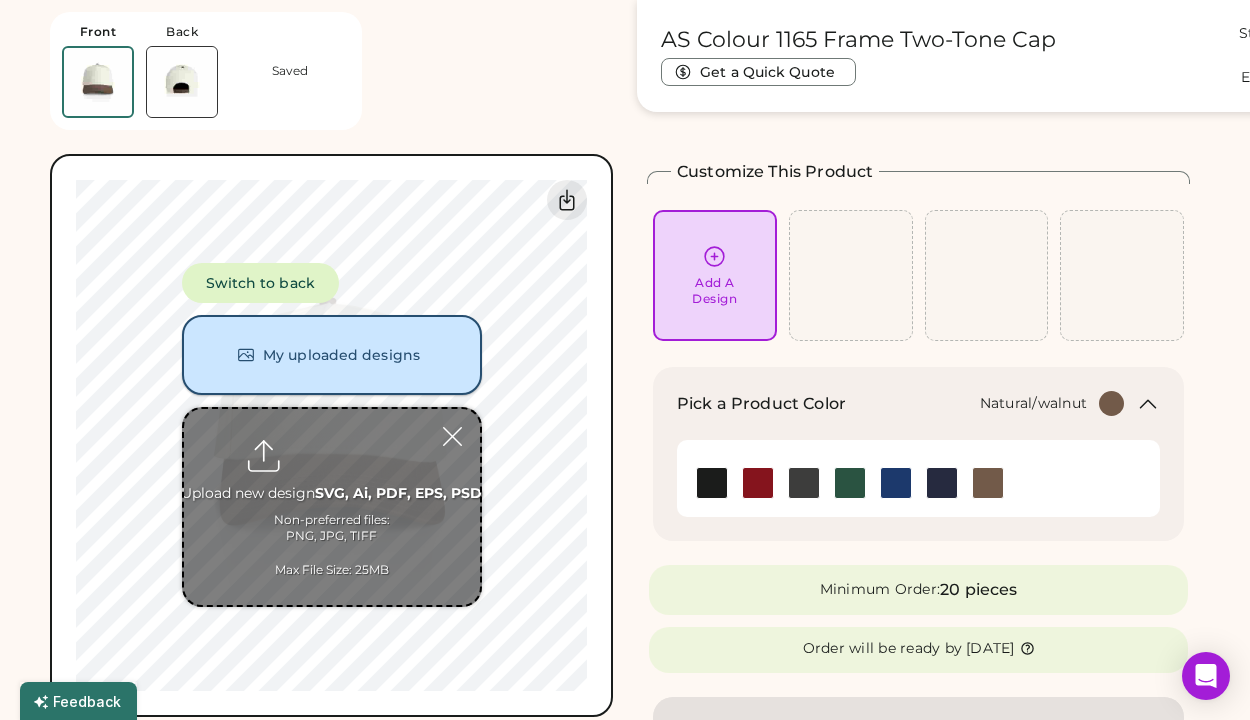 click on "My uploaded designs" at bounding box center (332, 355) 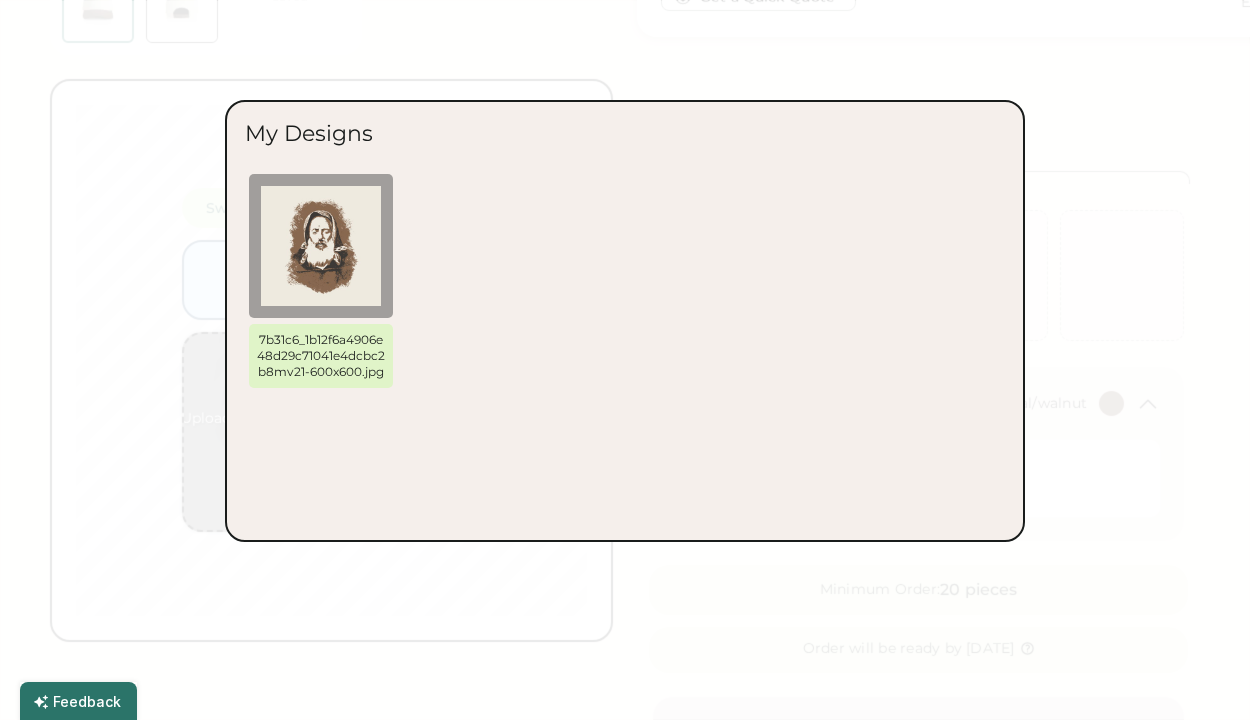 click at bounding box center [625, 360] 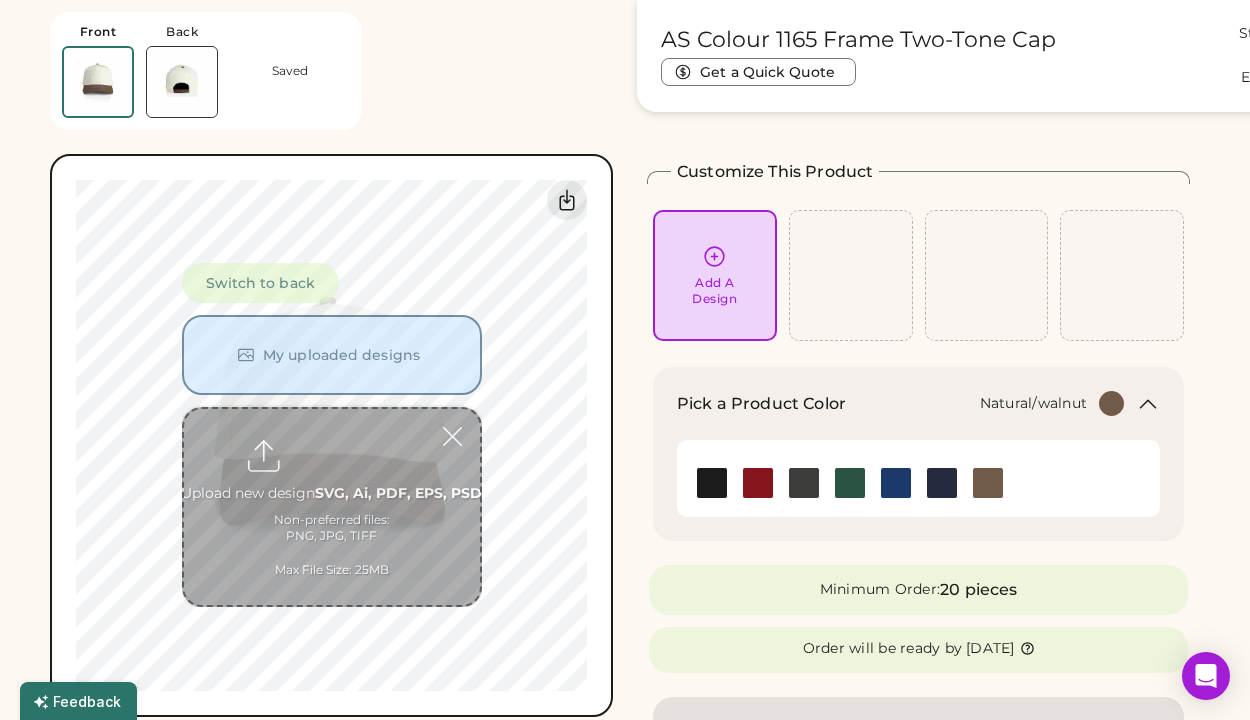 click at bounding box center (332, 507) 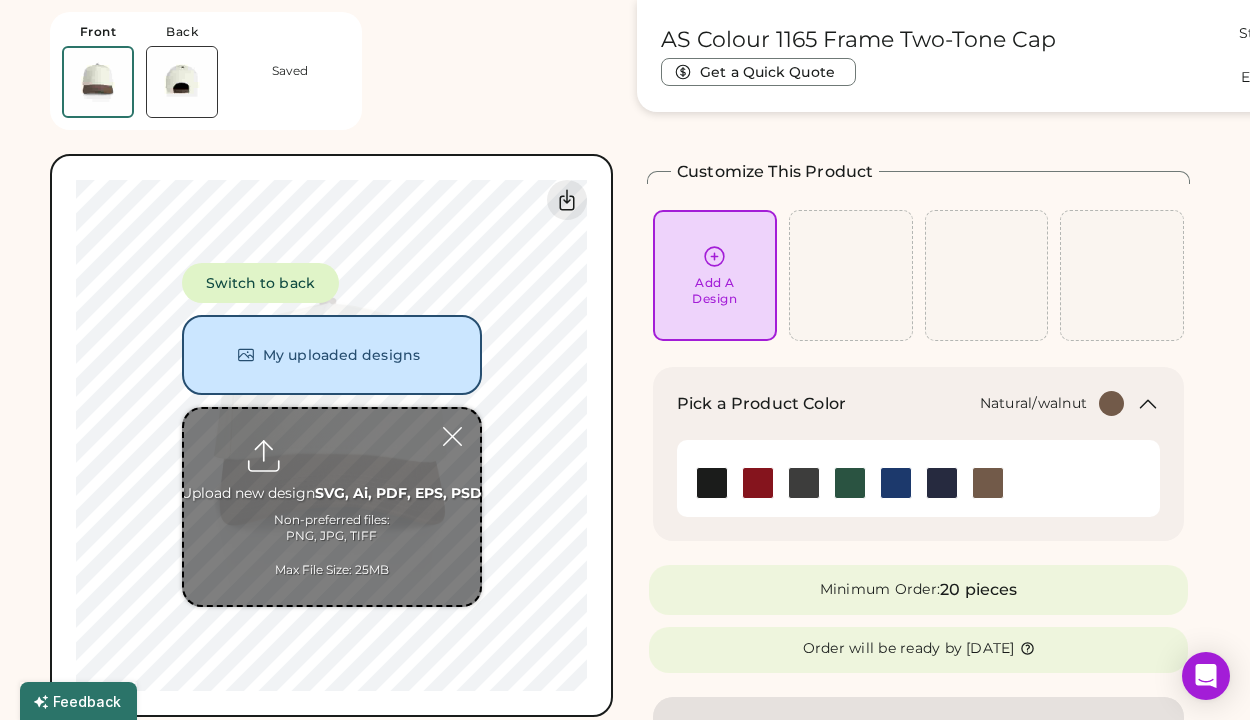 type on "**********" 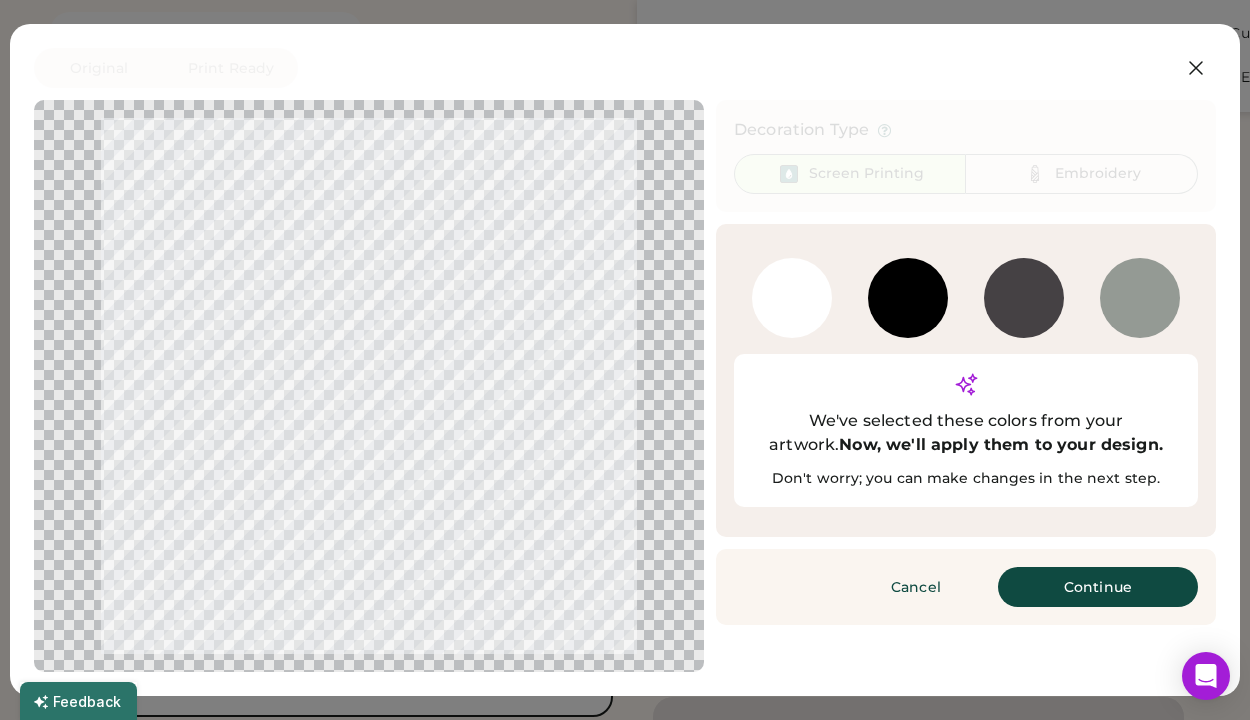 click on "WHITE" at bounding box center (792, 298) 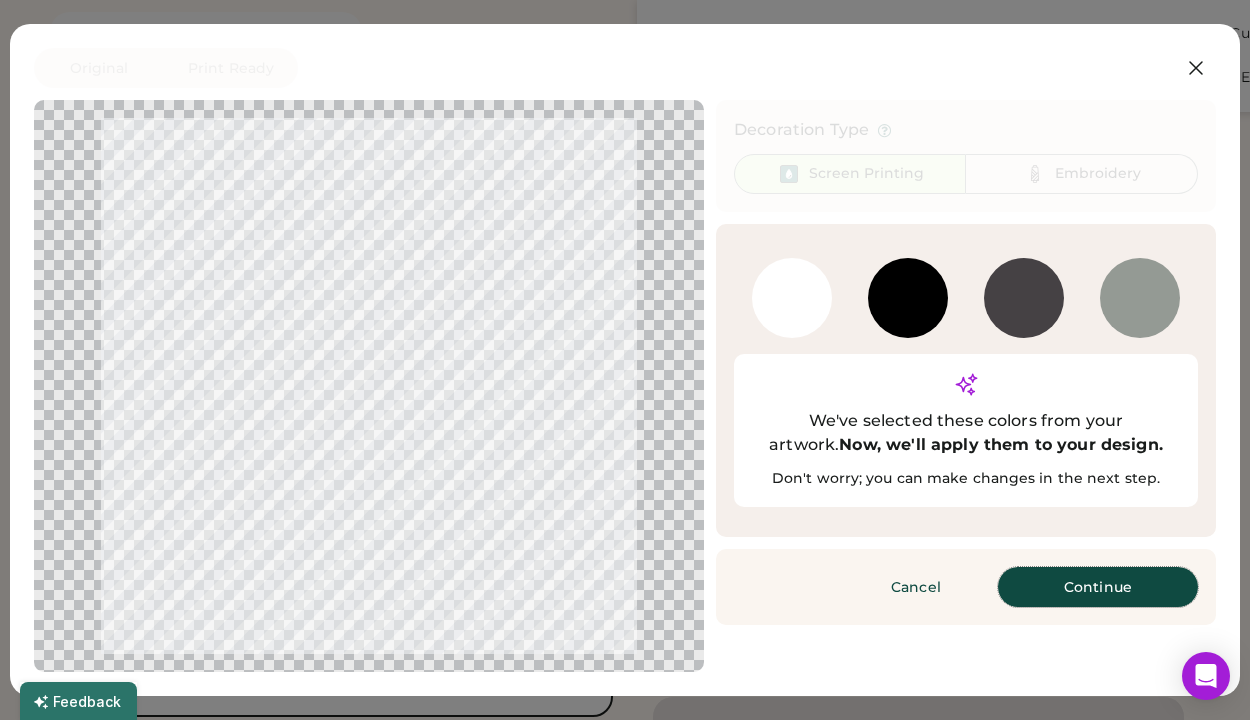 click on "Continue" at bounding box center [1098, 587] 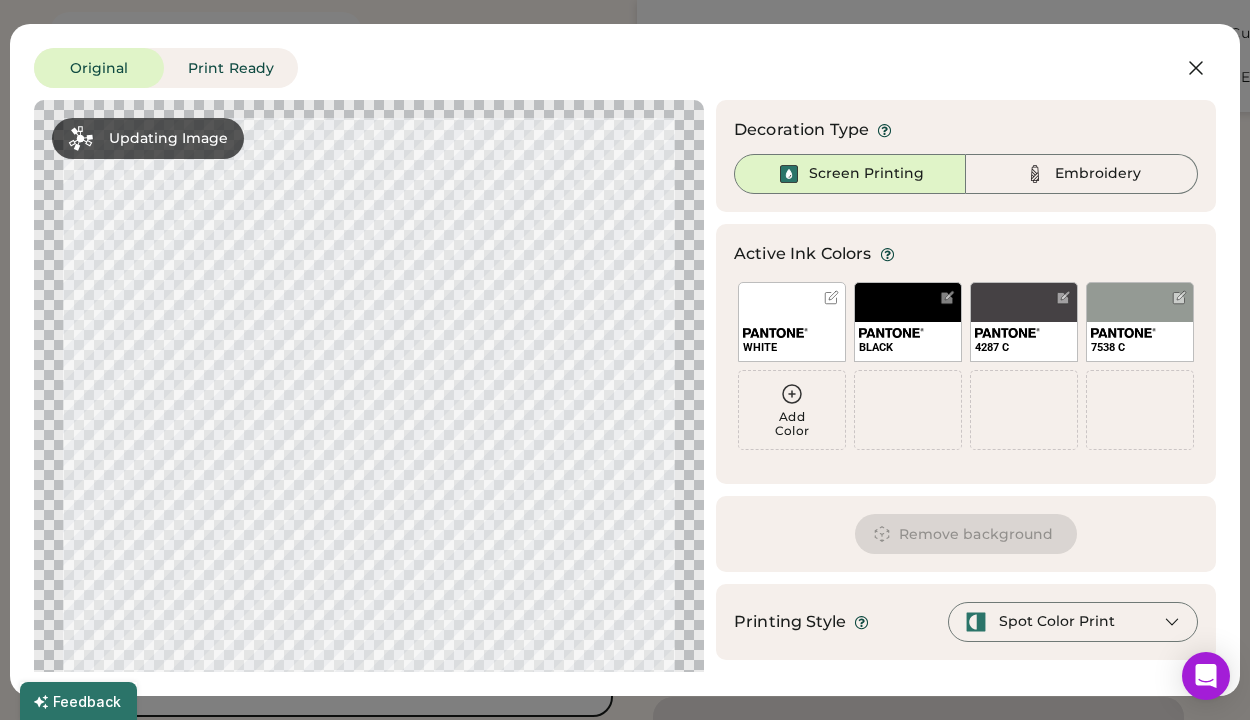 click on "WHITE" at bounding box center (792, 322) 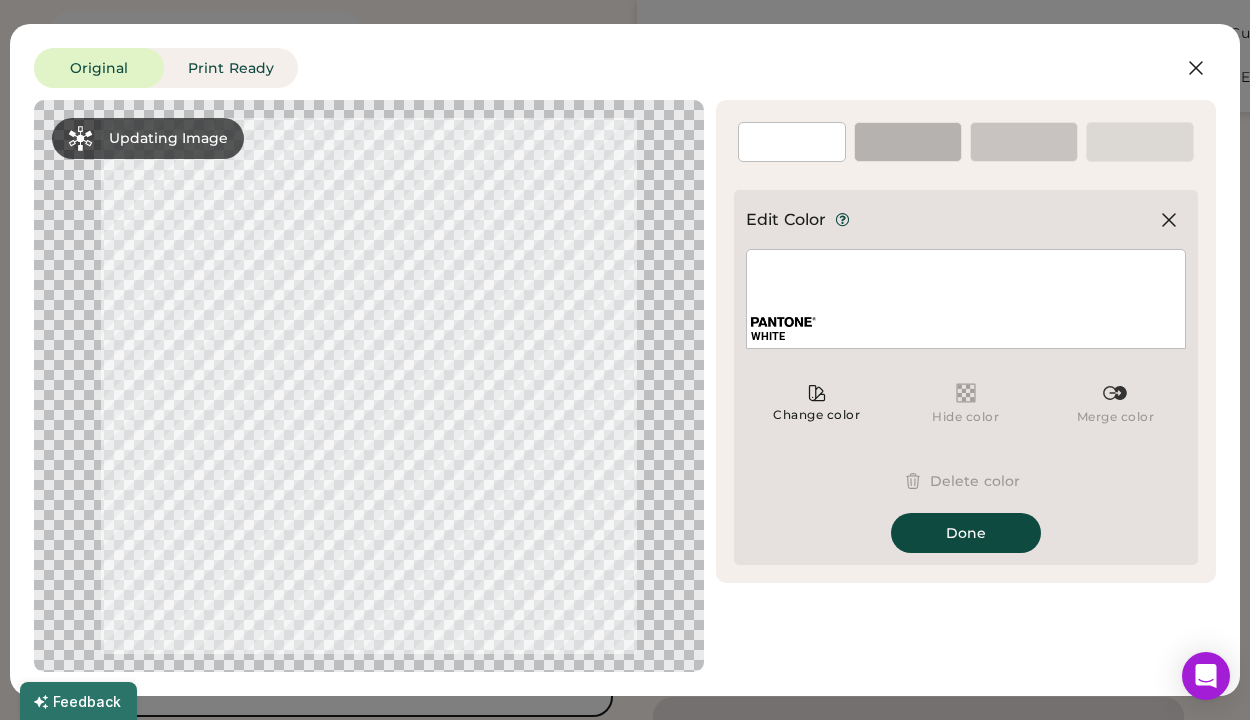 click on "Change color" at bounding box center [816, 403] 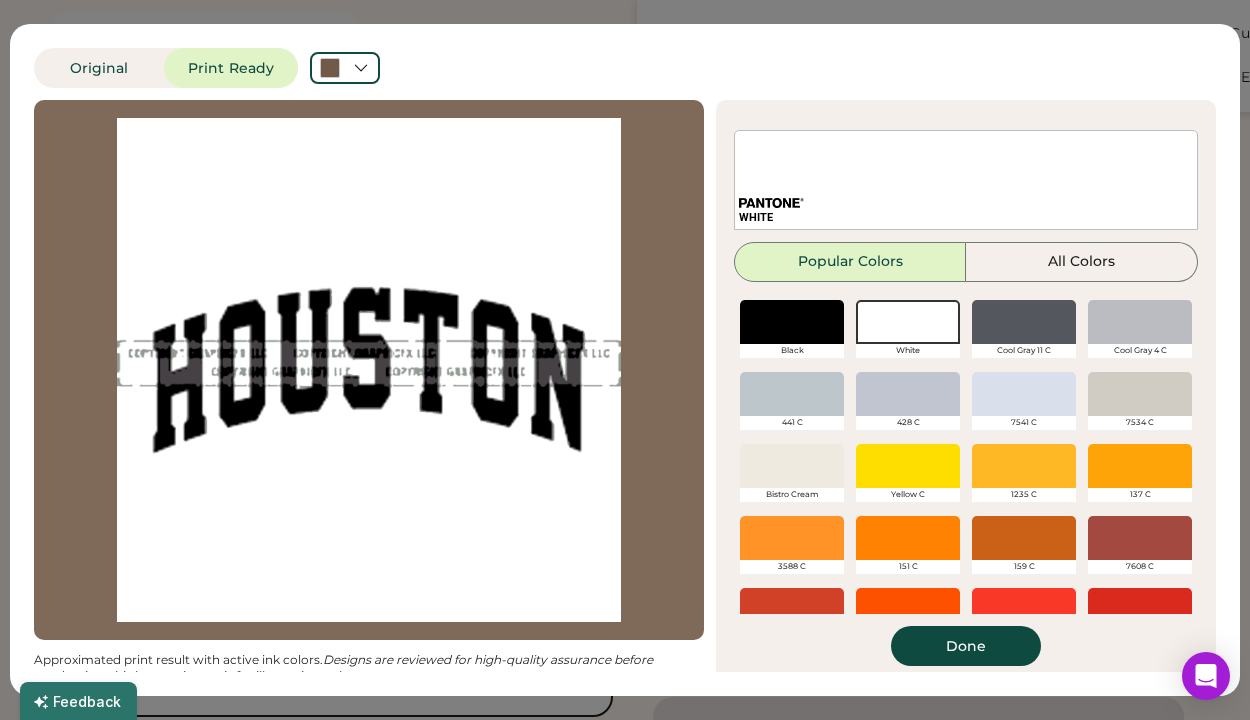 click at bounding box center [792, 466] 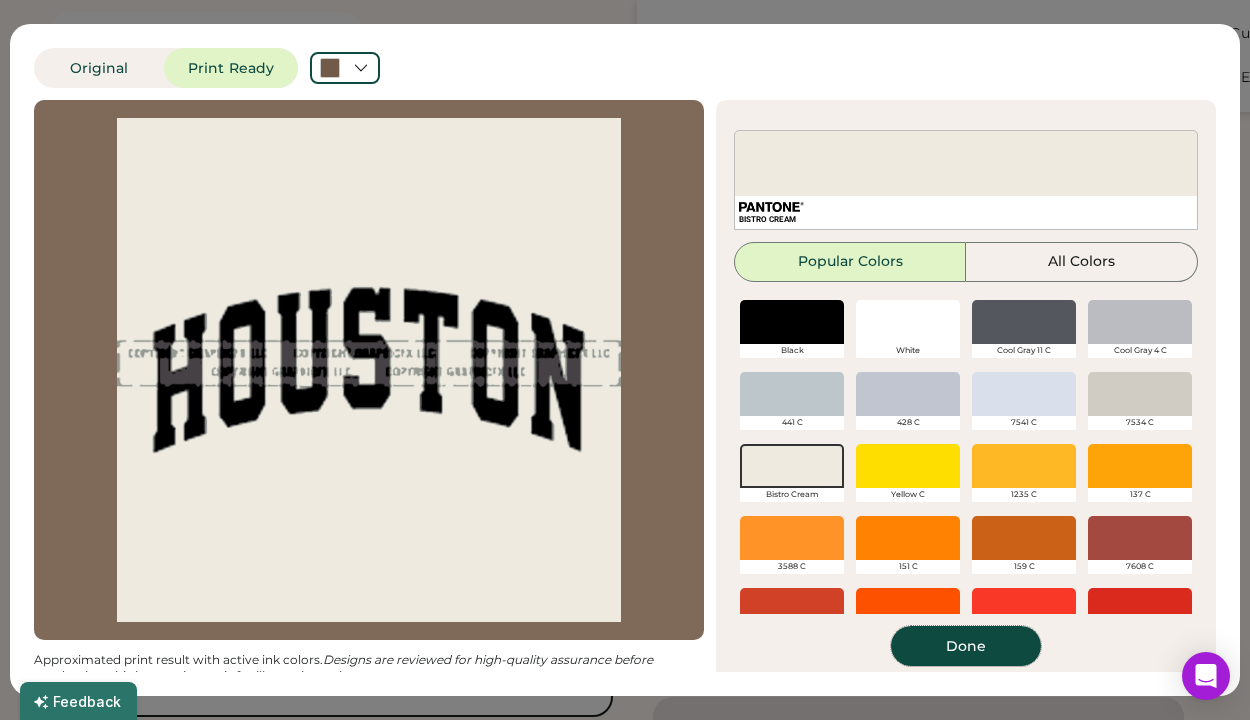 click on "Done" at bounding box center [966, 646] 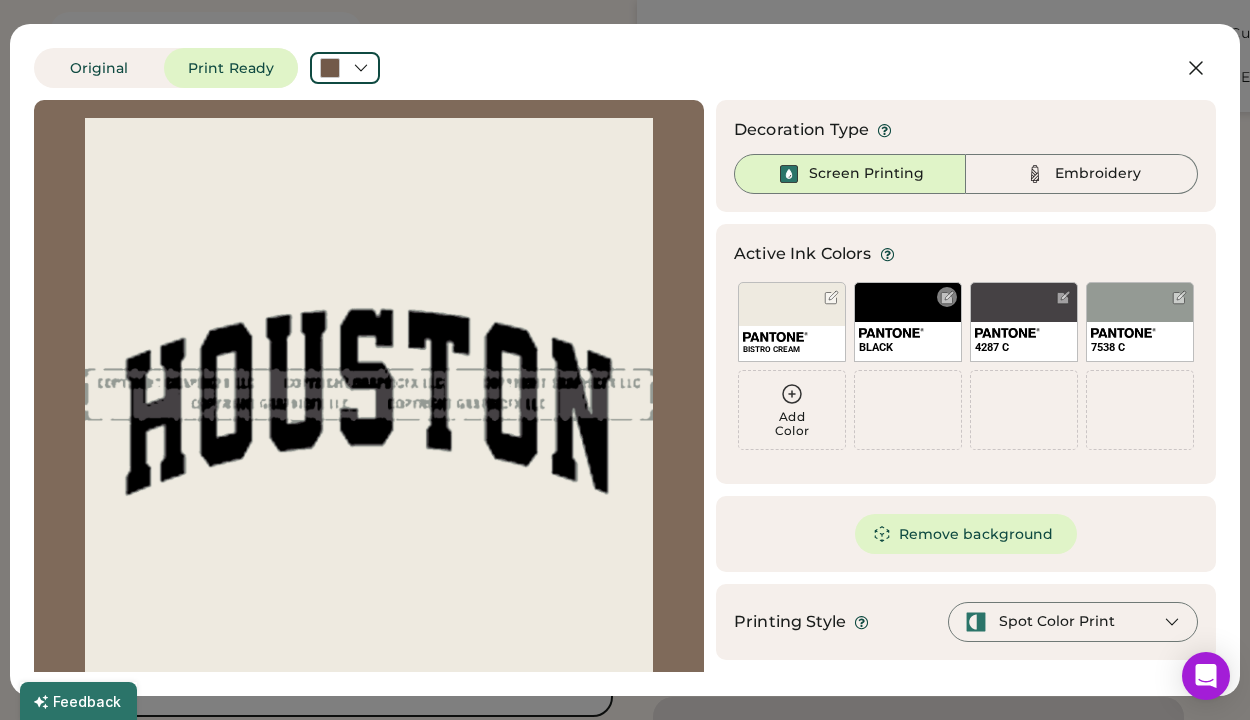 click on "BLACK" at bounding box center [908, 322] 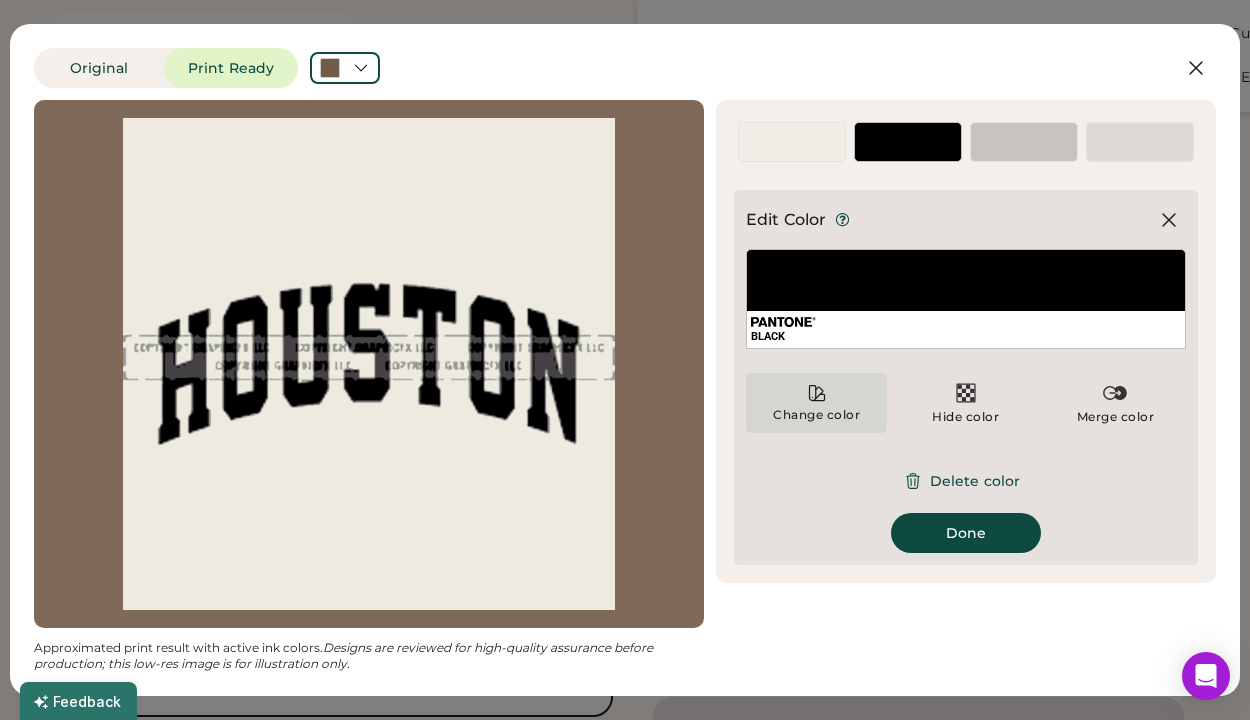 click on "Change color" at bounding box center (816, 403) 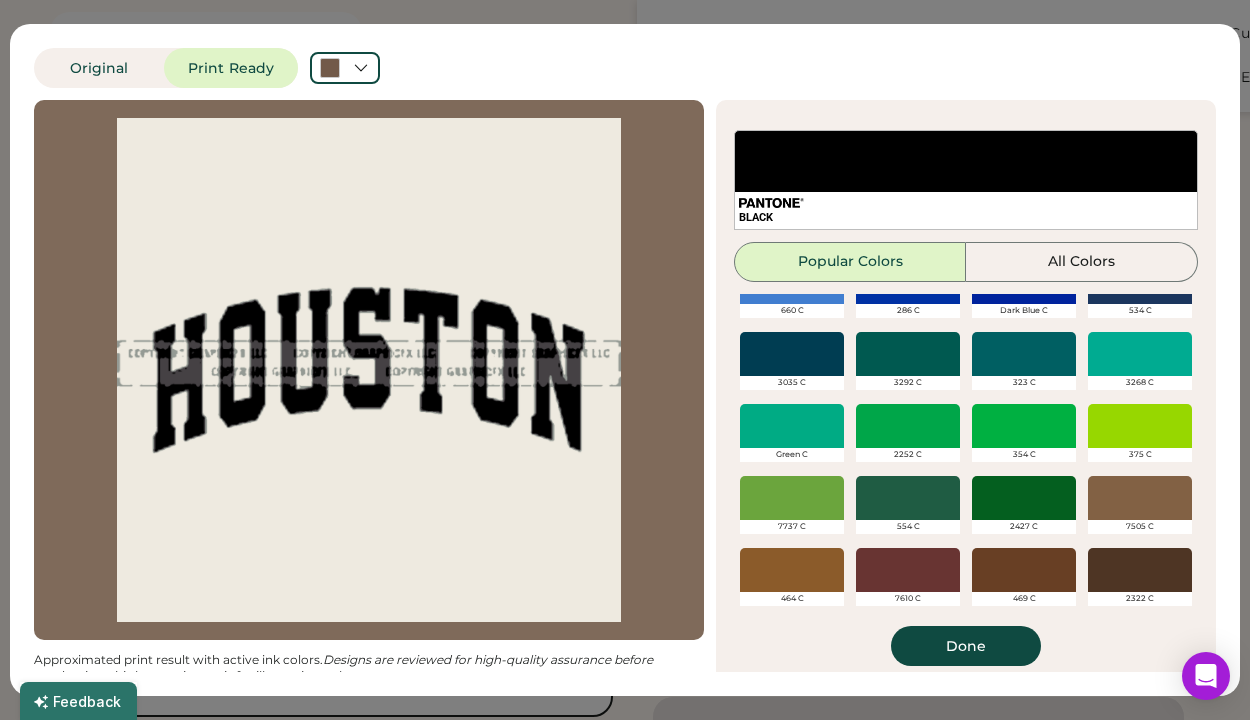 scroll, scrollTop: 685, scrollLeft: 0, axis: vertical 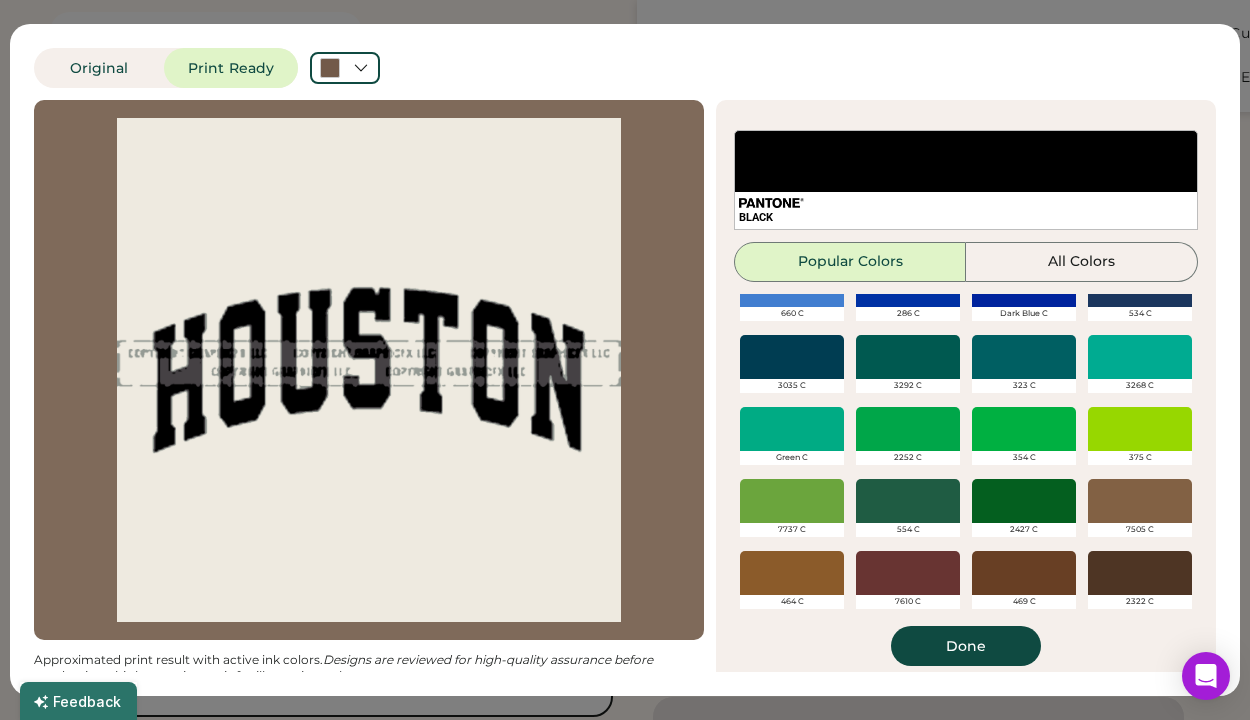 click at bounding box center [1024, 573] 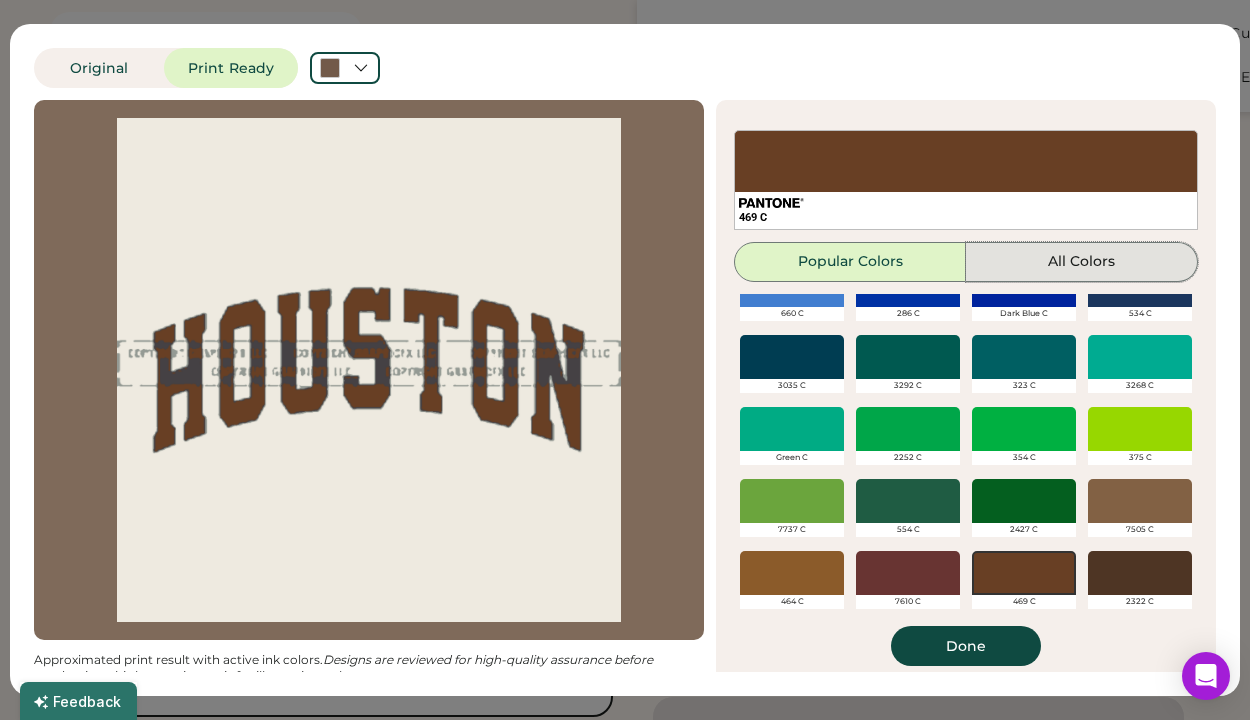 click on "All Colors" at bounding box center (1082, 262) 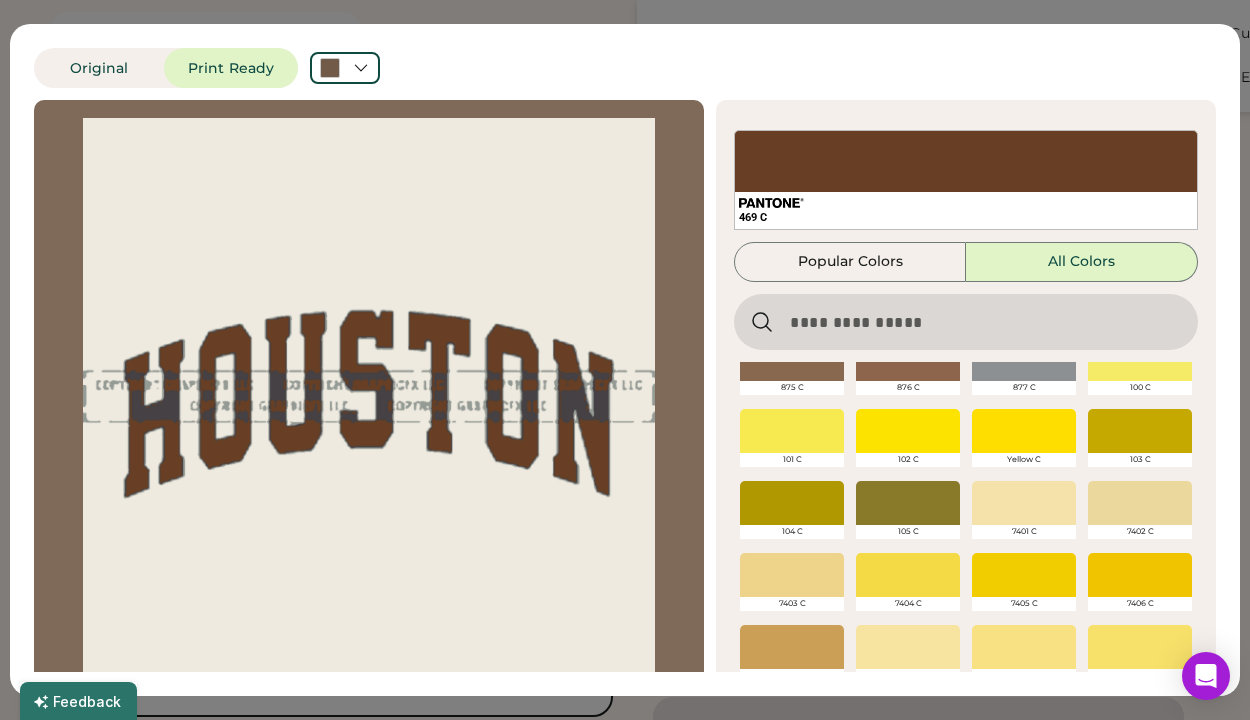 scroll, scrollTop: 459, scrollLeft: 0, axis: vertical 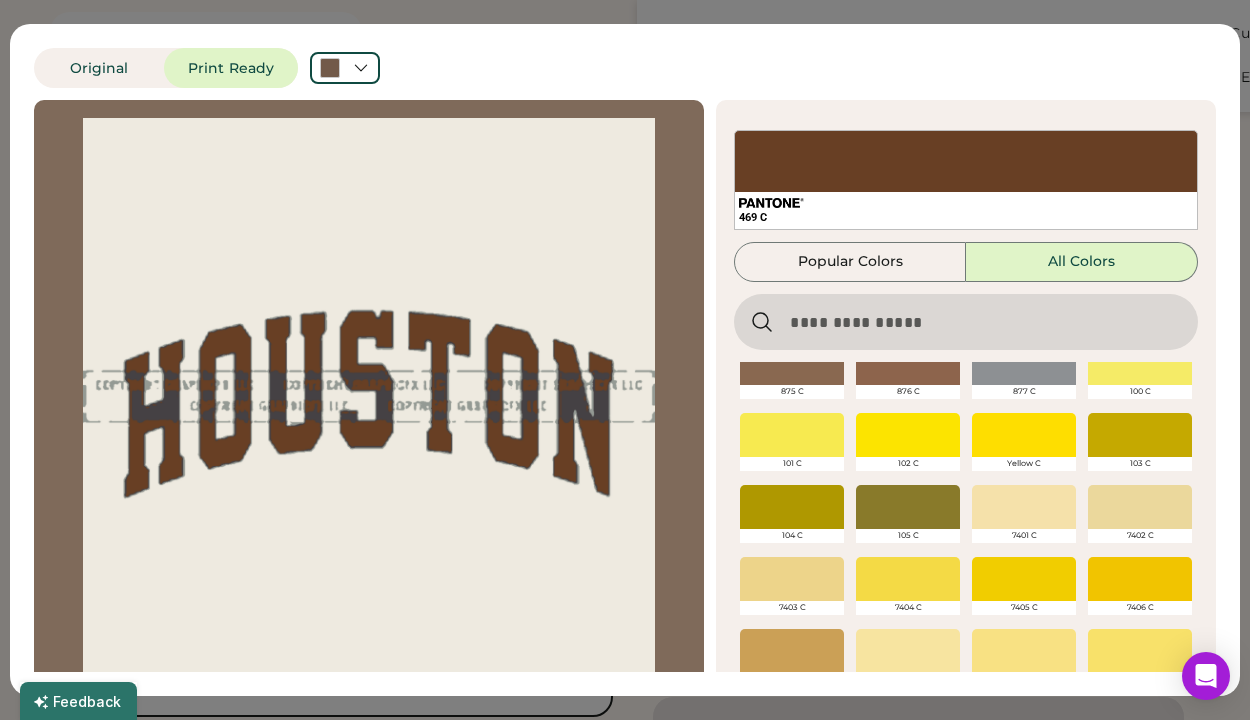 click at bounding box center [908, 507] 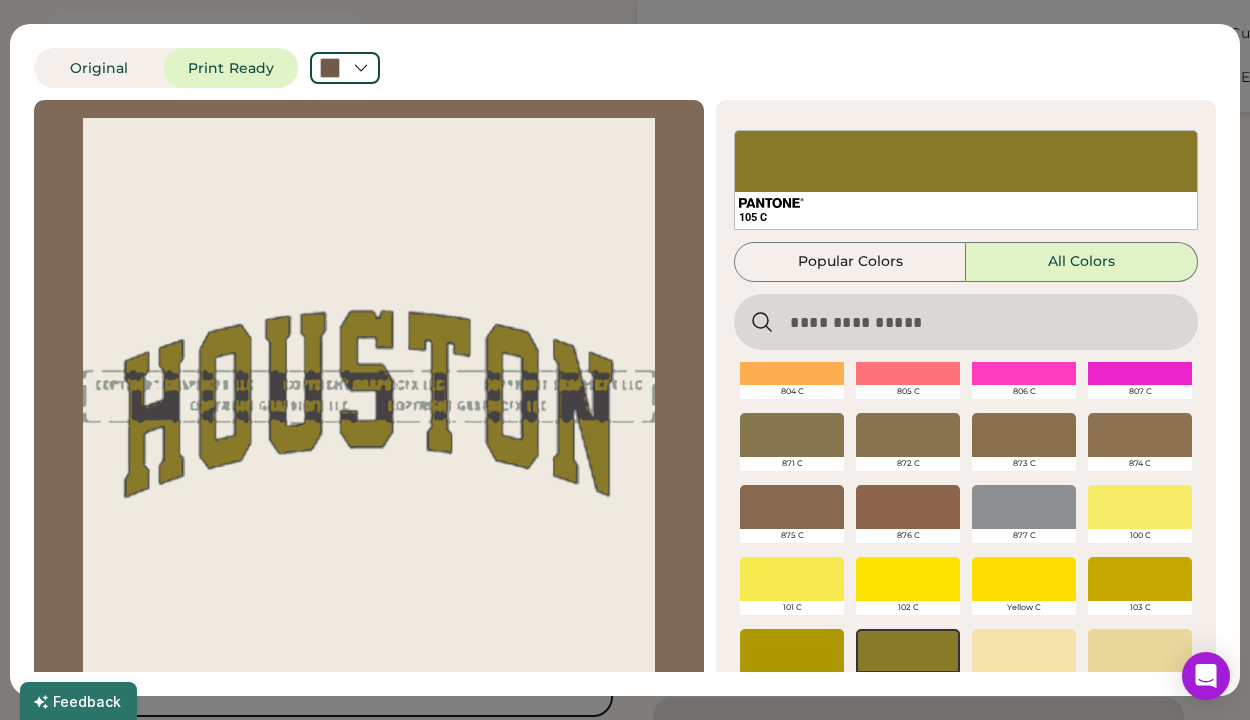 scroll, scrollTop: 304, scrollLeft: 0, axis: vertical 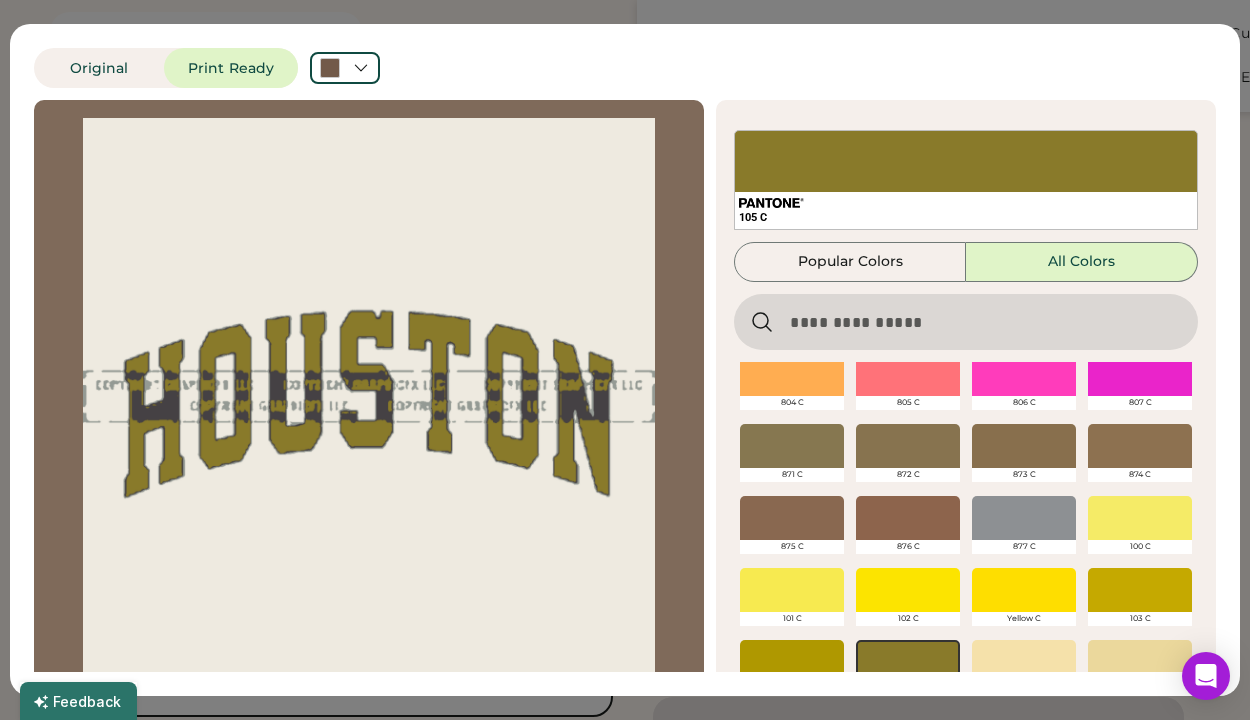 click at bounding box center [908, 446] 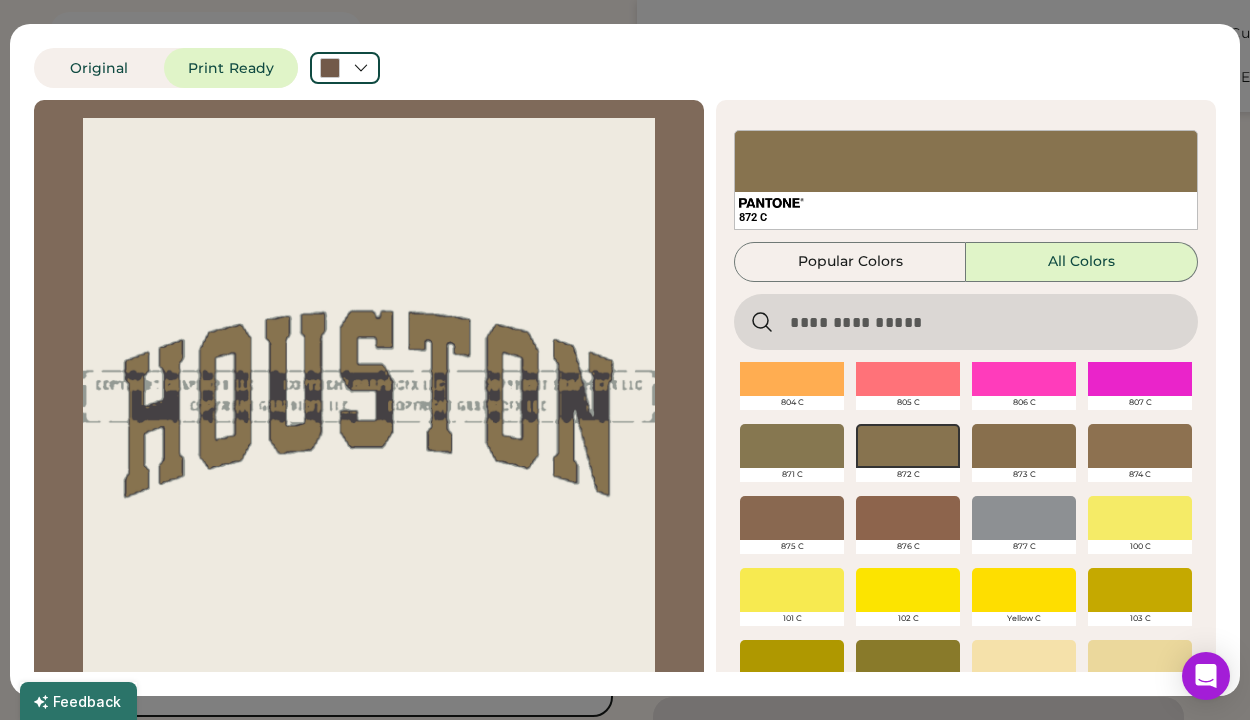 scroll, scrollTop: 80, scrollLeft: 0, axis: vertical 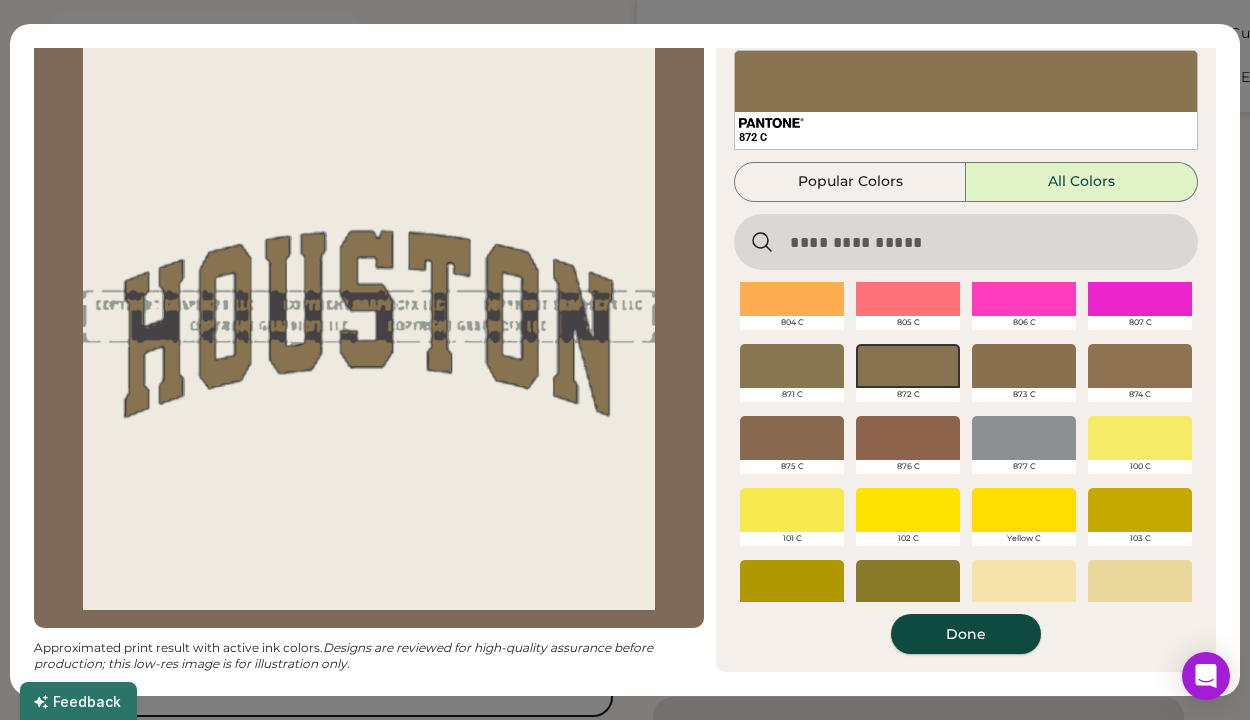 click on "Done" at bounding box center (966, 634) 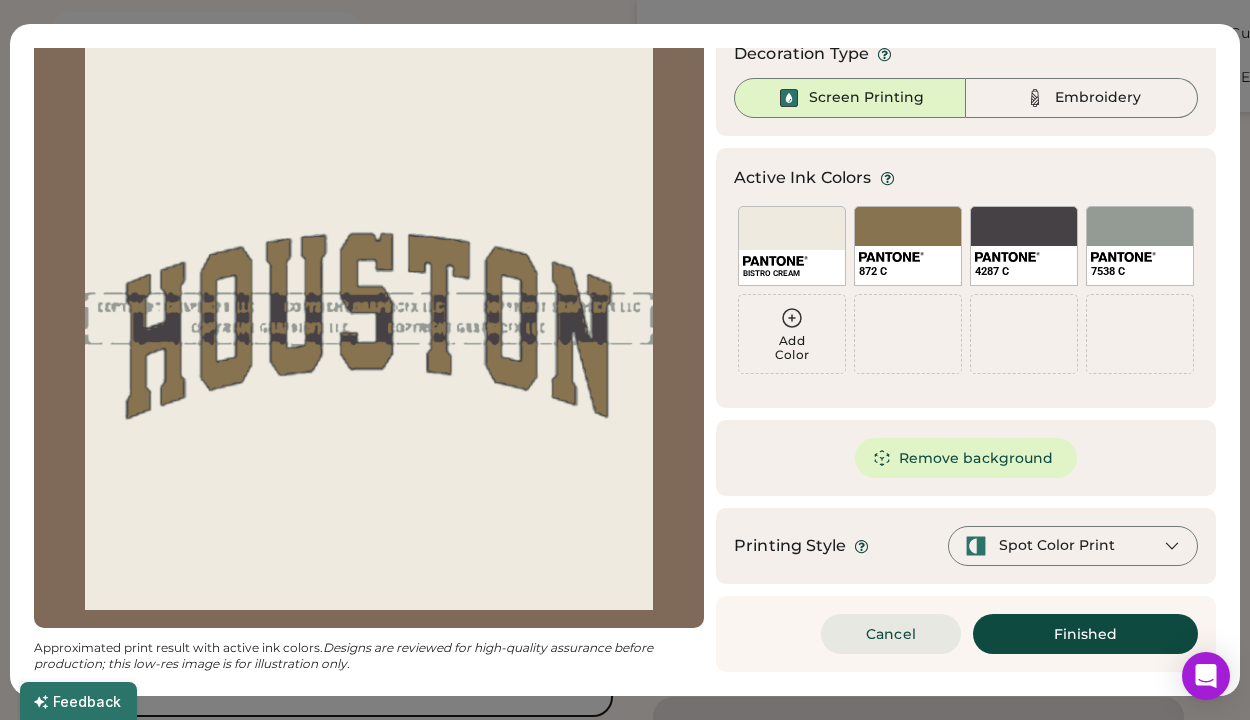 scroll, scrollTop: 0, scrollLeft: 0, axis: both 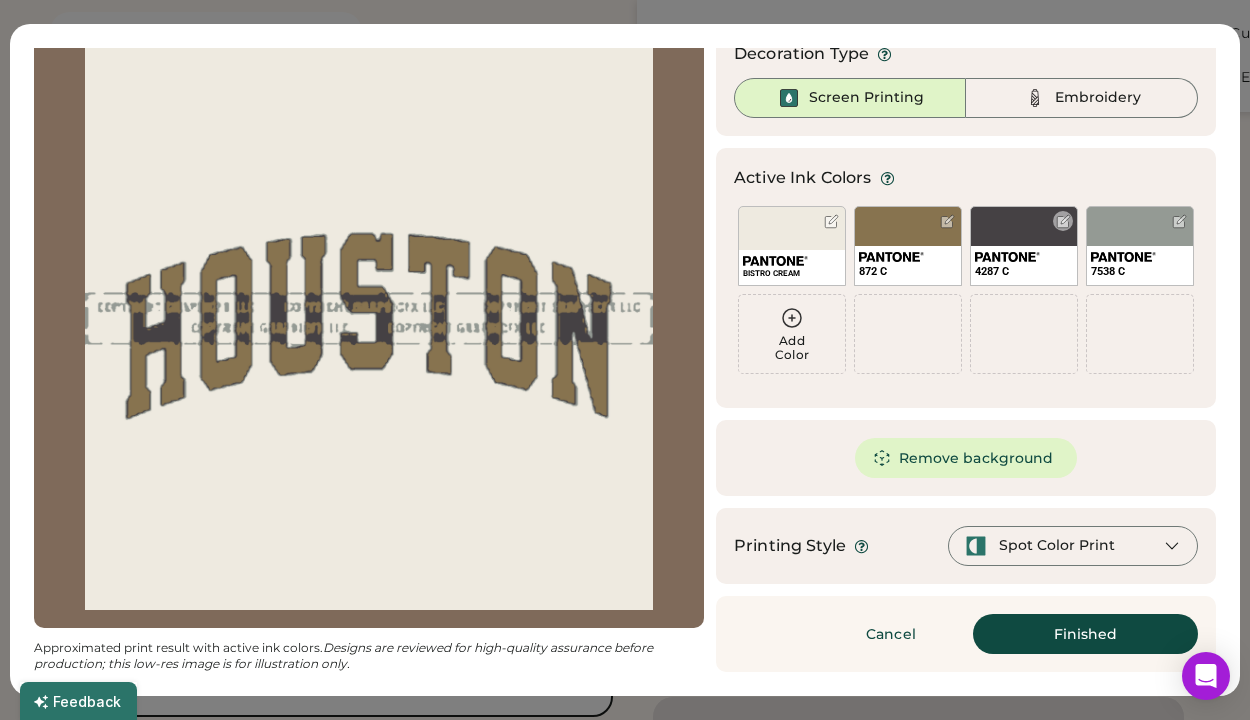 click on "4287 C" at bounding box center (1024, 246) 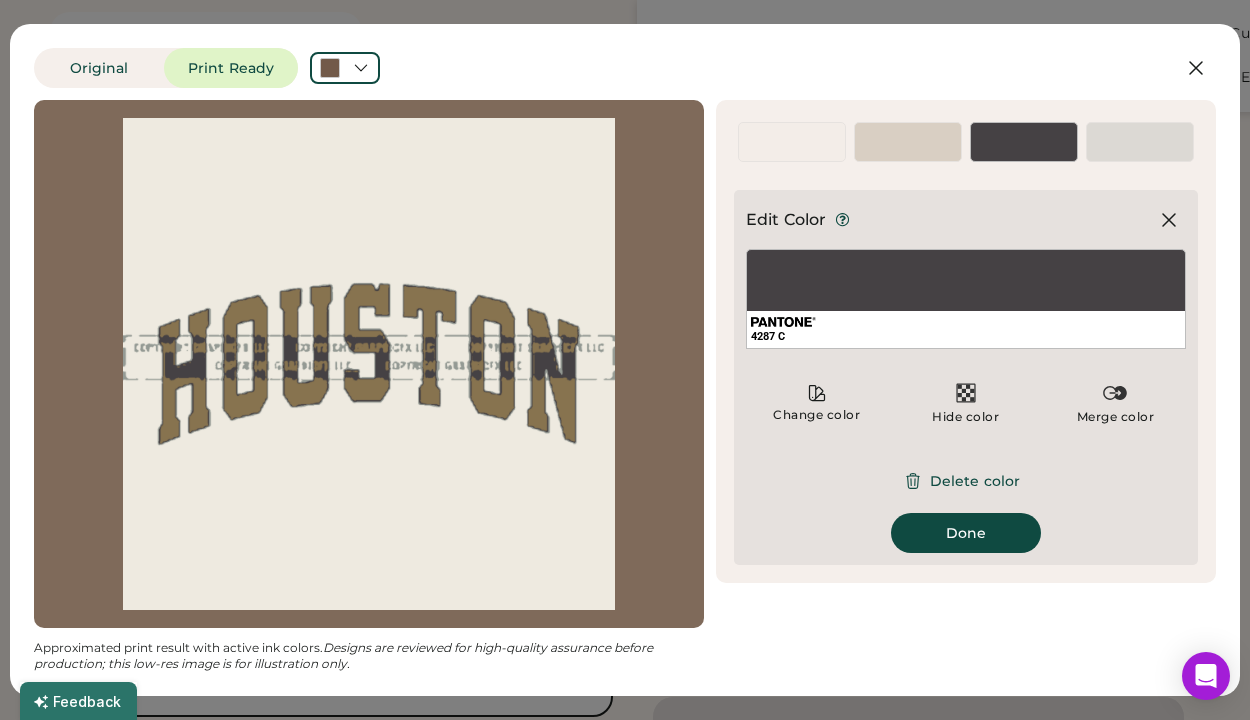 scroll, scrollTop: 0, scrollLeft: 0, axis: both 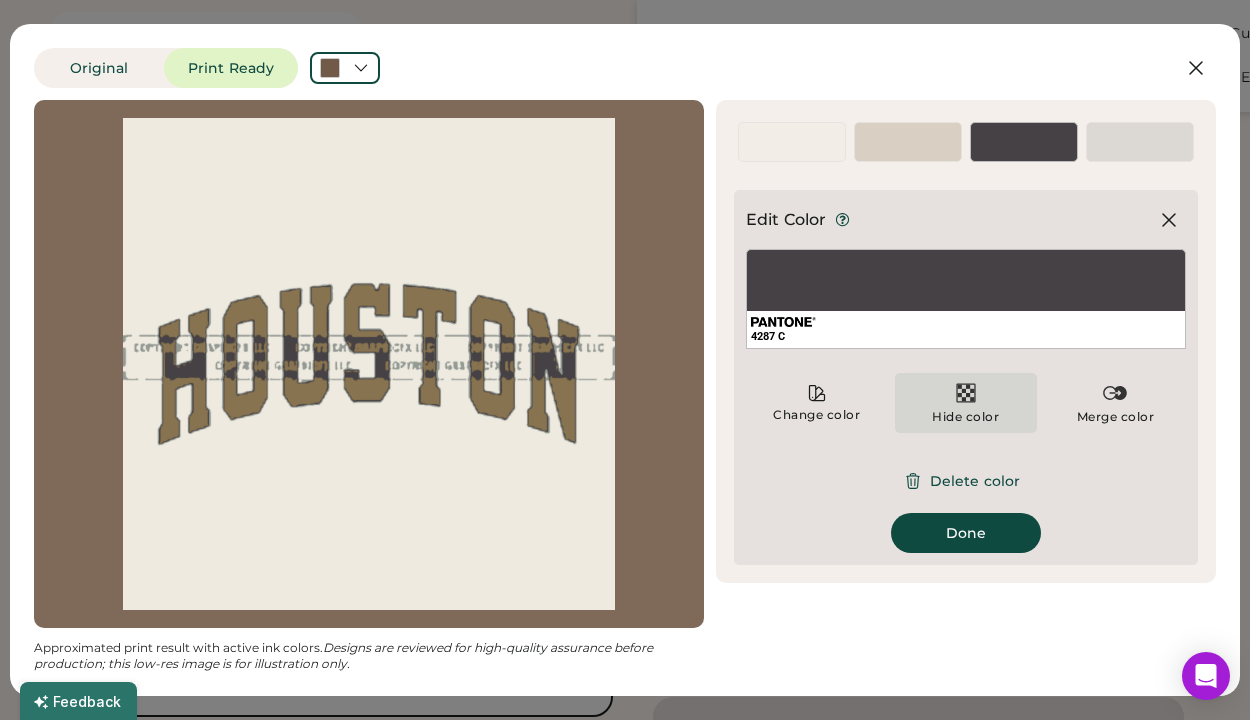 click at bounding box center (966, 393) 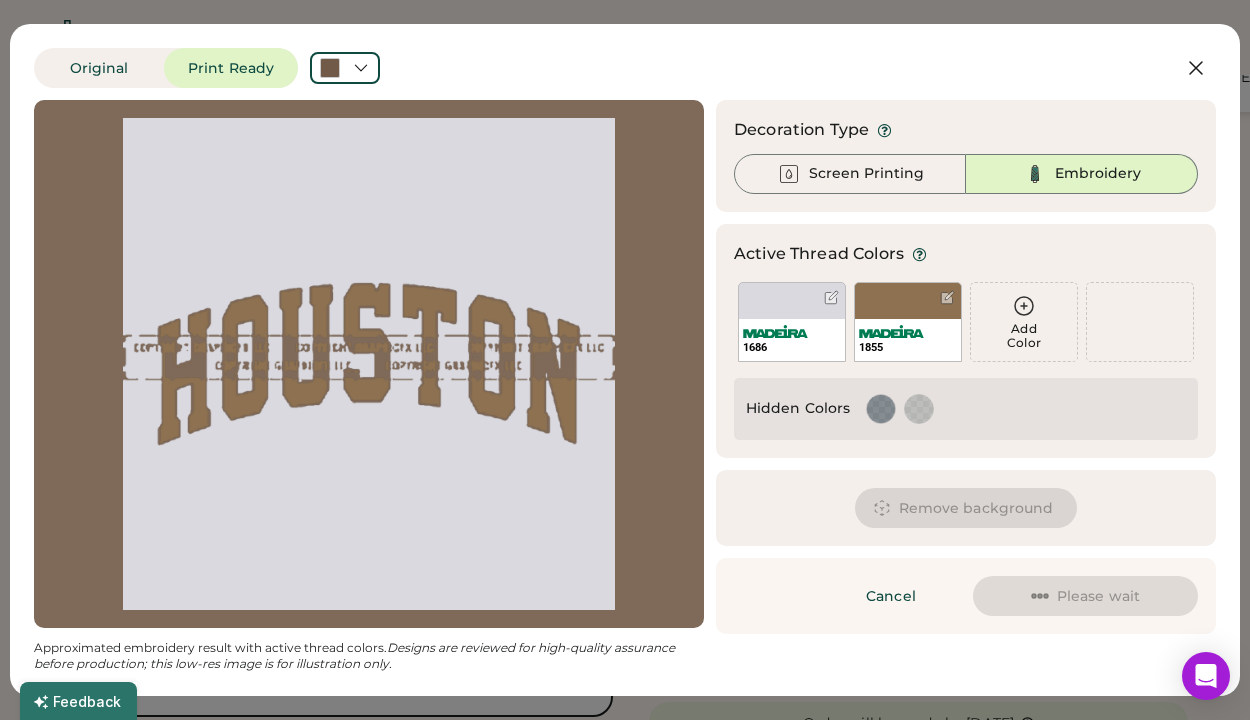 scroll, scrollTop: 75, scrollLeft: 0, axis: vertical 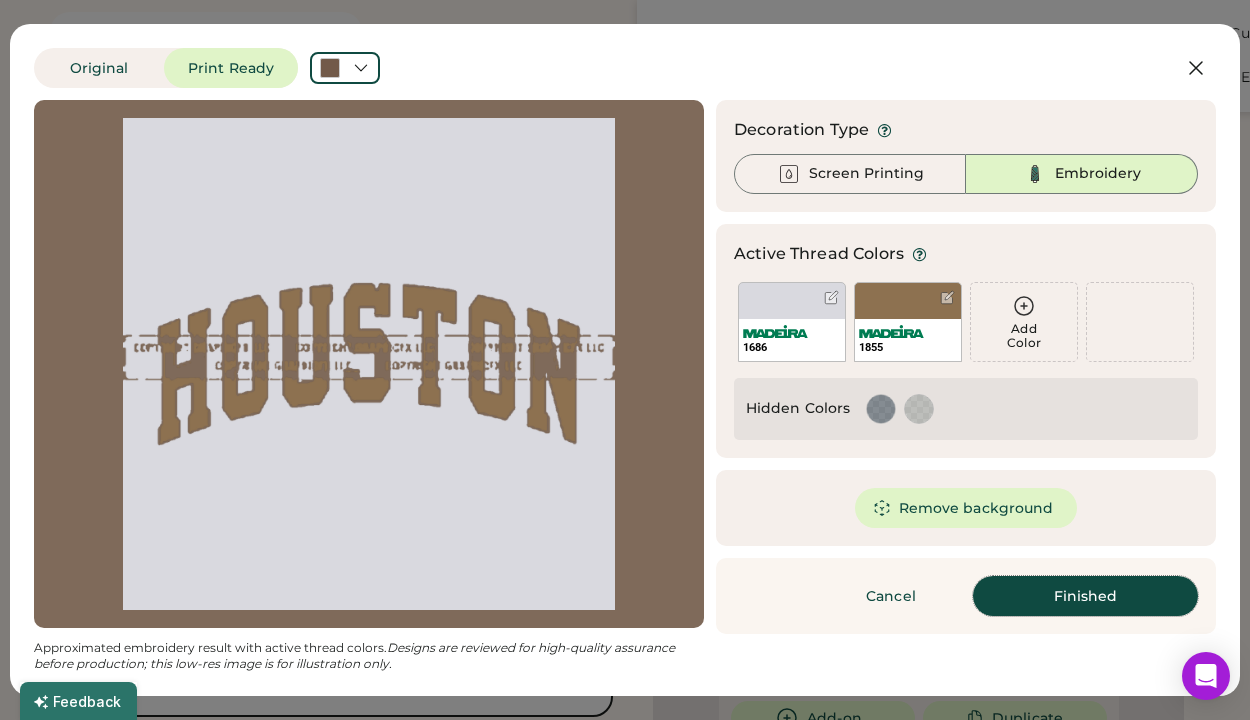 click on "Finished" at bounding box center (1085, 596) 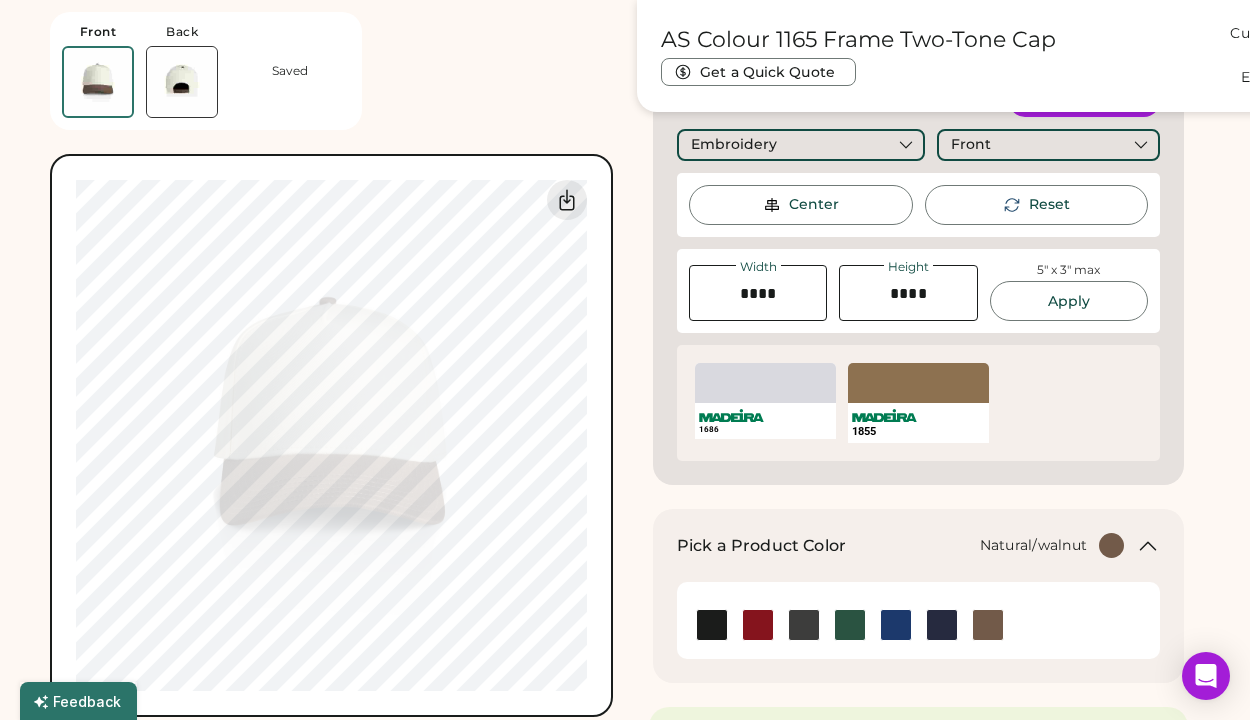 scroll, scrollTop: 0, scrollLeft: 0, axis: both 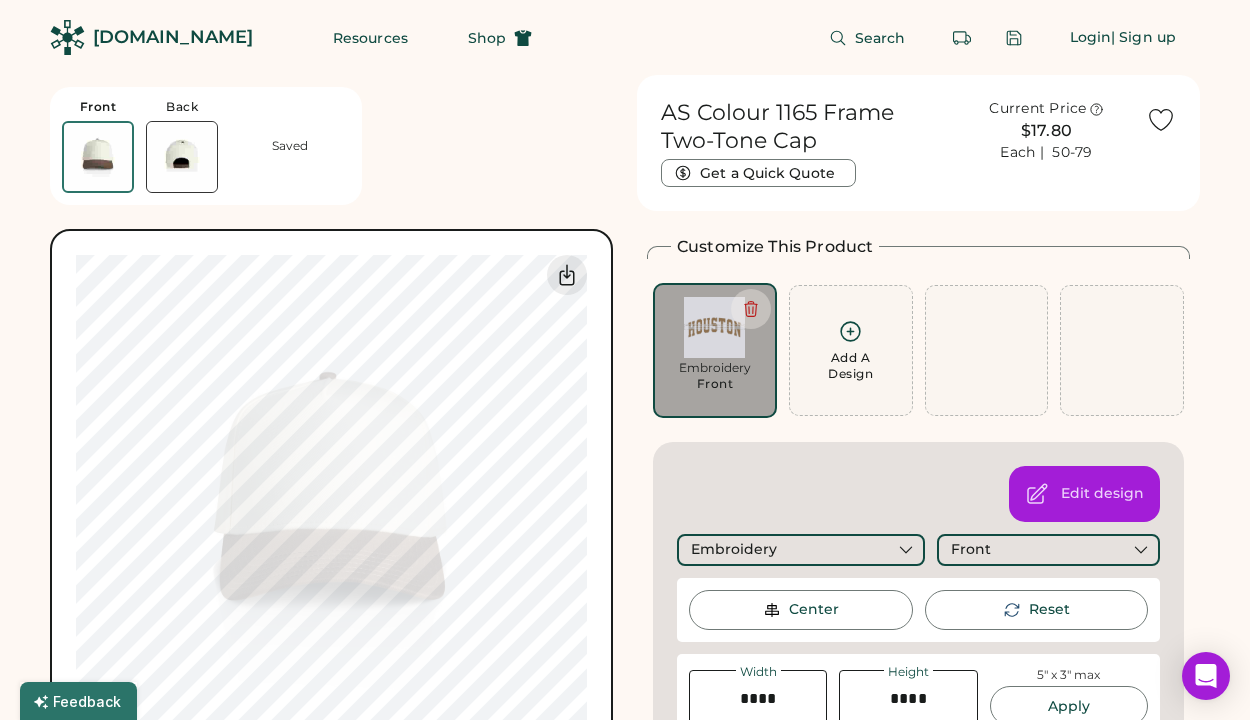 click 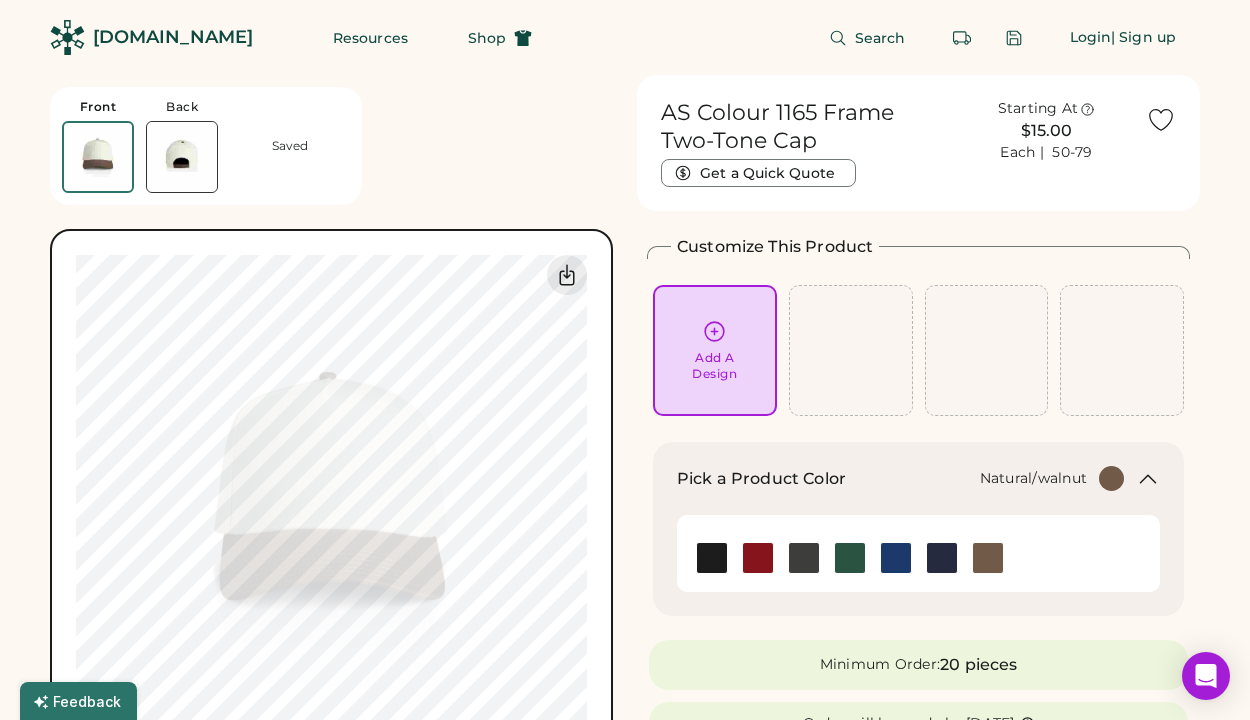 click on "Add A
Design" at bounding box center [715, 350] 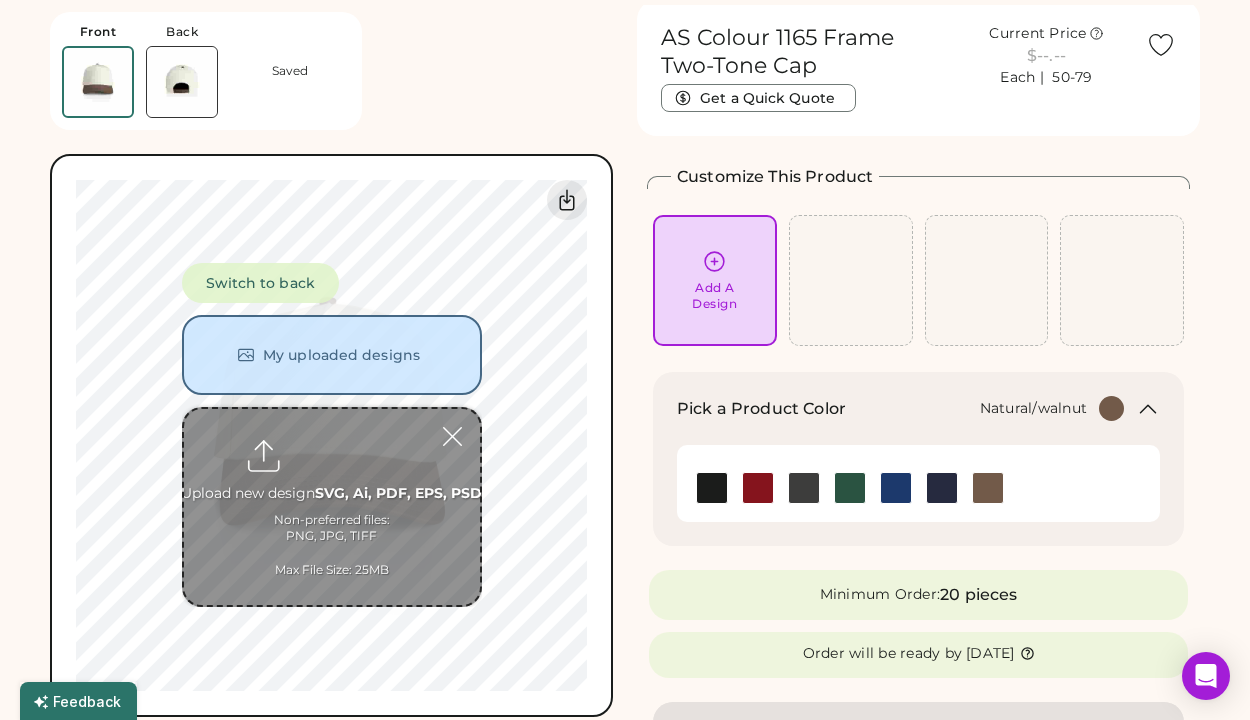 scroll, scrollTop: 75, scrollLeft: 0, axis: vertical 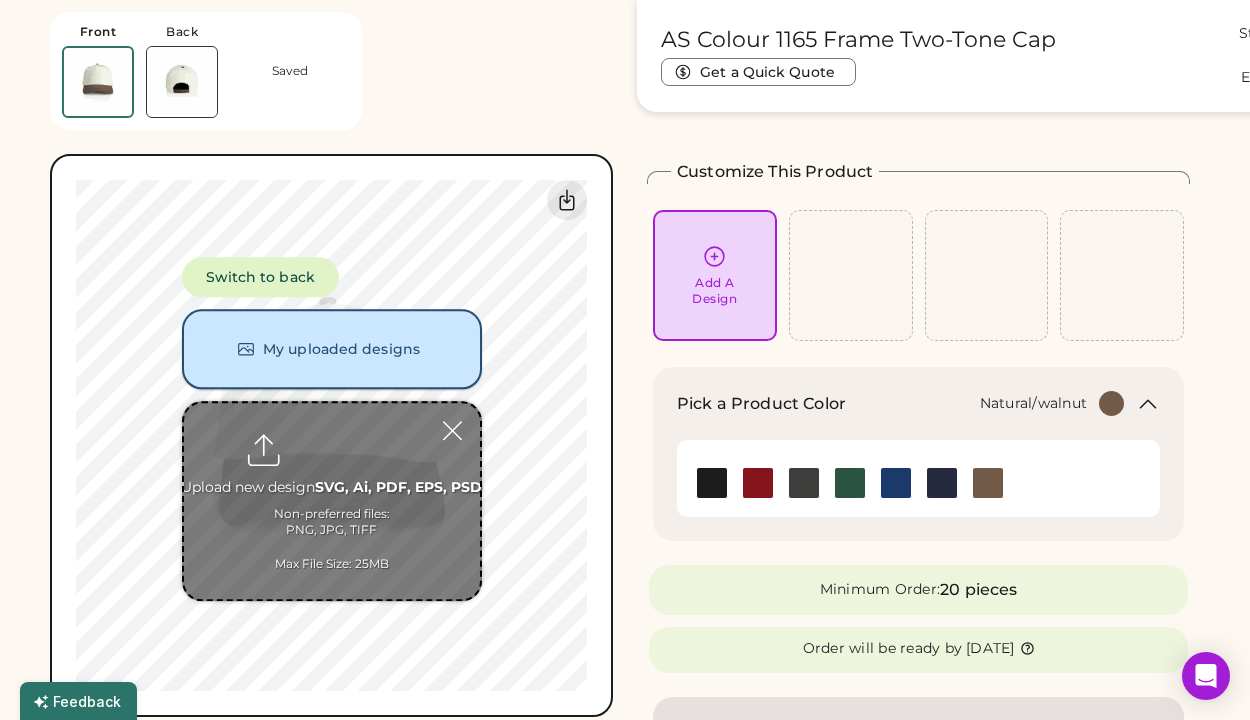 click on "My uploaded designs" at bounding box center [332, 350] 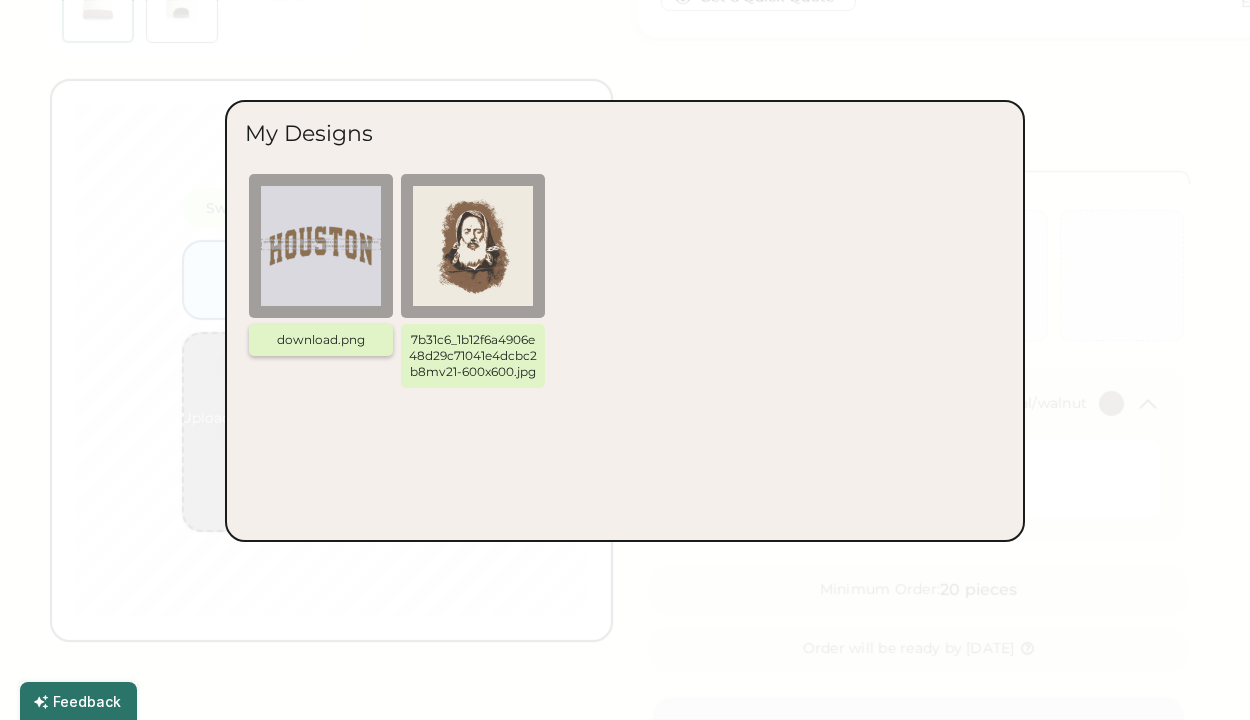 click at bounding box center (321, 246) 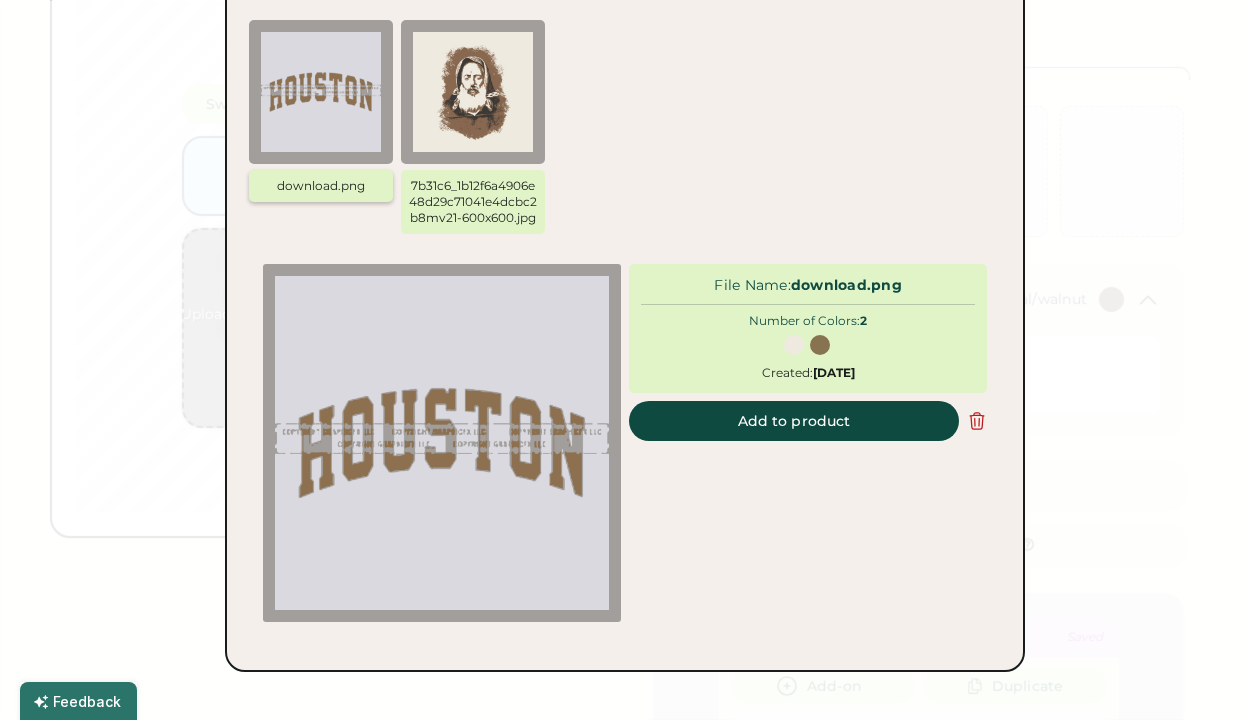 scroll, scrollTop: 187, scrollLeft: 0, axis: vertical 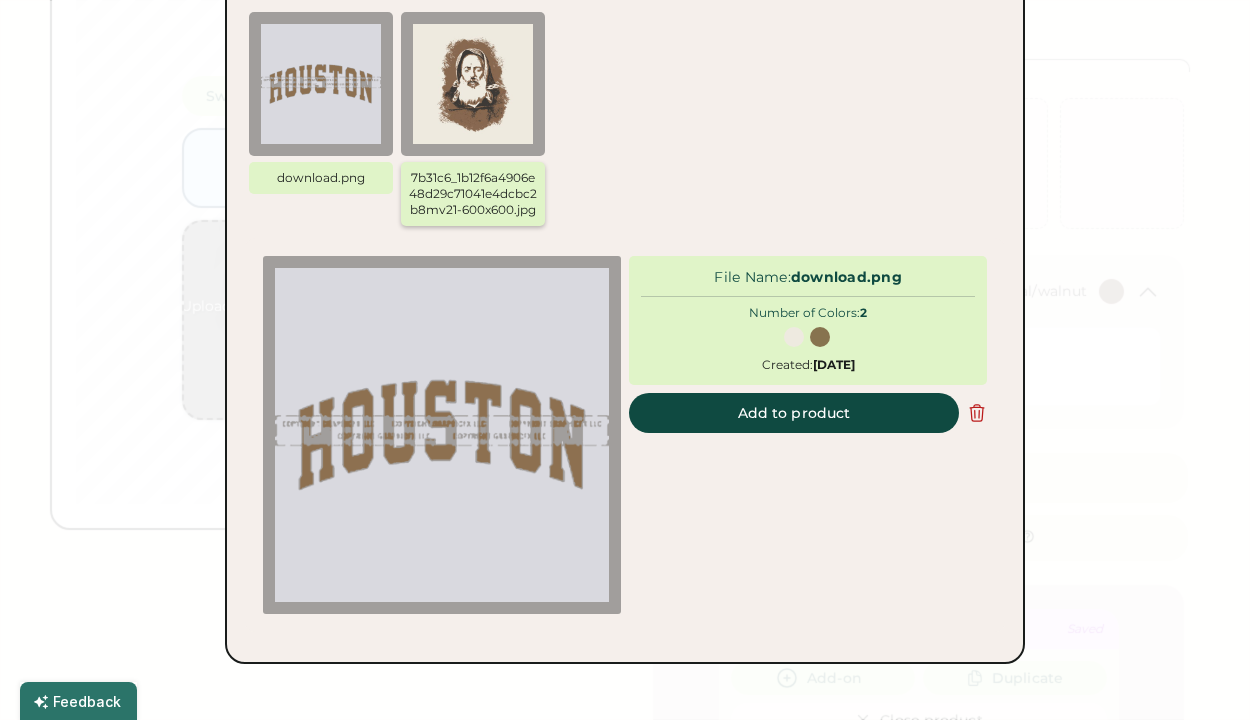 click at bounding box center [473, 84] 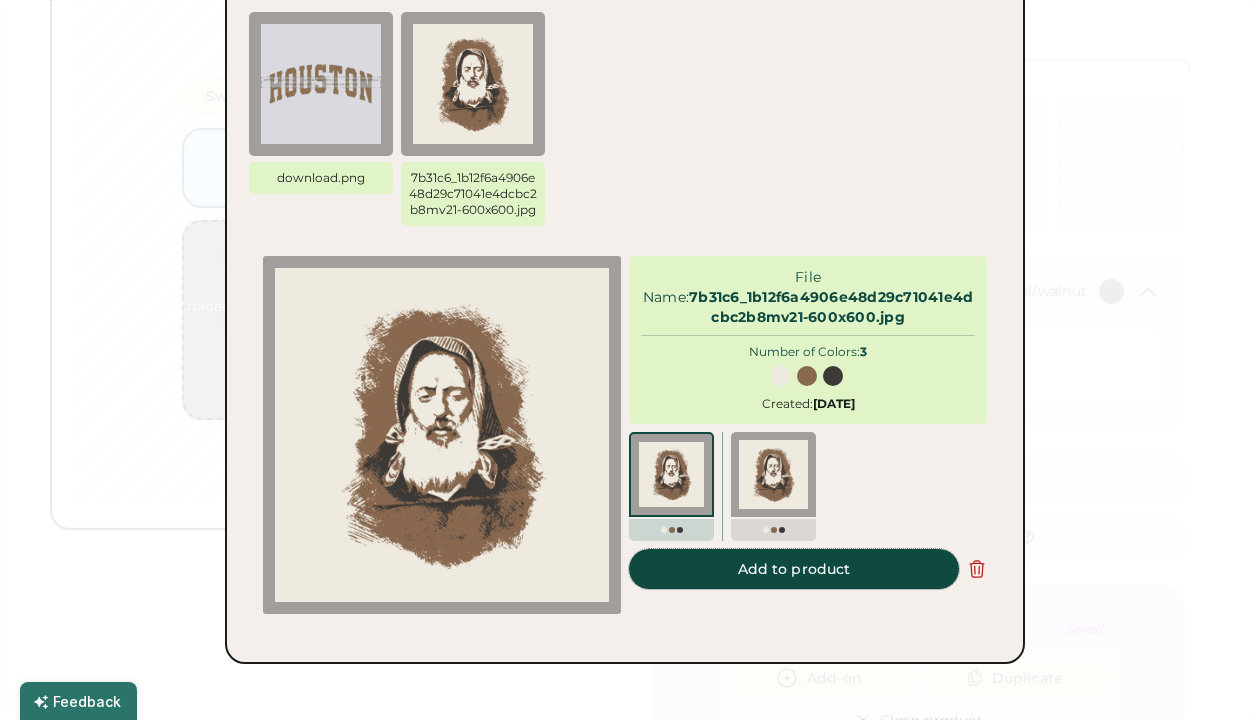 click on "Add to product" at bounding box center (794, 569) 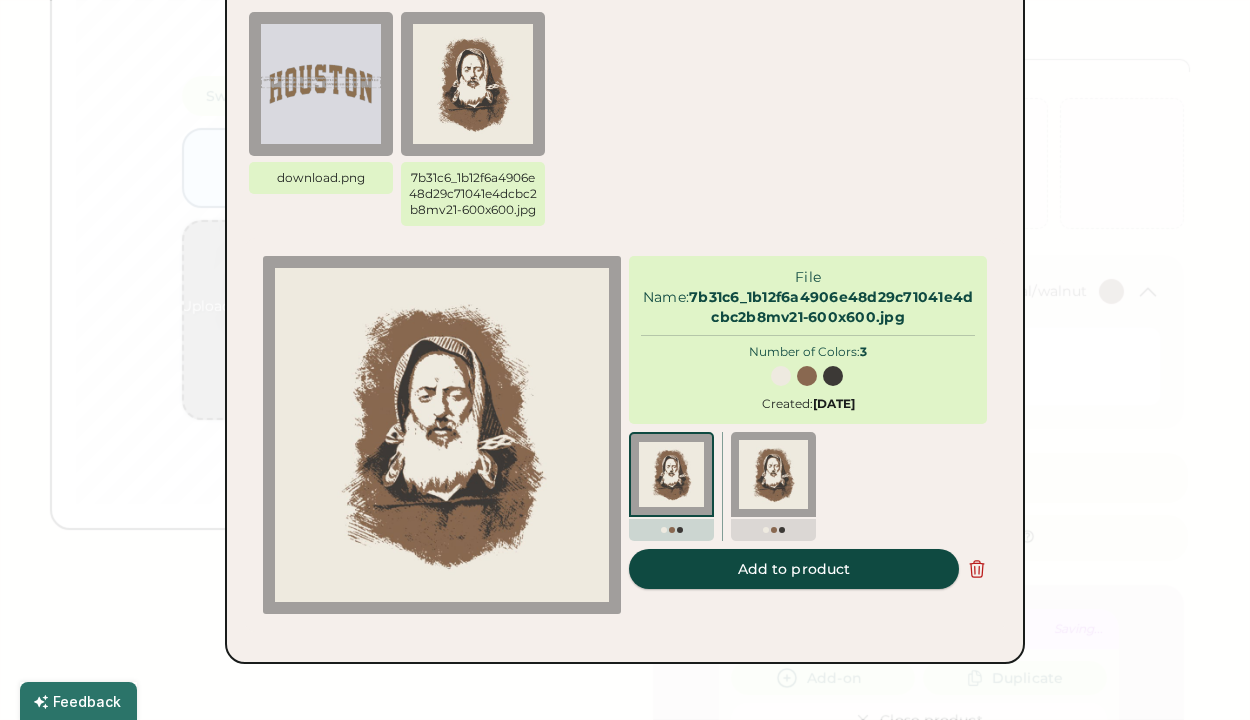 click on "Add to product" at bounding box center (794, 569) 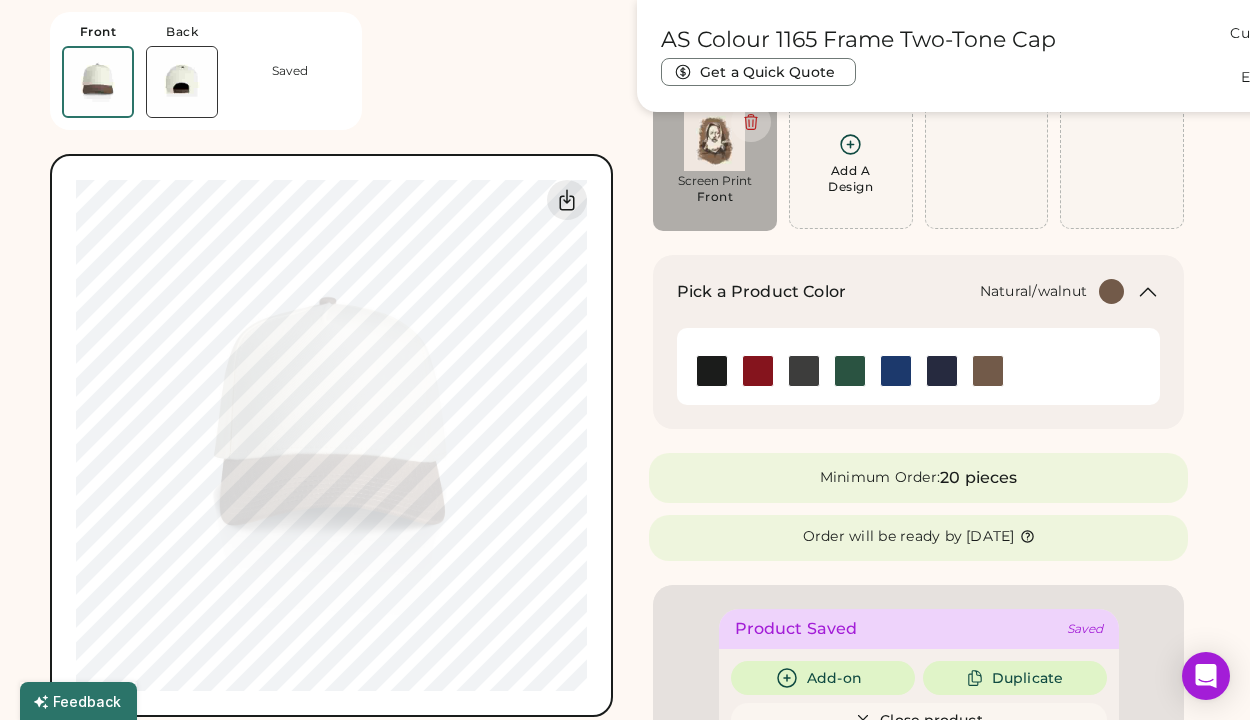 click on "Front Back Saved Switch to back    My uploaded designs Upload new design
SVG, Ai, PDF, EPS, PSD Non-preferred files:
PNG, JPG, TIFF Max File Size: 25MB    Guidelines are approximate; our team will confirm the correct placement. 0% 0%" at bounding box center (331, 358) 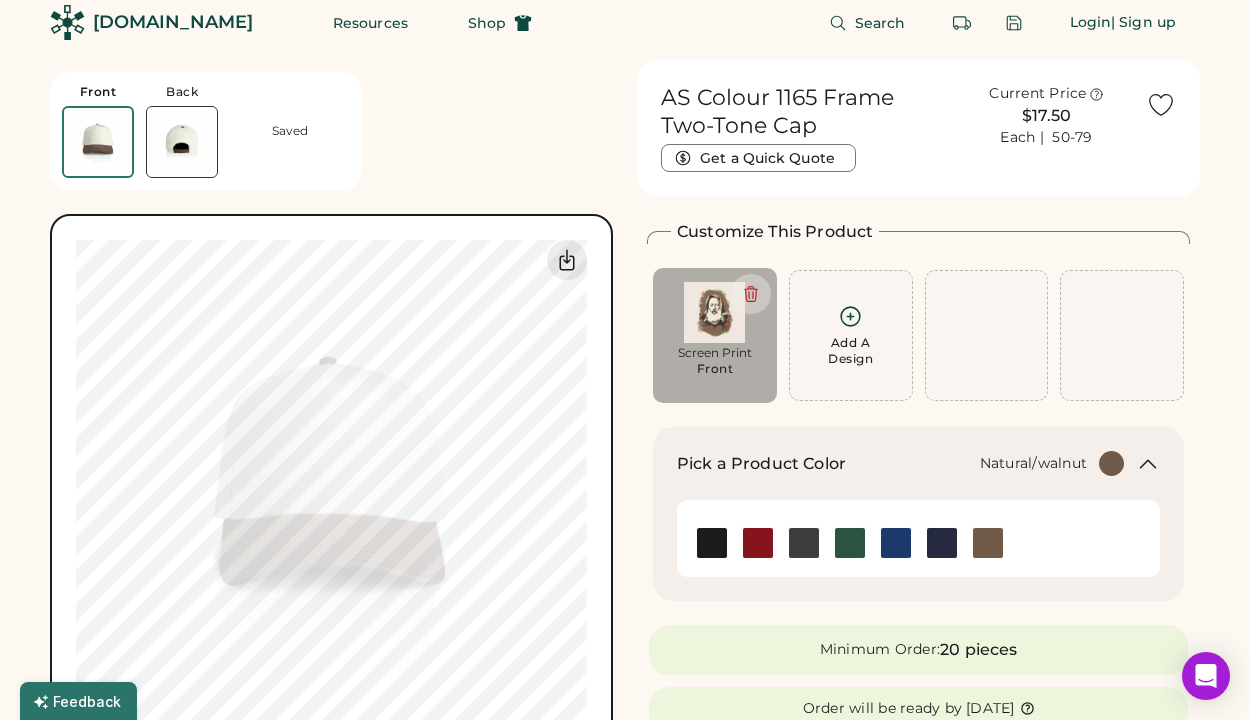 scroll, scrollTop: 0, scrollLeft: 0, axis: both 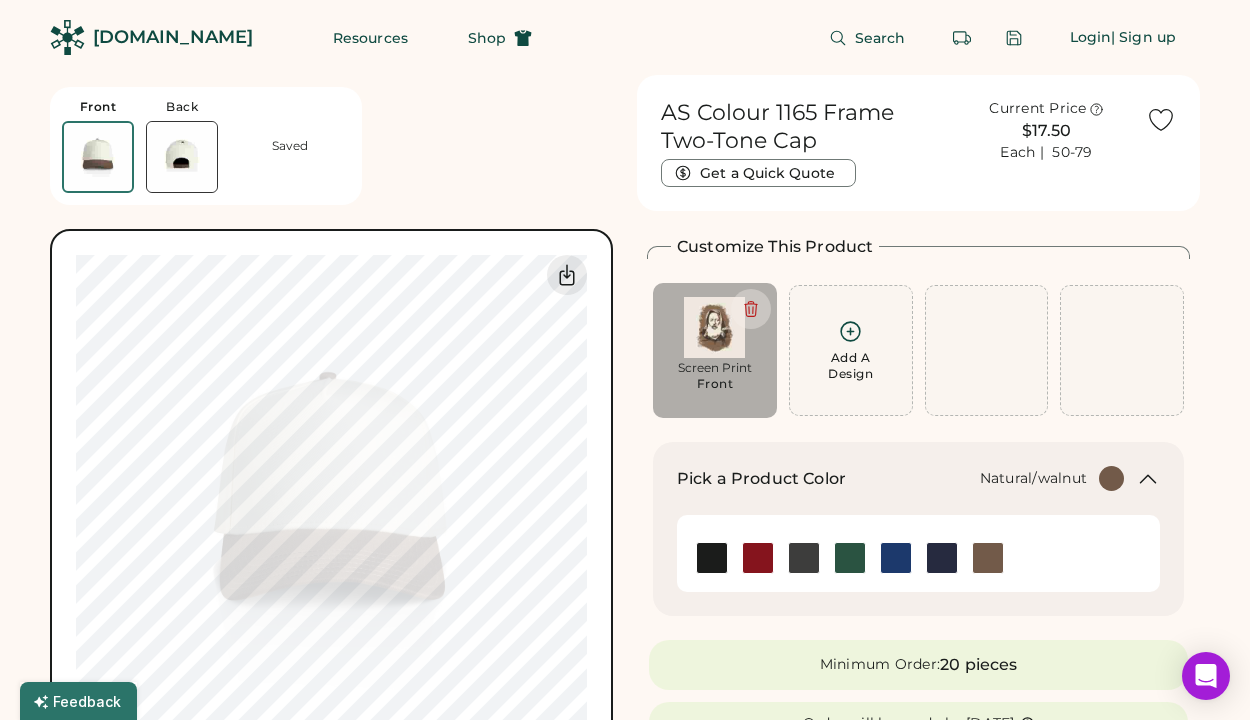 click at bounding box center [98, 157] 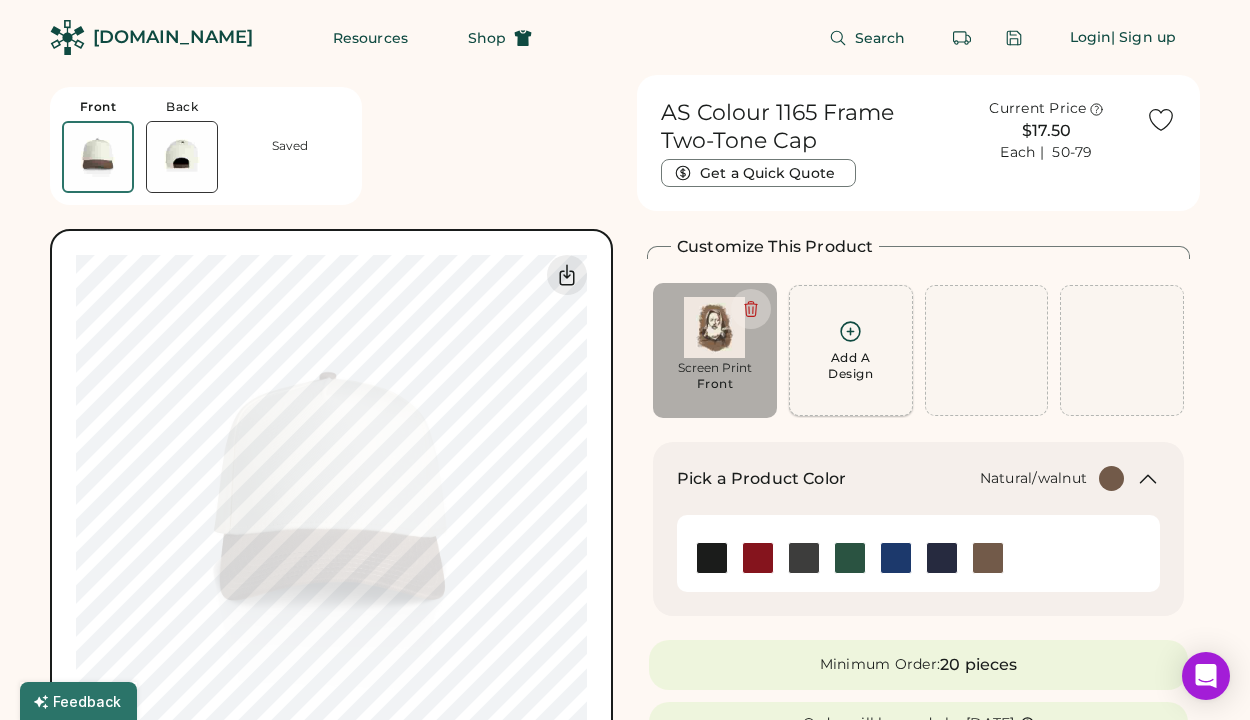 click on "Add A
Design" at bounding box center (850, 366) 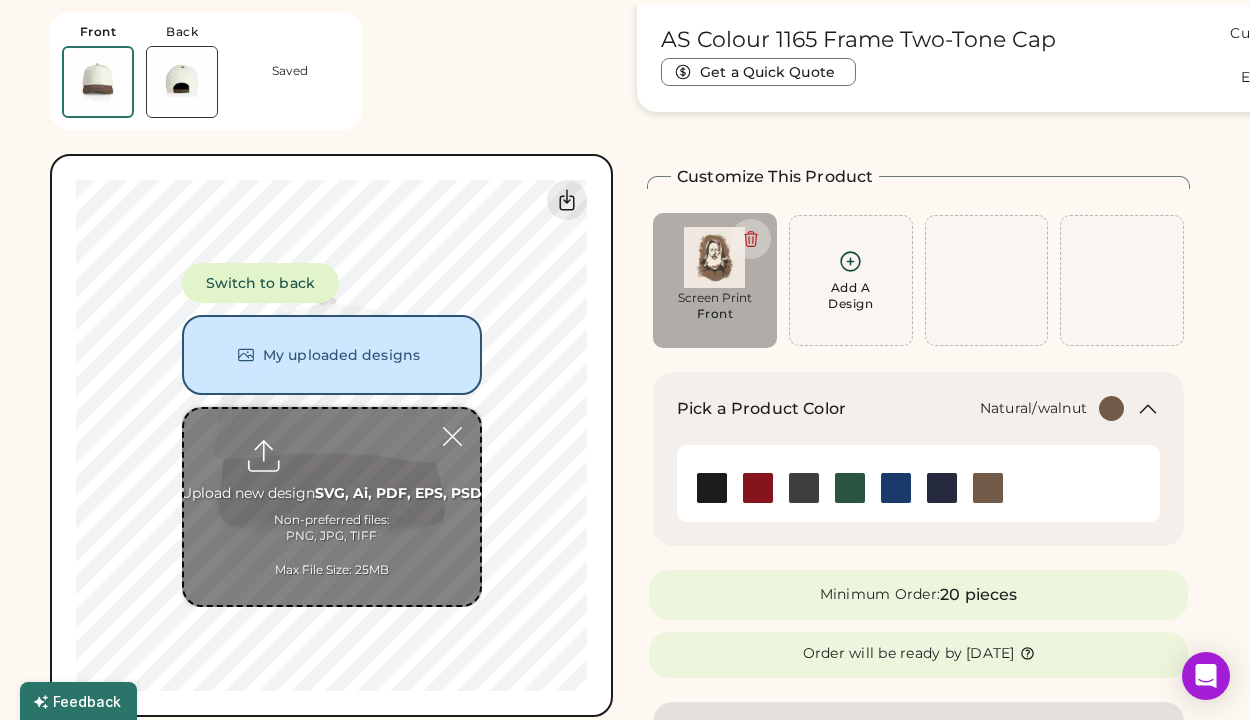 scroll, scrollTop: 75, scrollLeft: 0, axis: vertical 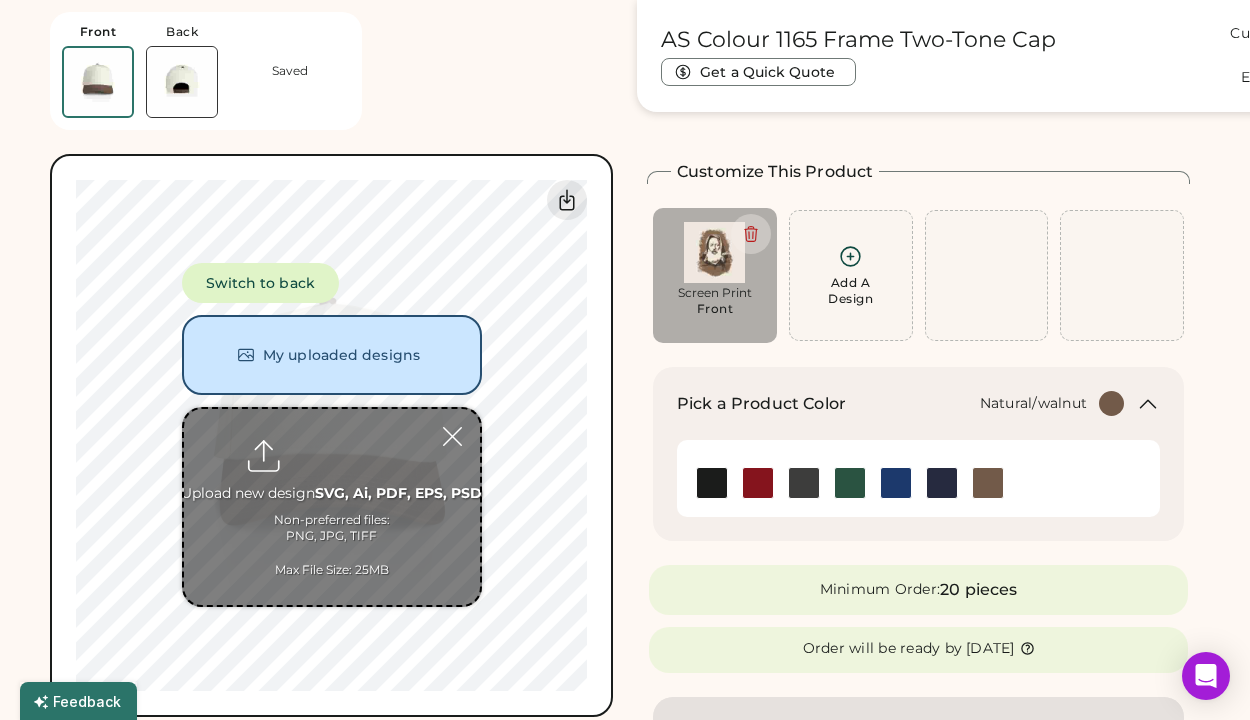 click at bounding box center [751, 234] 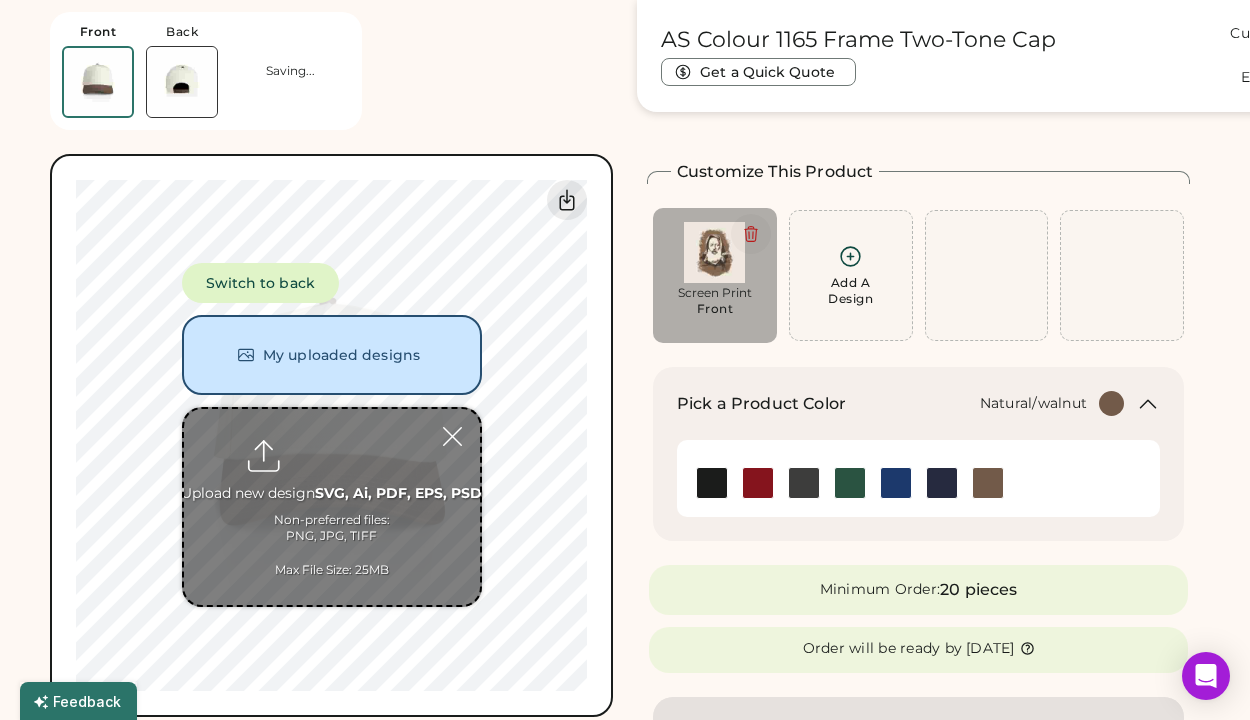 click on "Add A
Design
Screen Print Front Max Size Exceeded" at bounding box center (715, 275) 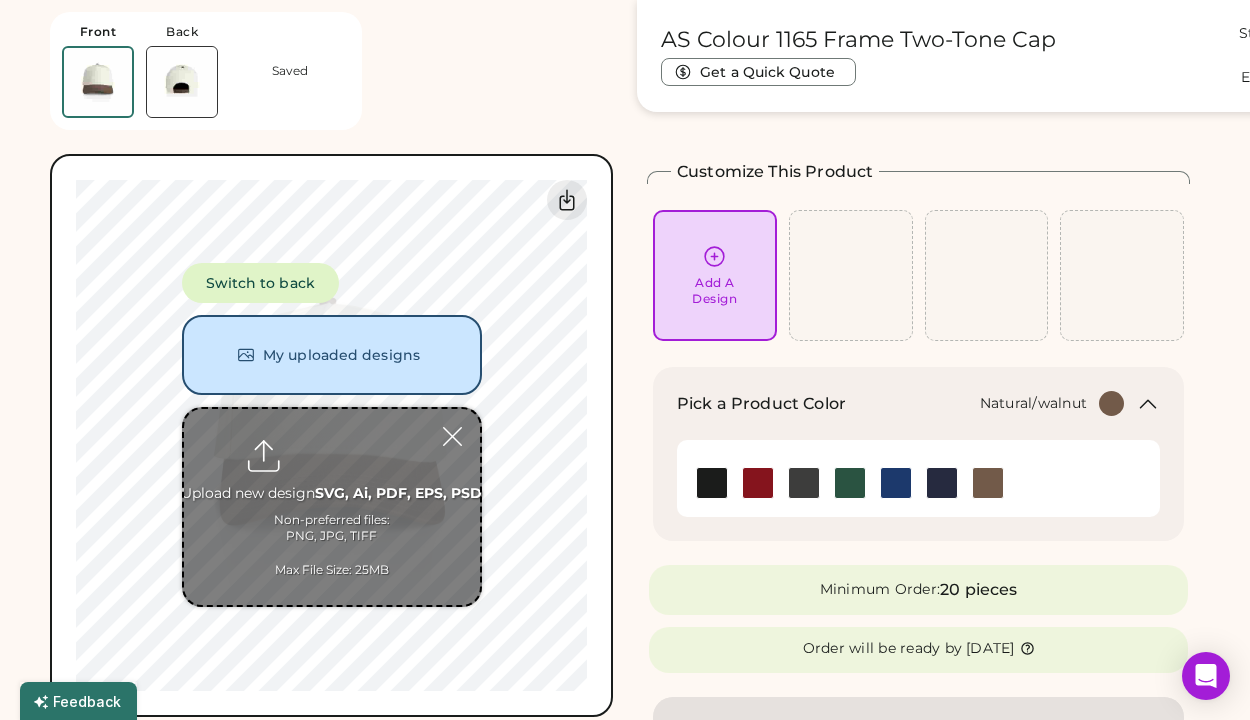 click at bounding box center (452, 436) 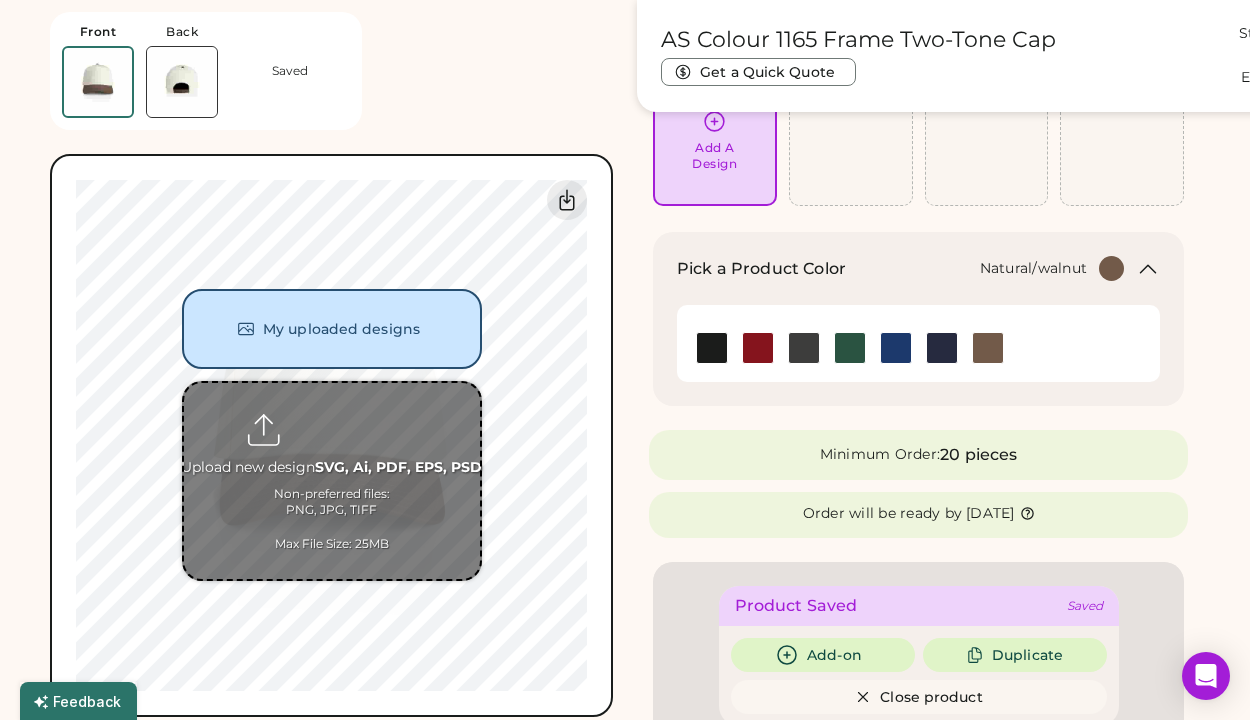 scroll, scrollTop: 0, scrollLeft: 0, axis: both 